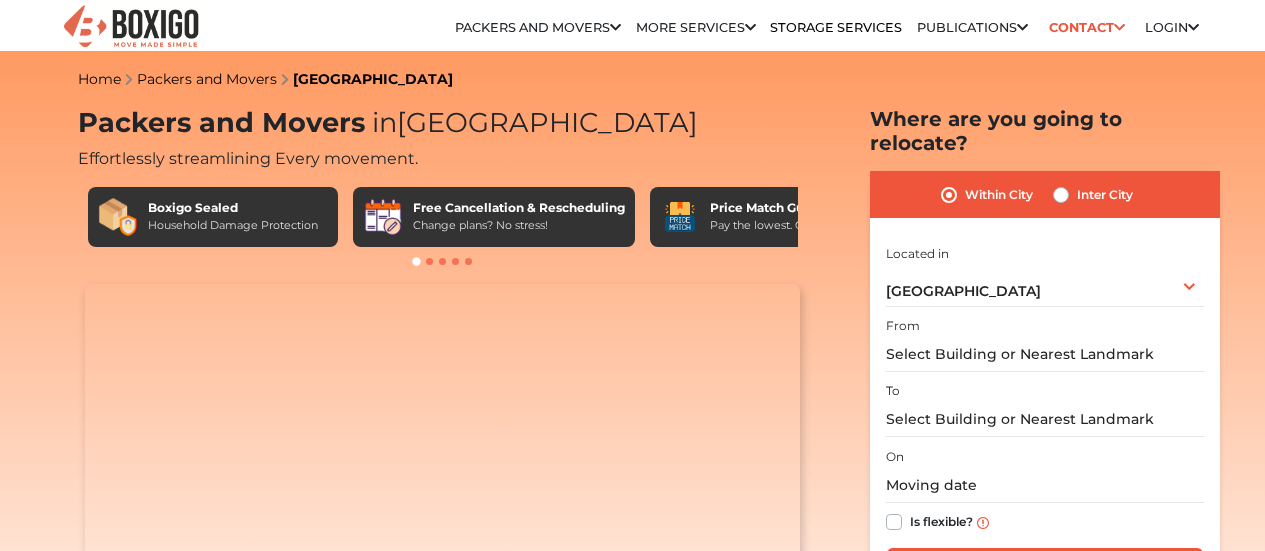 scroll, scrollTop: 0, scrollLeft: 0, axis: both 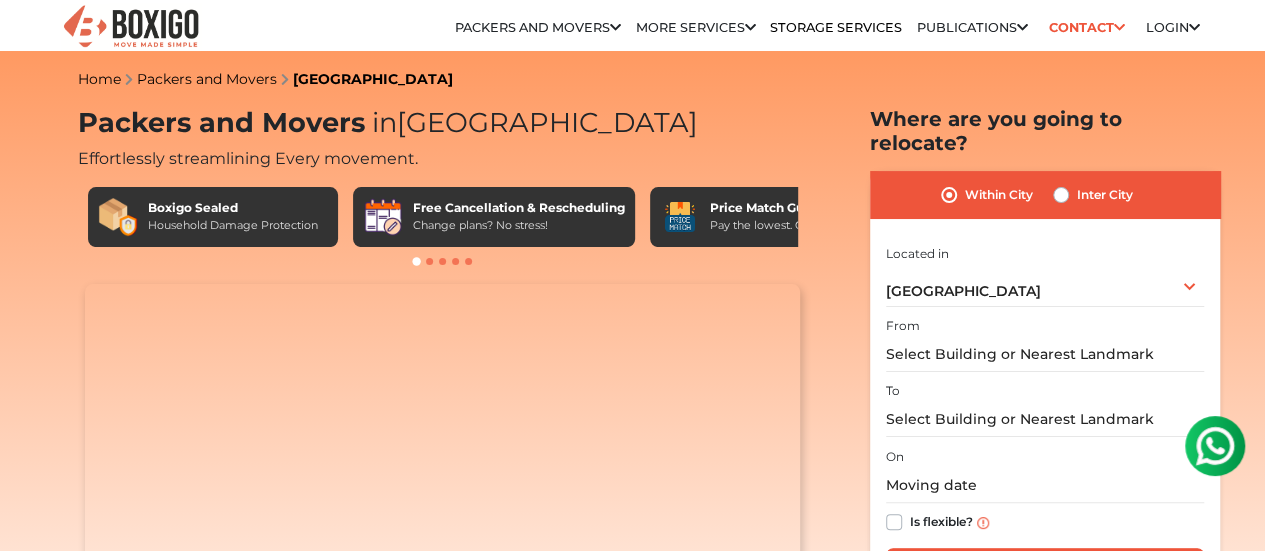 click on "Inter City" at bounding box center [1105, 195] 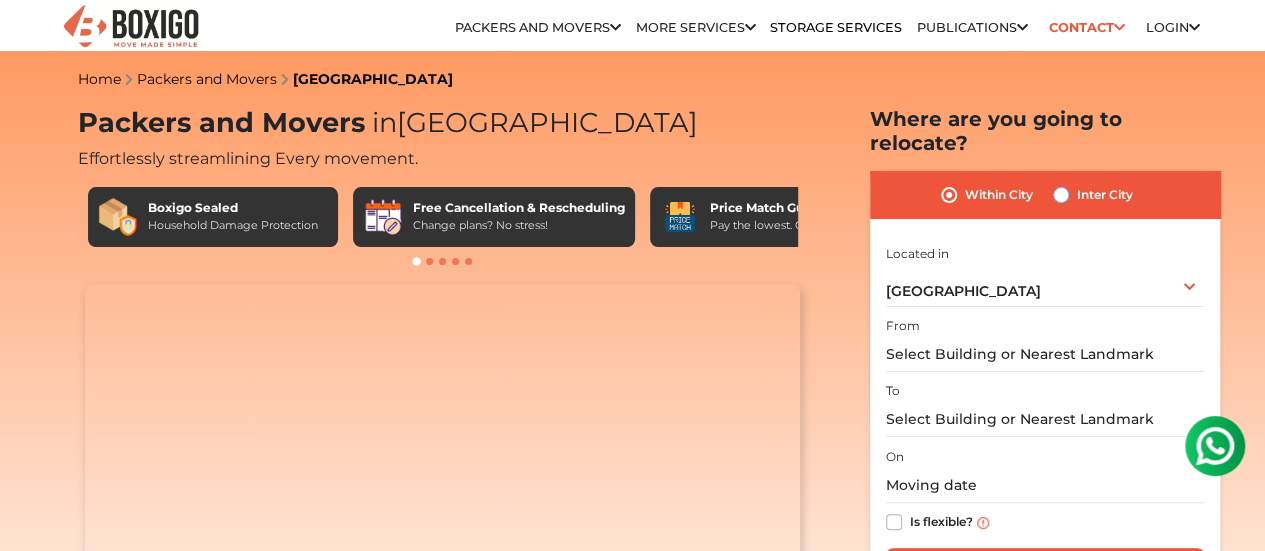click on "Inter City" at bounding box center (1061, 193) 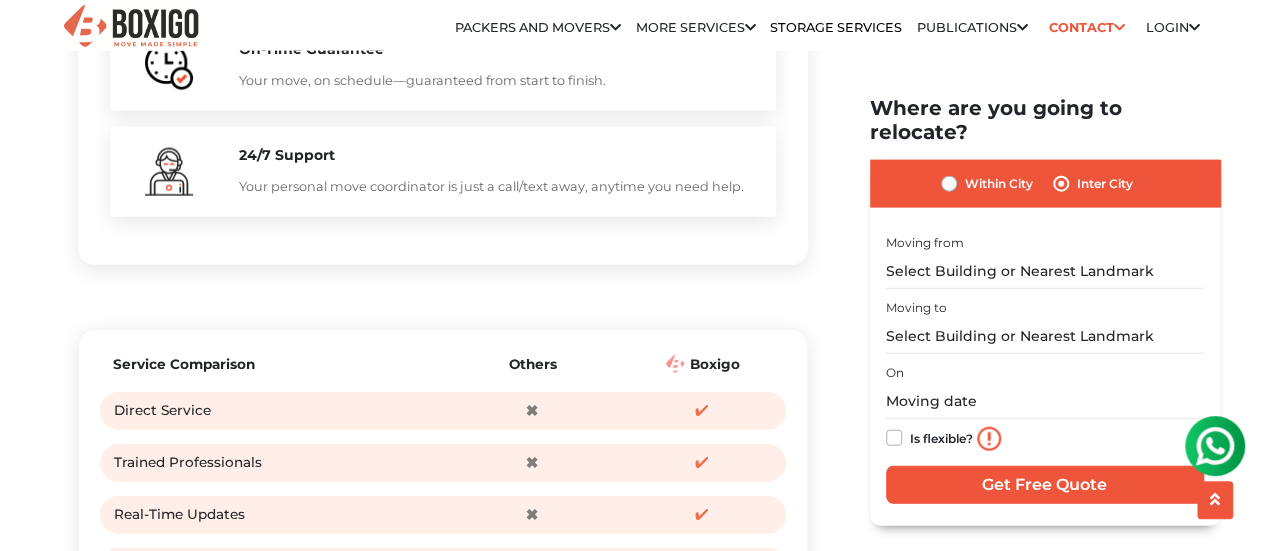 scroll, scrollTop: 2500, scrollLeft: 0, axis: vertical 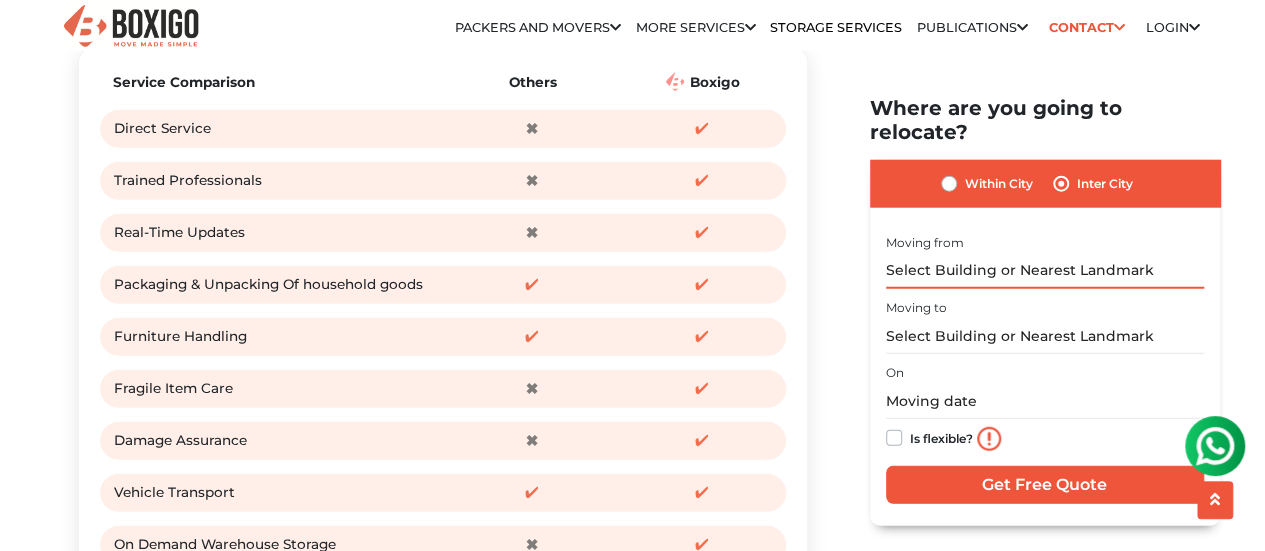 click at bounding box center (1045, 270) 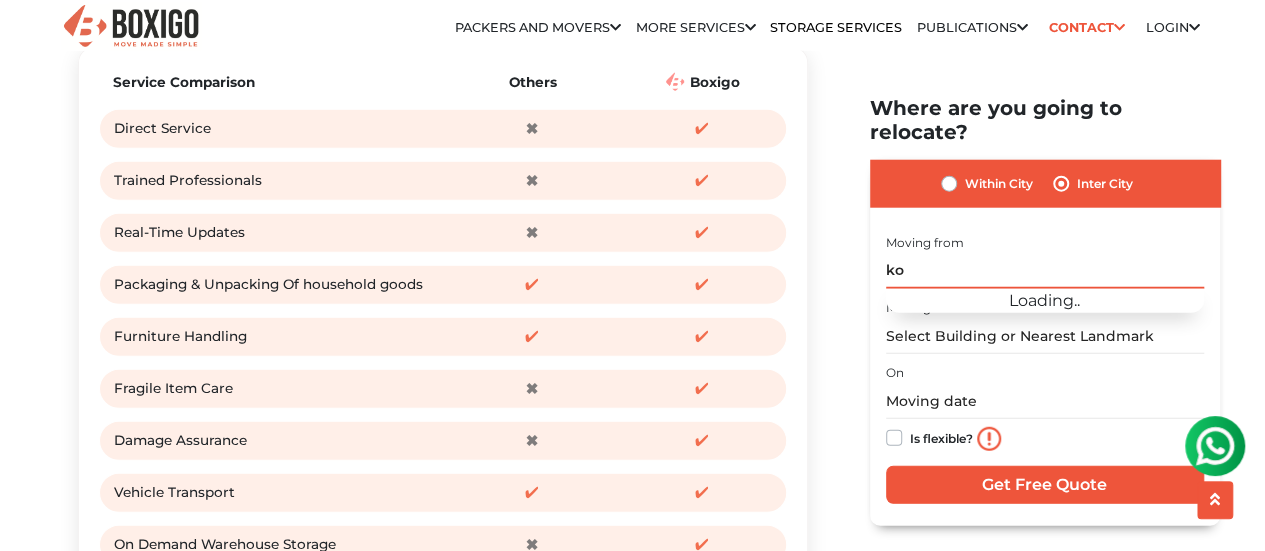 type on "k" 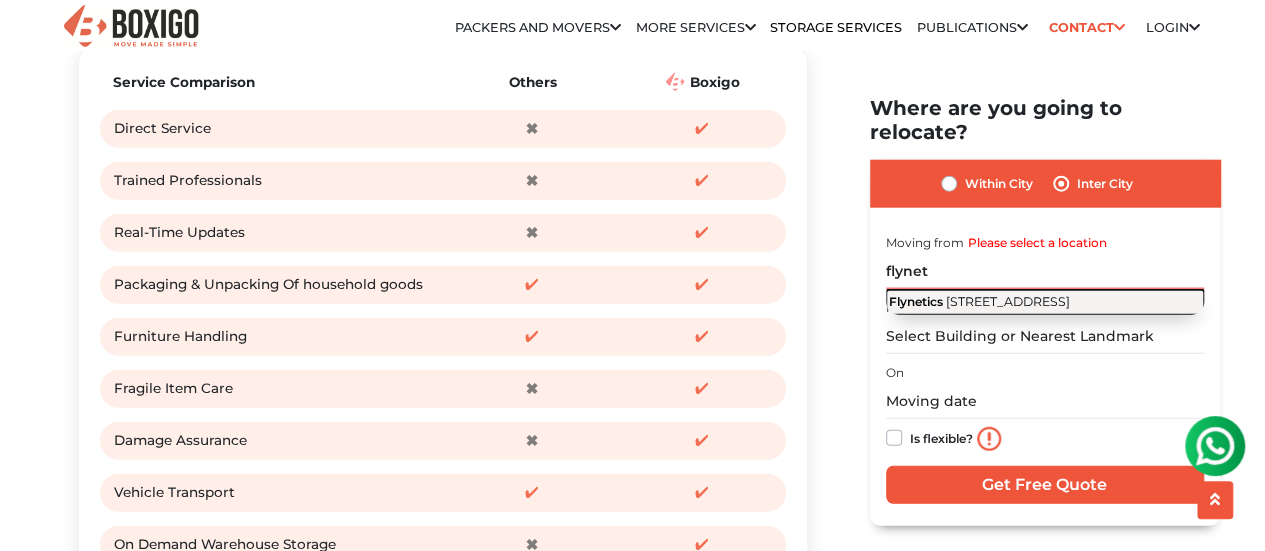 click on "[STREET_ADDRESS]" at bounding box center (1008, 300) 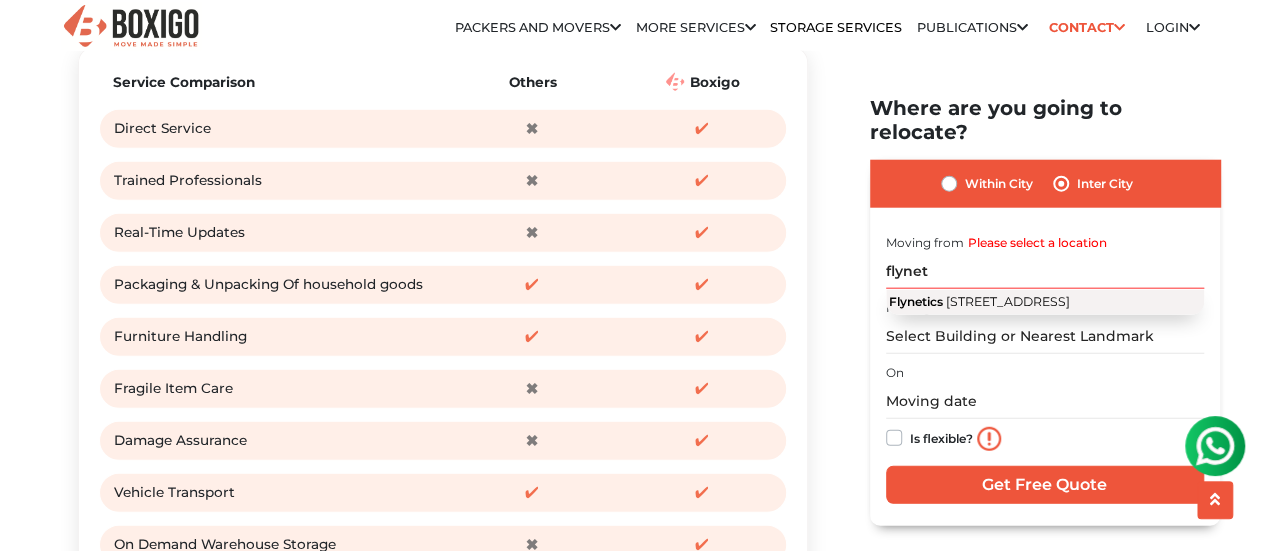 type on "Flynetics, [STREET_ADDRESS]" 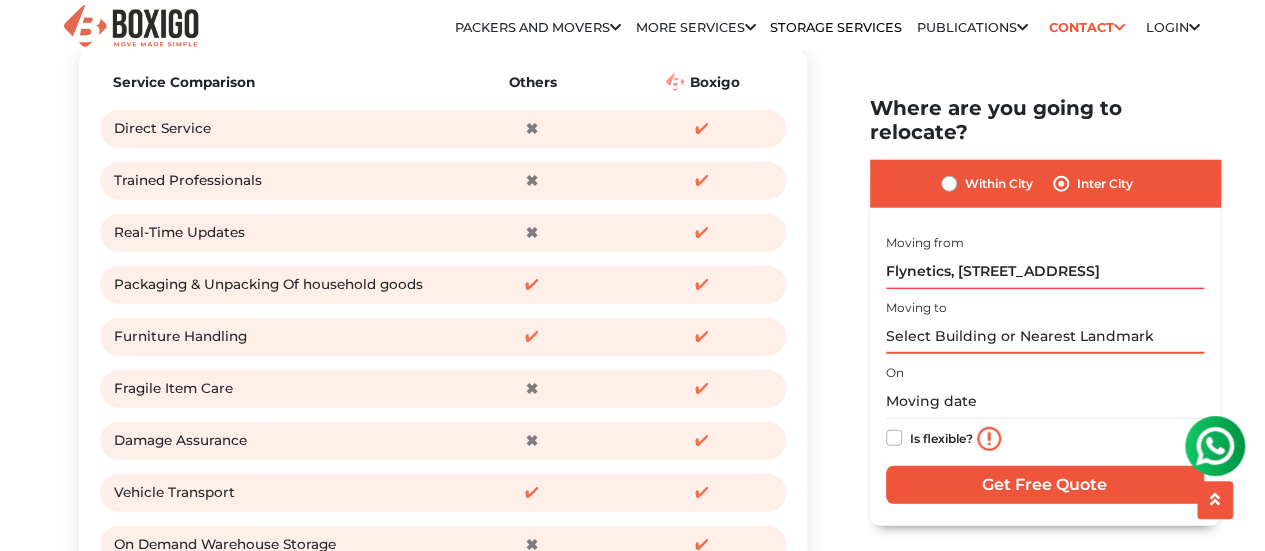 click at bounding box center [1045, 336] 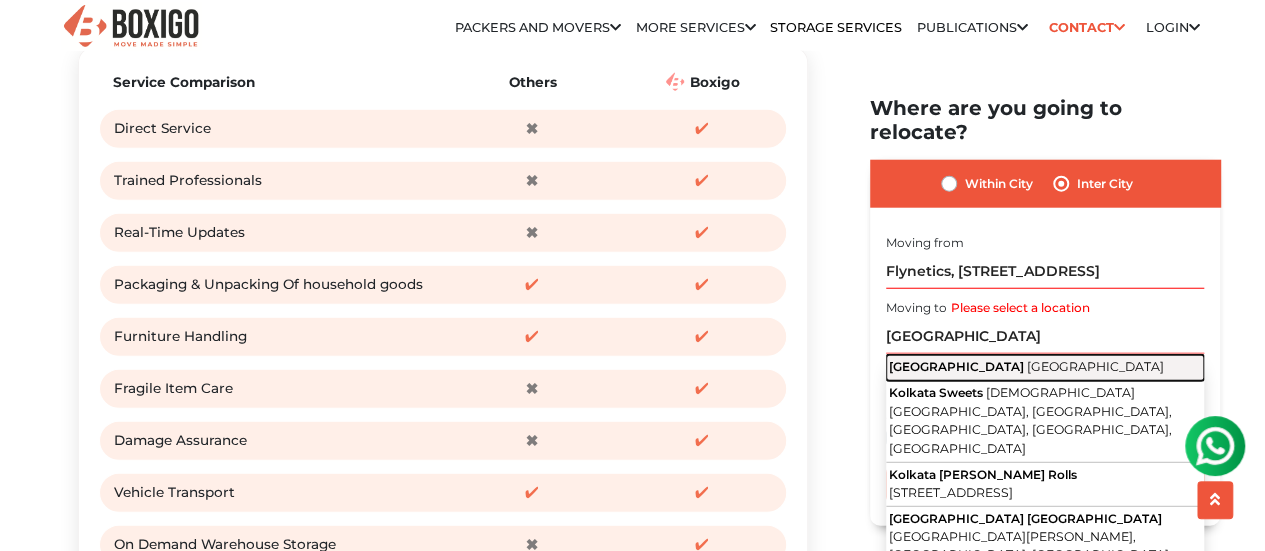 click on "[GEOGRAPHIC_DATA]" at bounding box center [1095, 366] 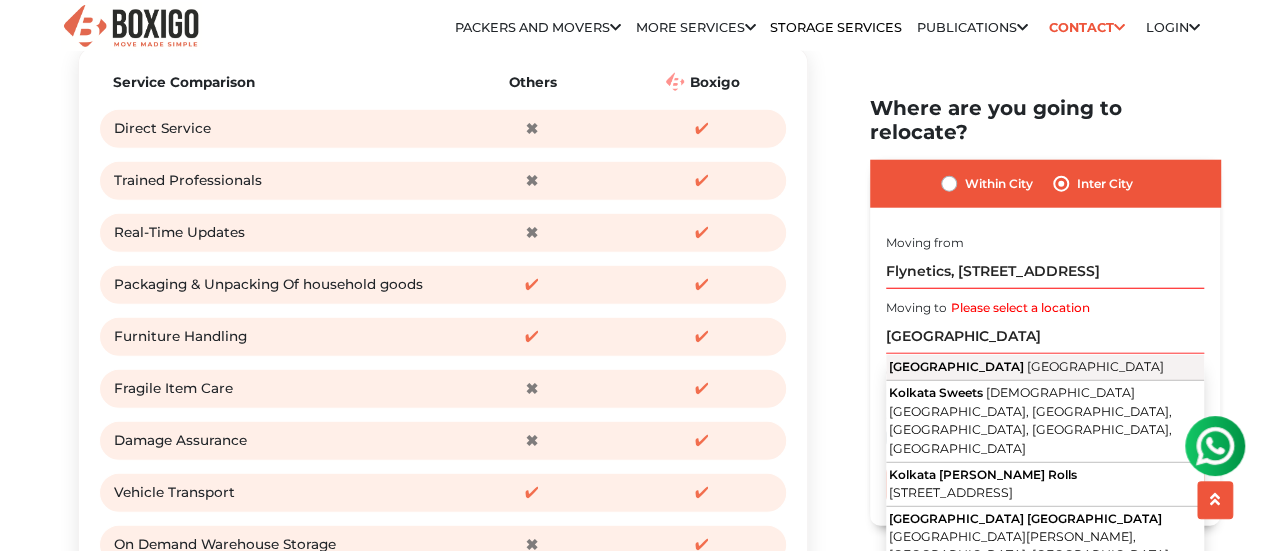 type on "[GEOGRAPHIC_DATA], [GEOGRAPHIC_DATA]" 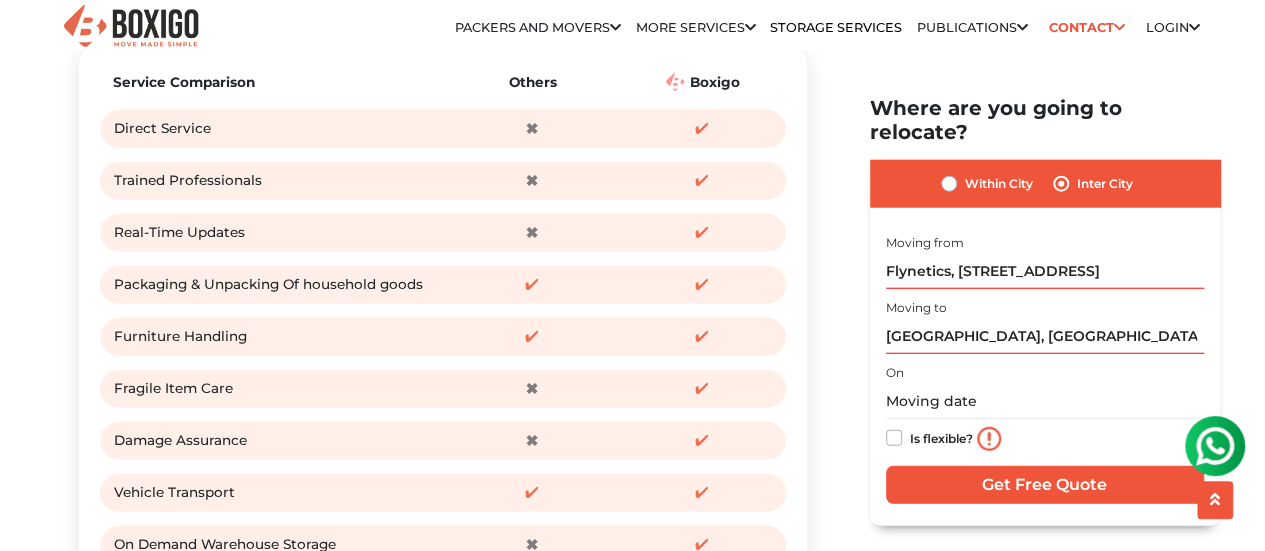 click on "On" at bounding box center (895, 373) 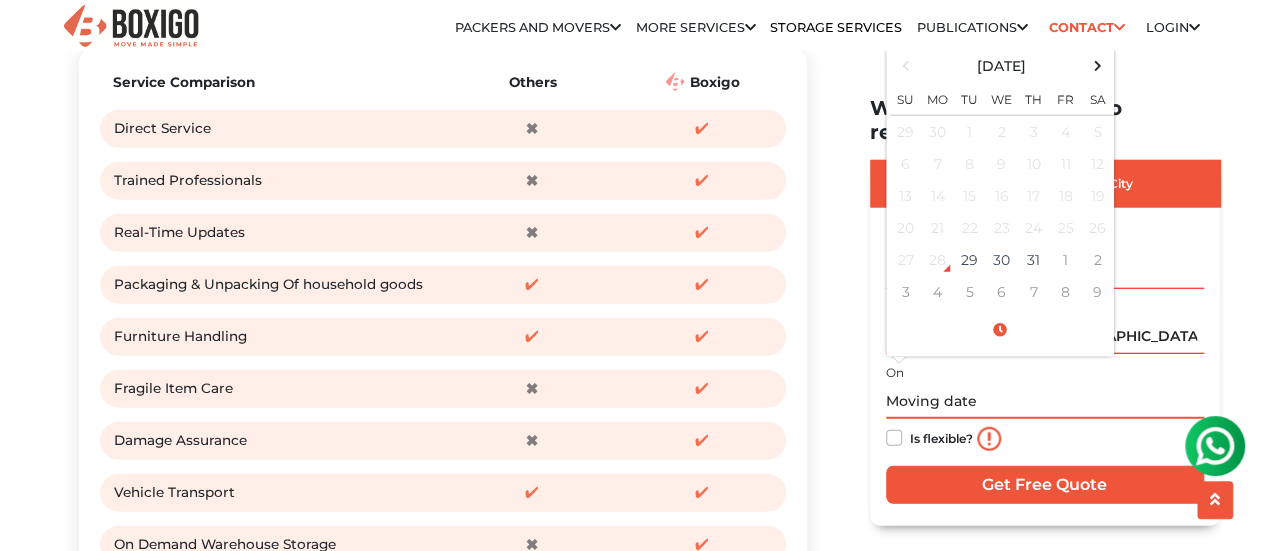 click at bounding box center [1045, 401] 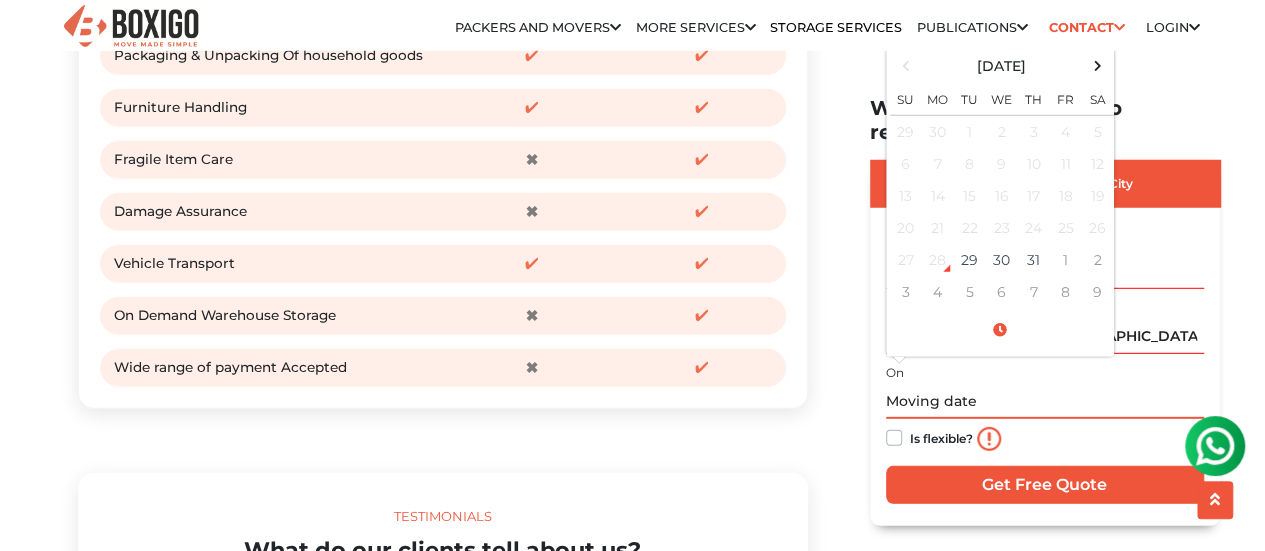 scroll, scrollTop: 2800, scrollLeft: 0, axis: vertical 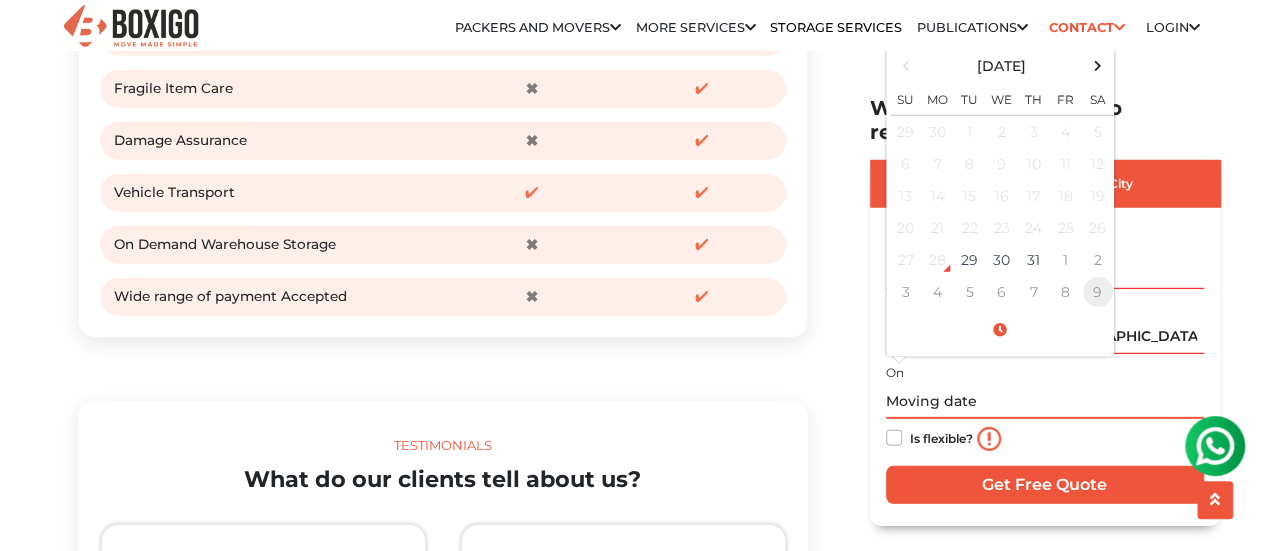 click on "9" at bounding box center [1098, 292] 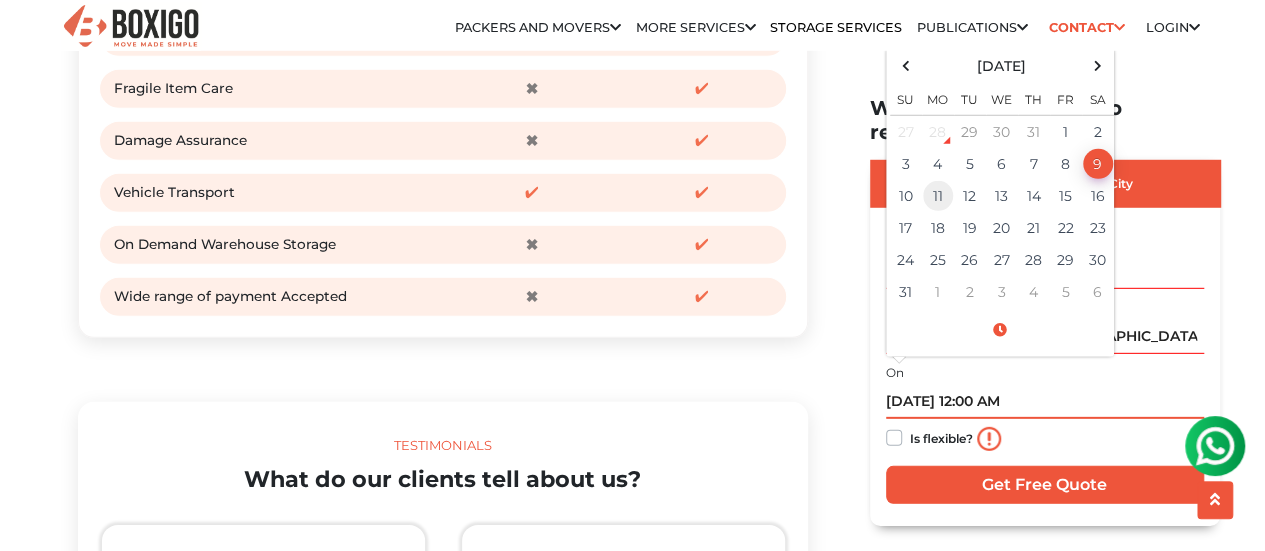click on "11" at bounding box center [938, 196] 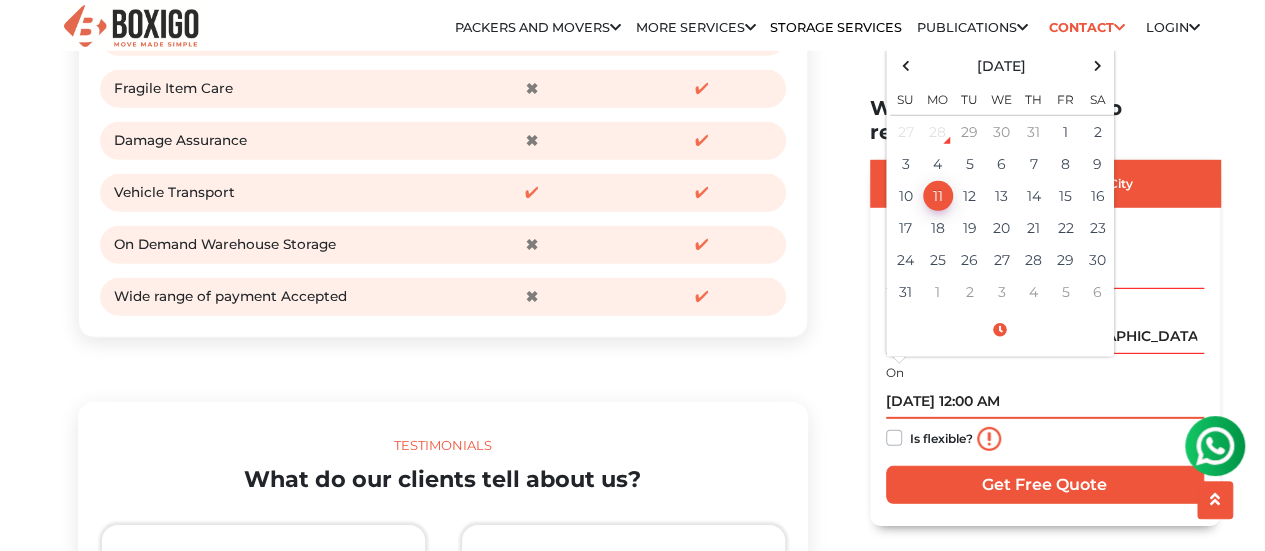 type on "[DATE] 12:00 AM" 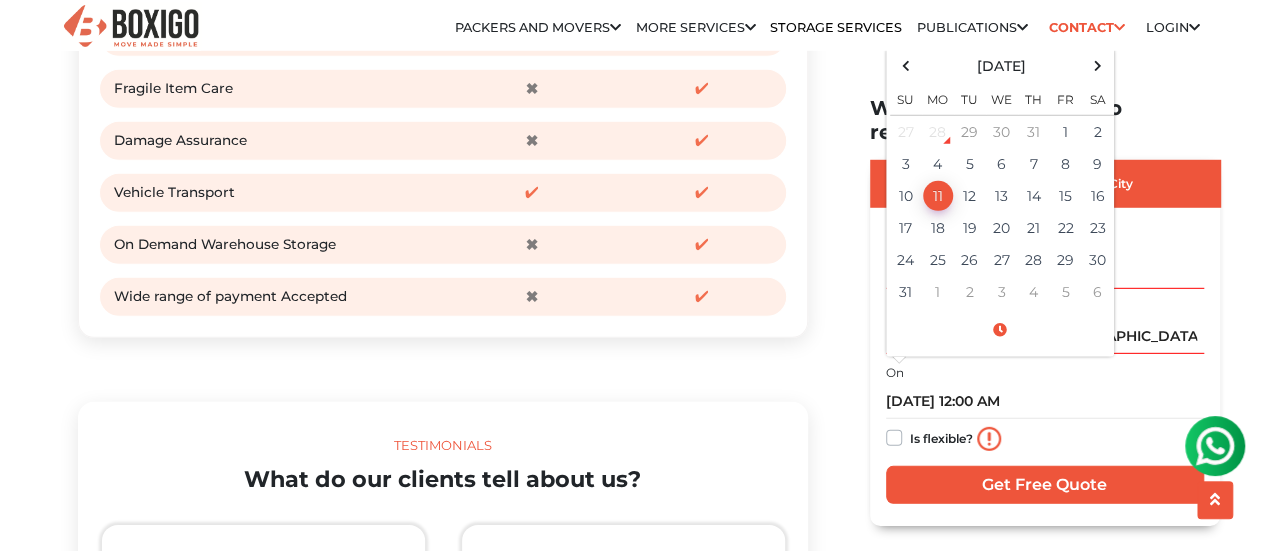 click on "Is flexible?" at bounding box center [941, 436] 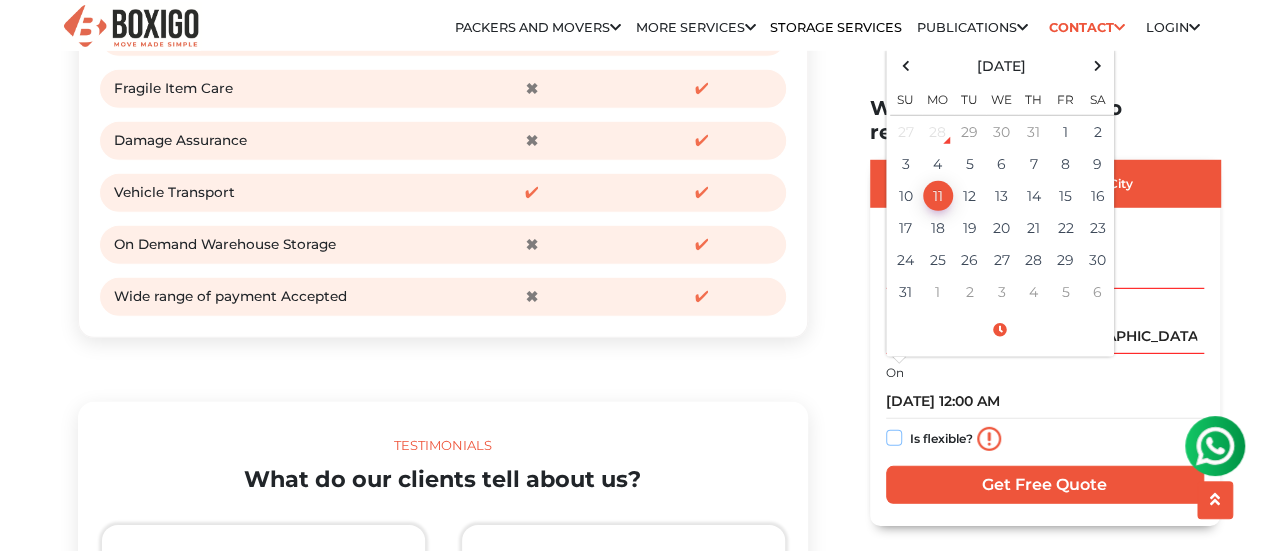 click on "Is flexible?" at bounding box center (894, 436) 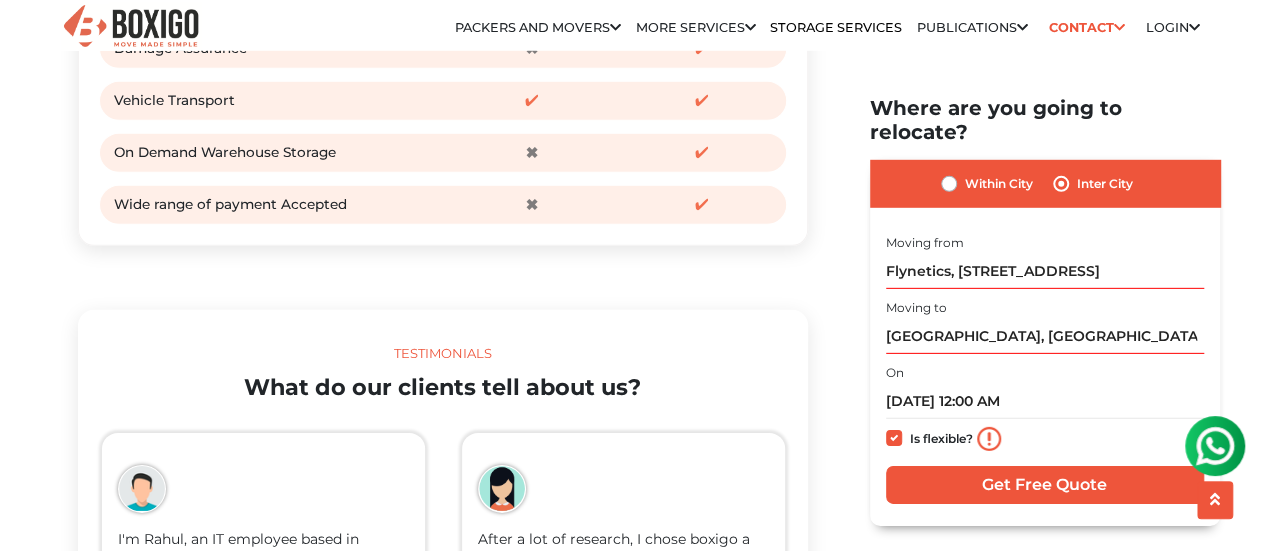 scroll, scrollTop: 3000, scrollLeft: 0, axis: vertical 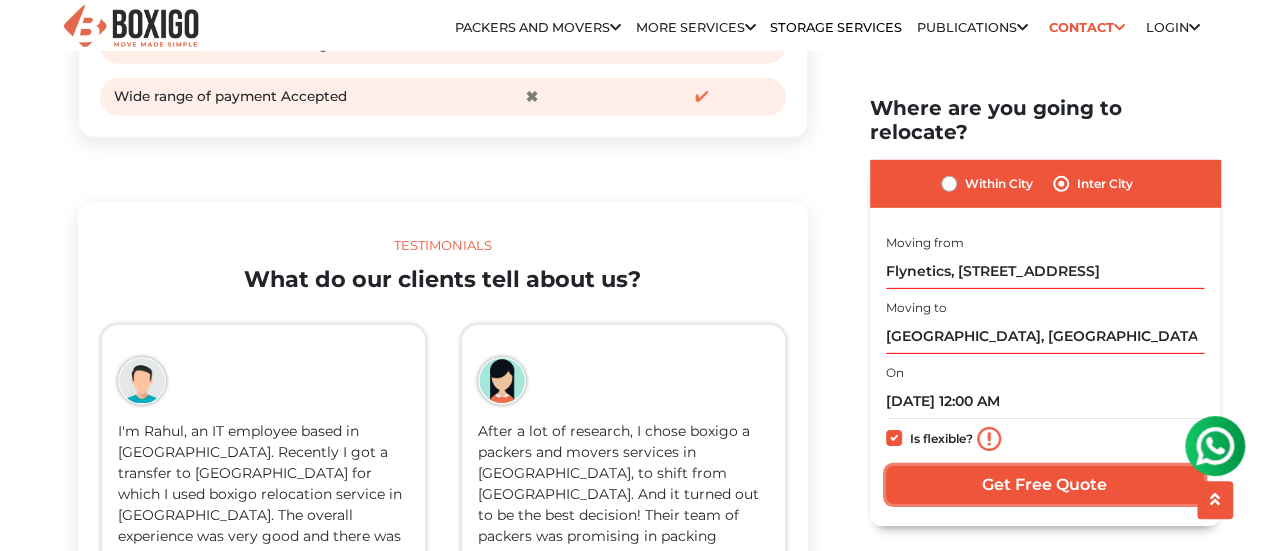 click on "Get Free Quote" at bounding box center [1045, 484] 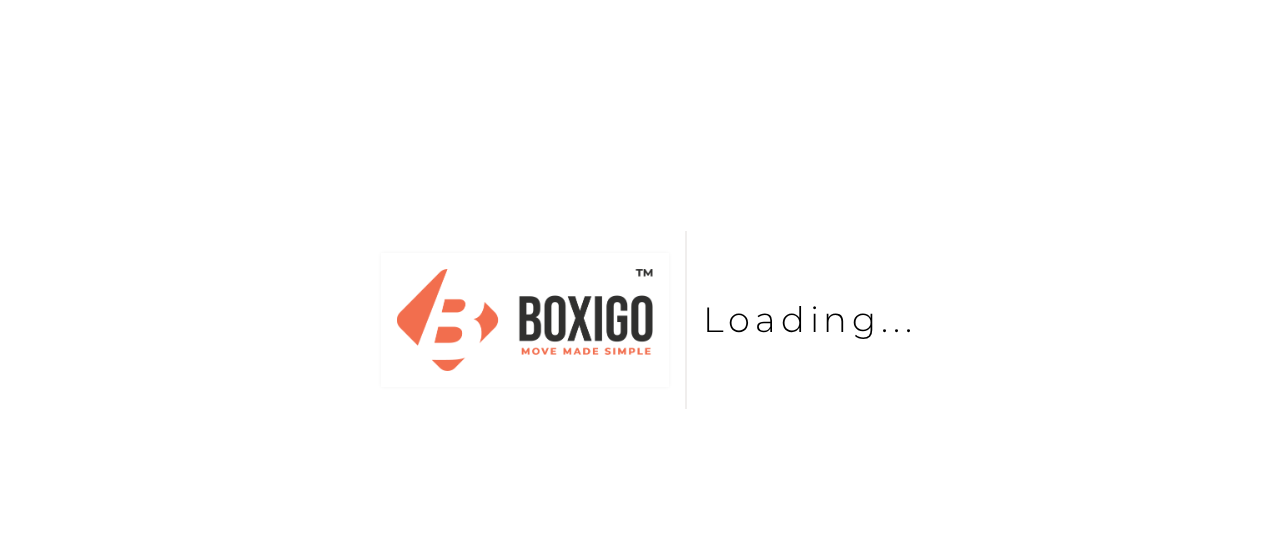 scroll, scrollTop: 0, scrollLeft: 0, axis: both 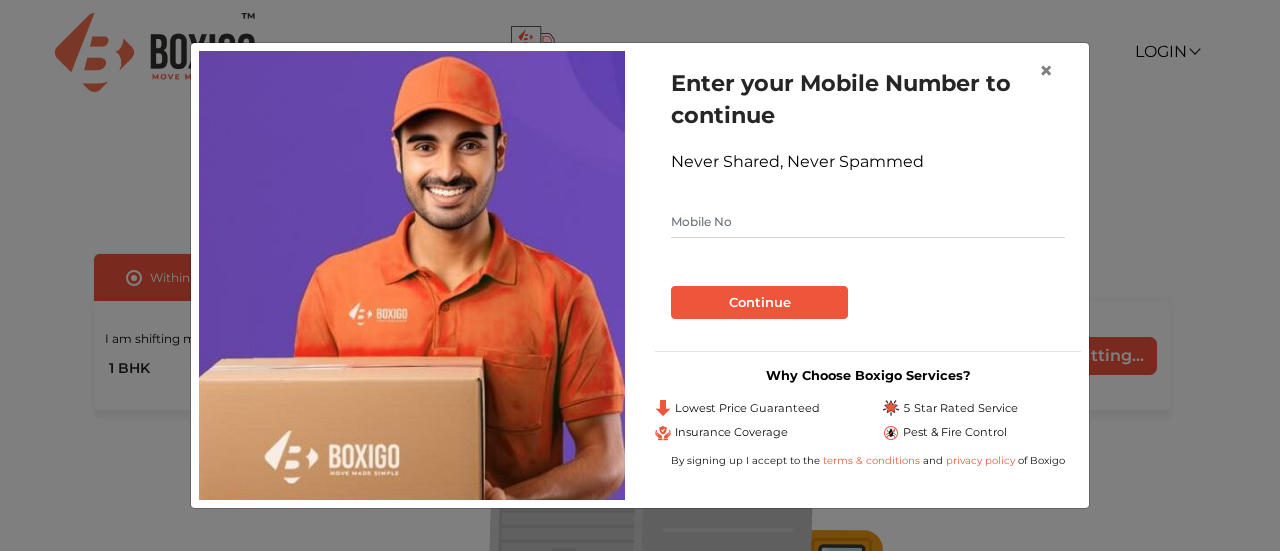 click at bounding box center [868, 222] 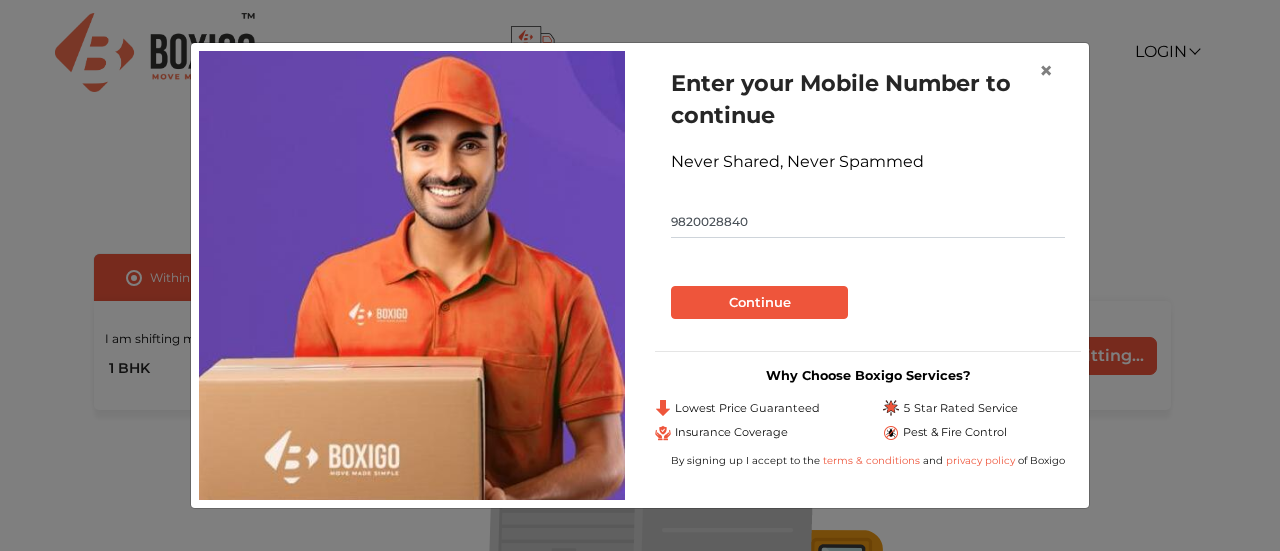 type on "9820028840" 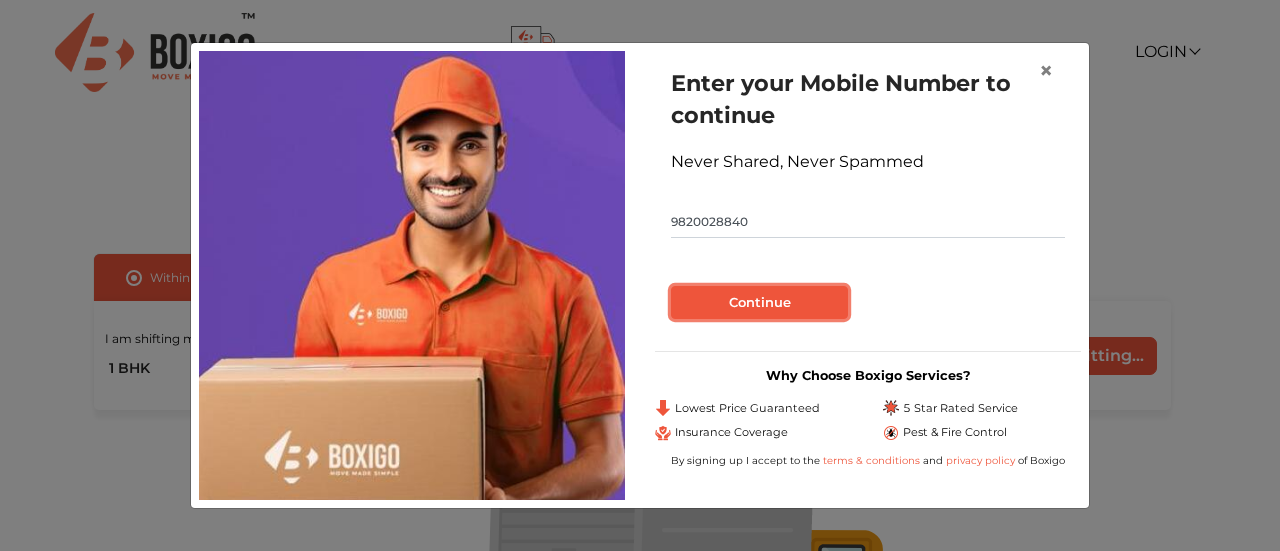 click on "Continue" at bounding box center (759, 303) 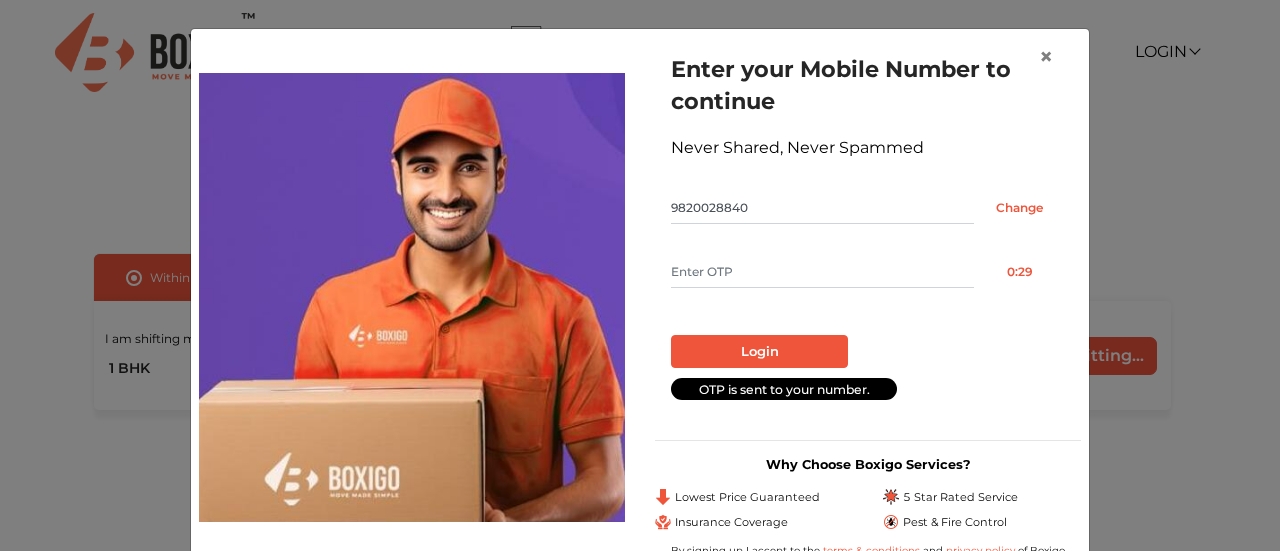click at bounding box center (822, 272) 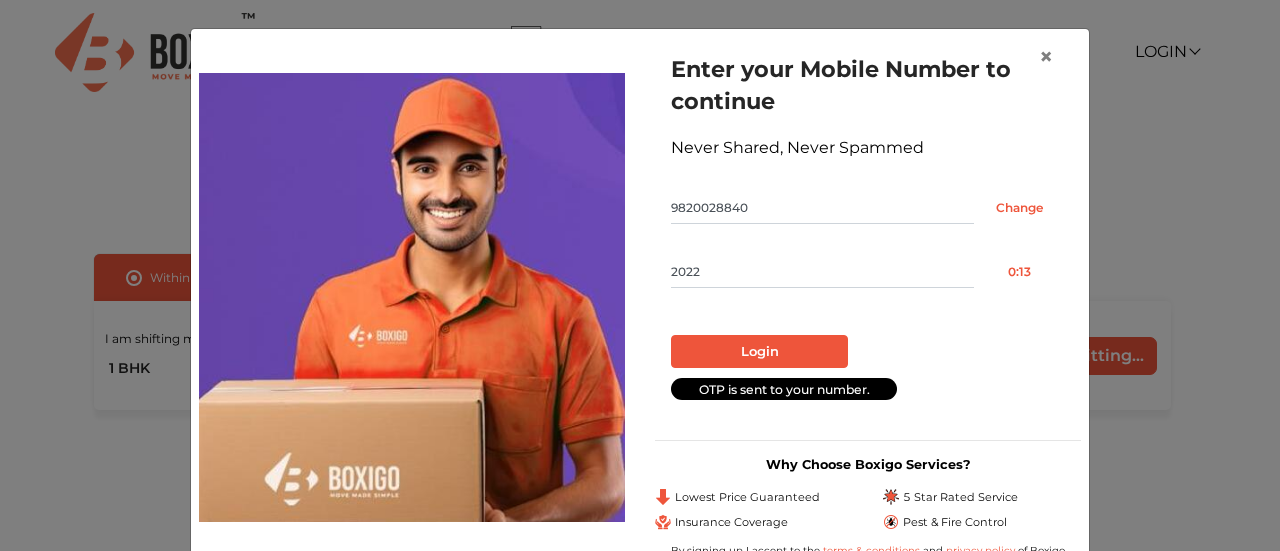type on "2022" 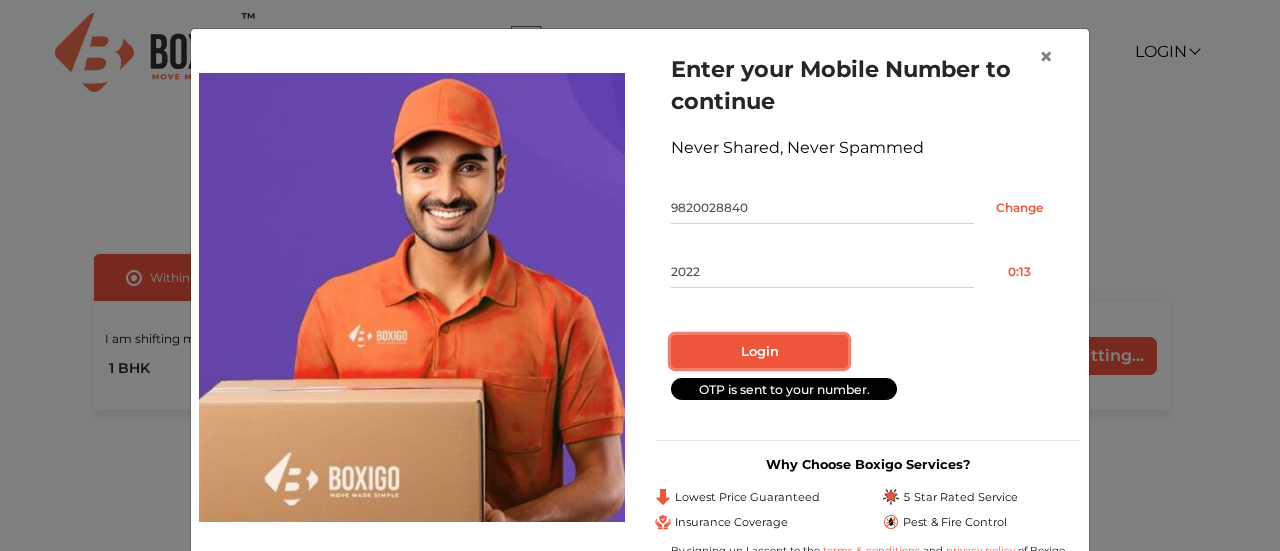 click on "Login" at bounding box center (759, 352) 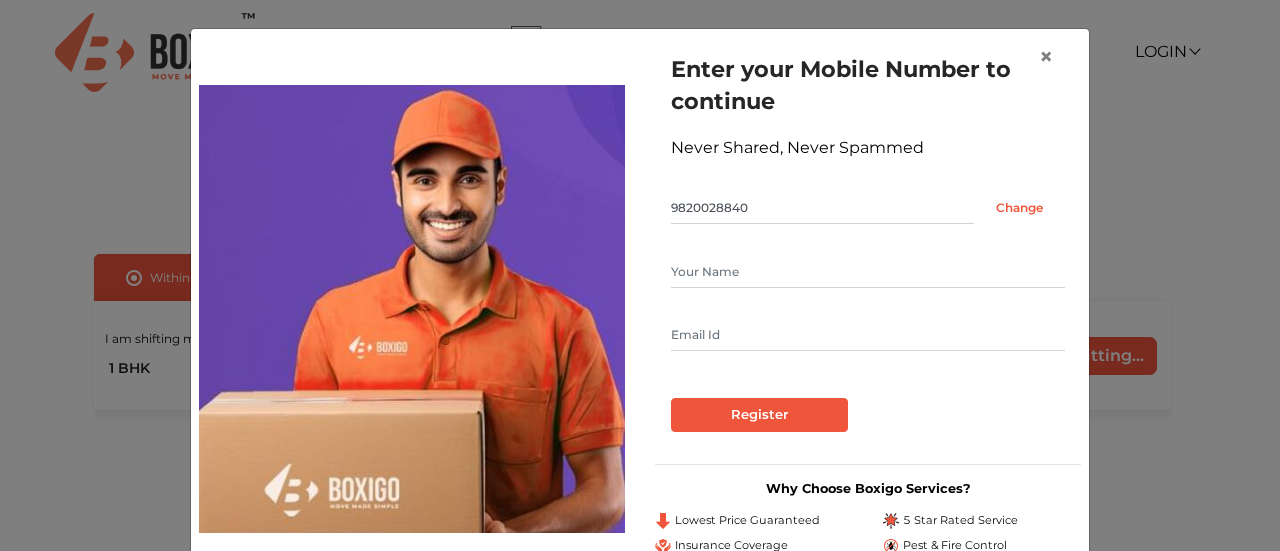 click at bounding box center [868, 272] 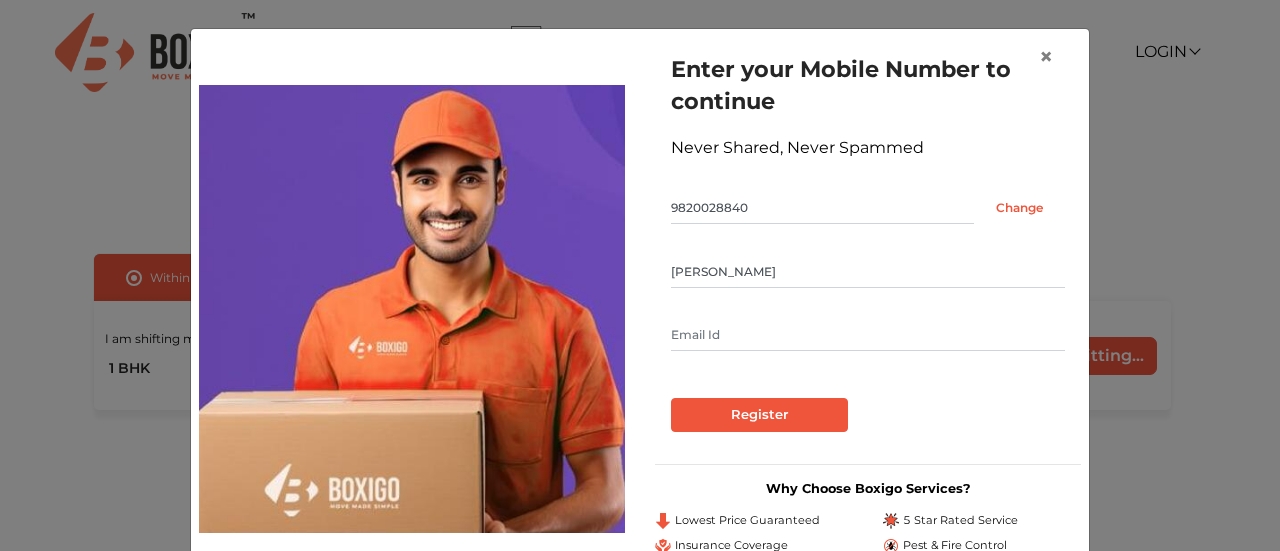 type on "Dipanshu Sinha" 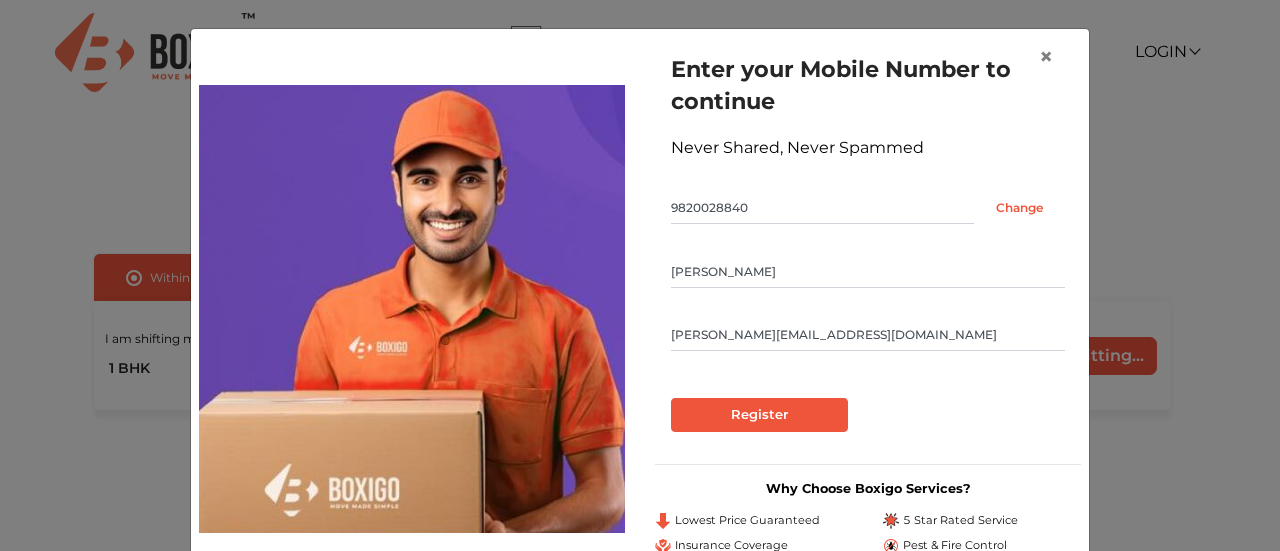type on "dipanshu.s@gmail.com" 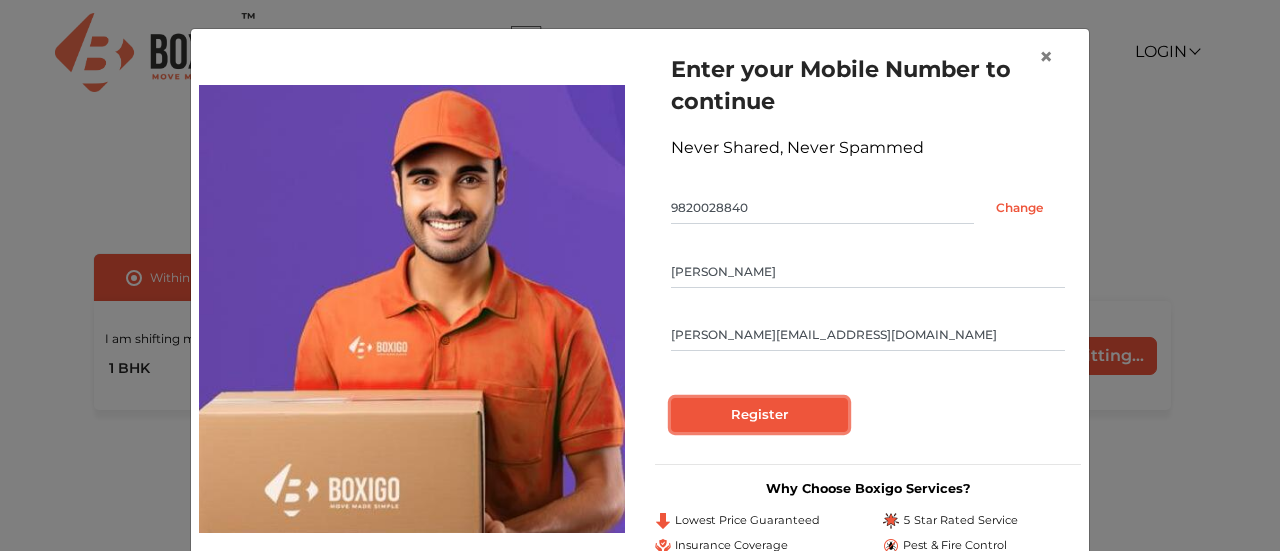 click on "Register" at bounding box center (759, 415) 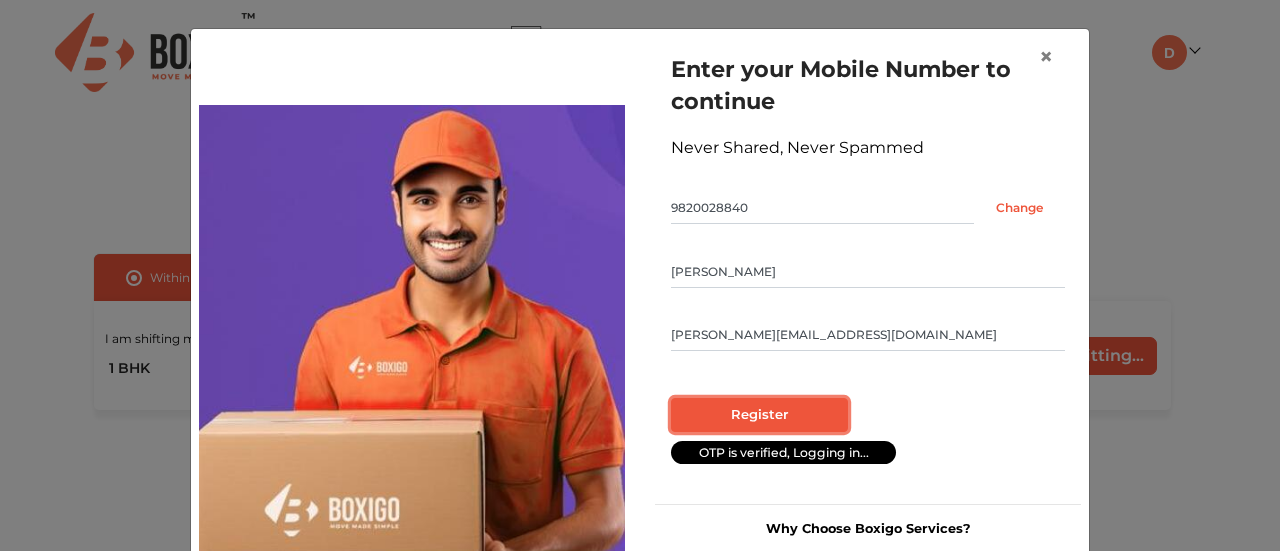 radio on "false" 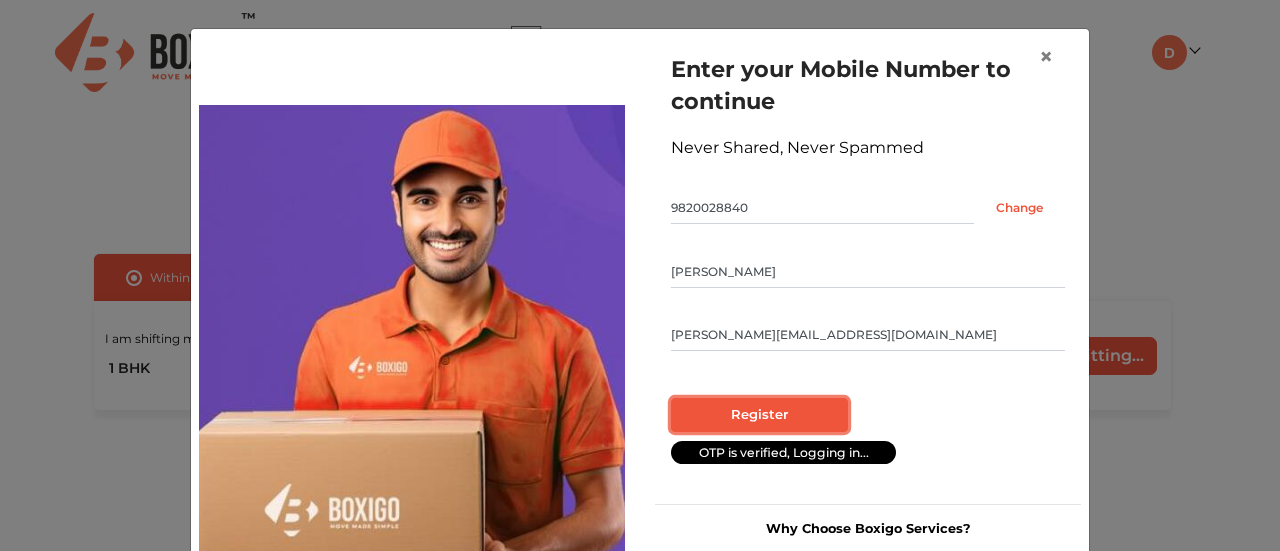 radio on "true" 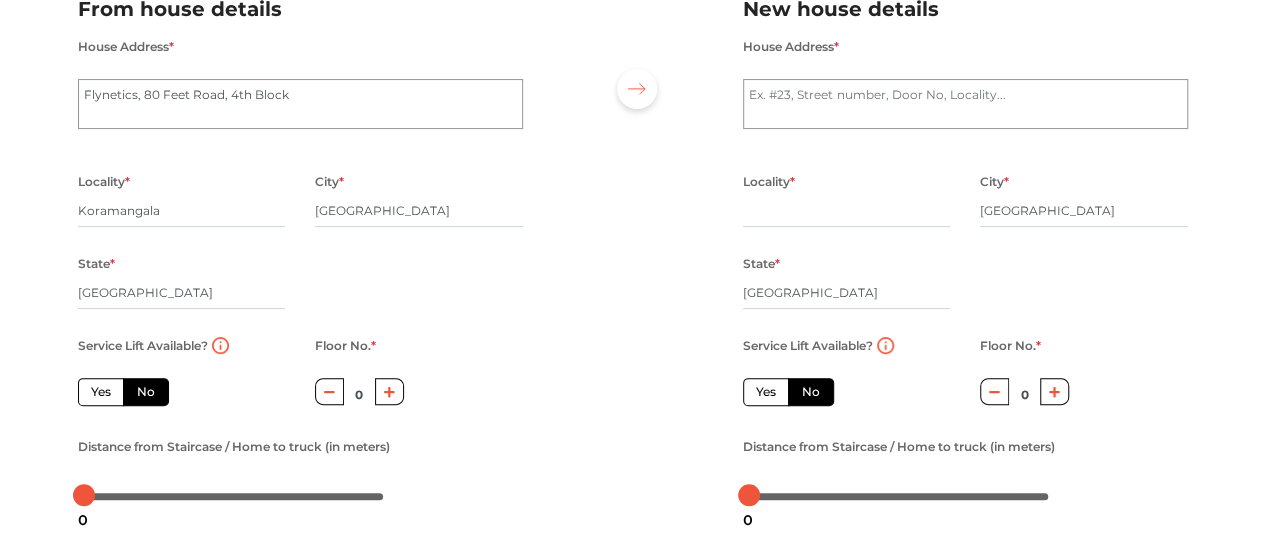 scroll, scrollTop: 200, scrollLeft: 0, axis: vertical 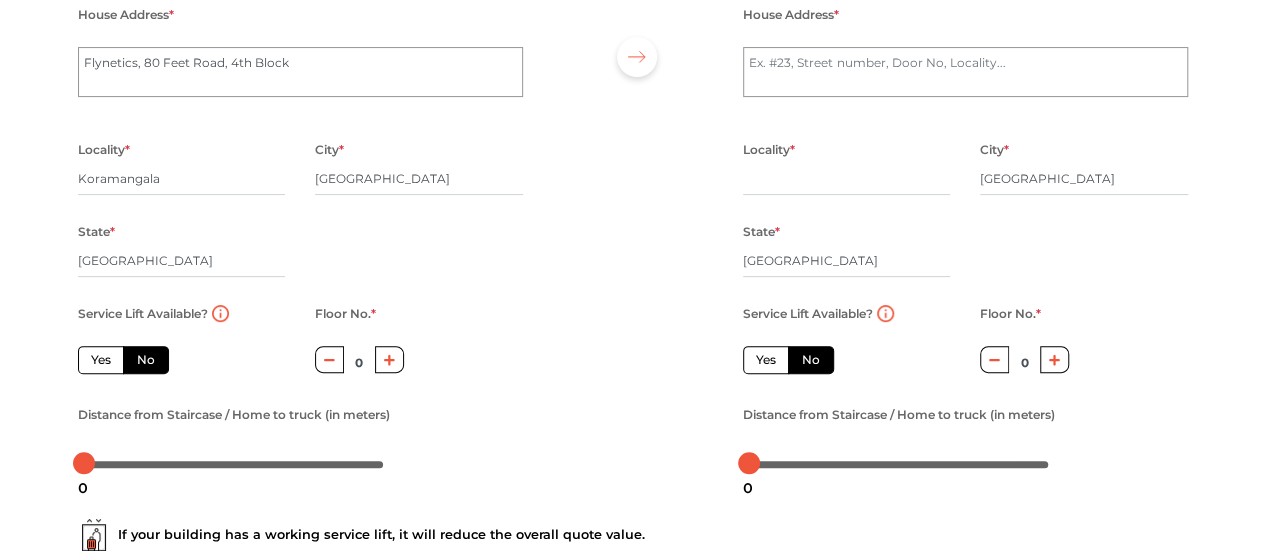 click on "Yes" at bounding box center (101, 360) 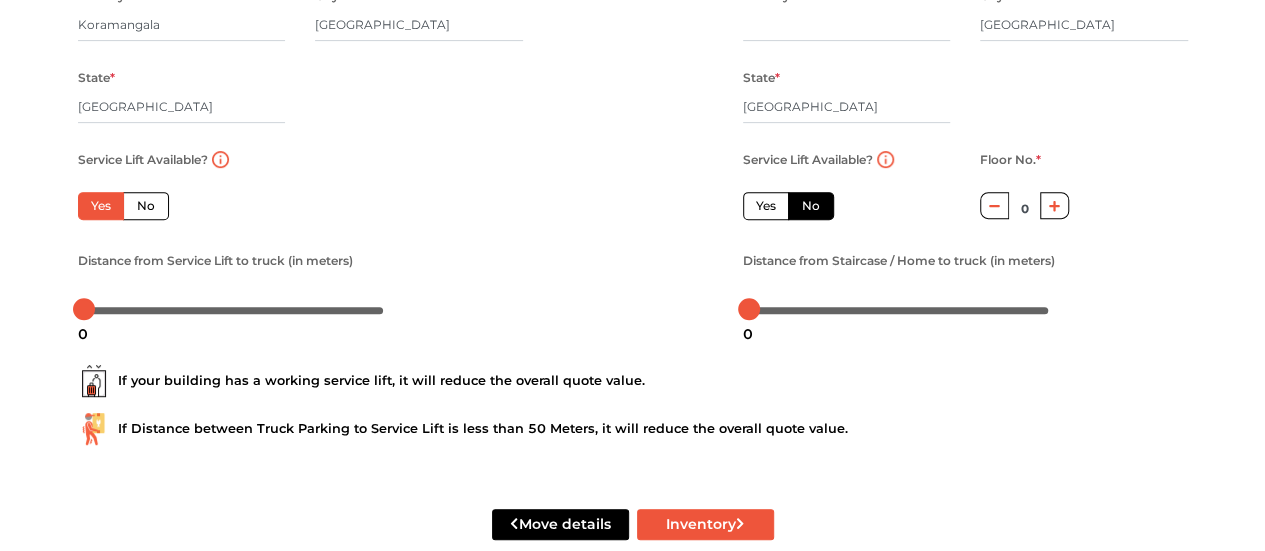 scroll, scrollTop: 394, scrollLeft: 0, axis: vertical 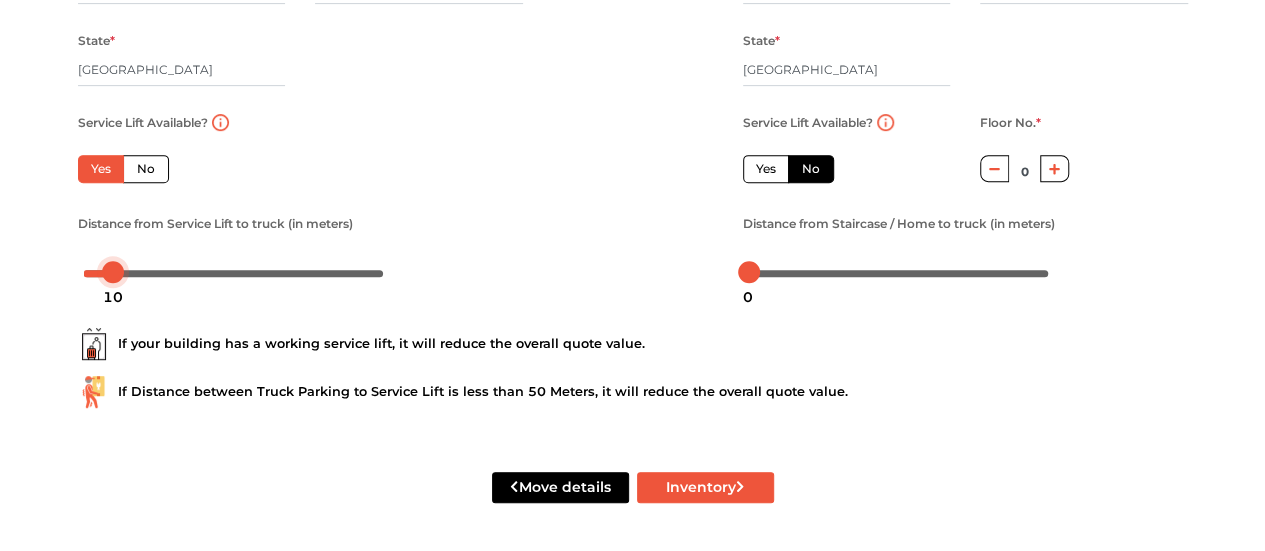 drag, startPoint x: 86, startPoint y: 275, endPoint x: 116, endPoint y: 281, distance: 30.594116 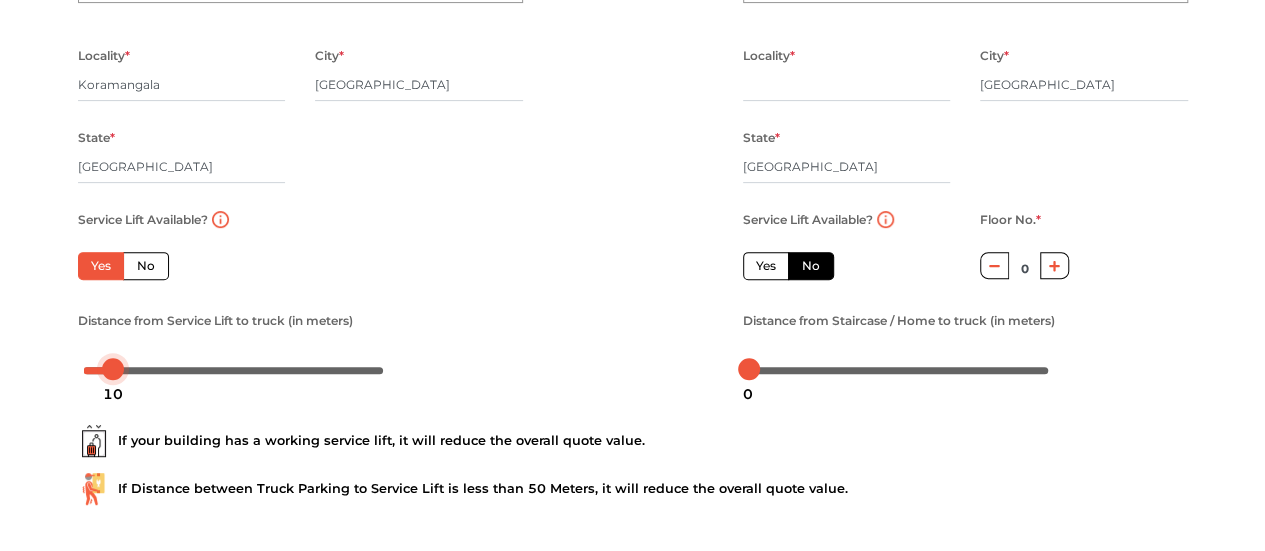 scroll, scrollTop: 194, scrollLeft: 0, axis: vertical 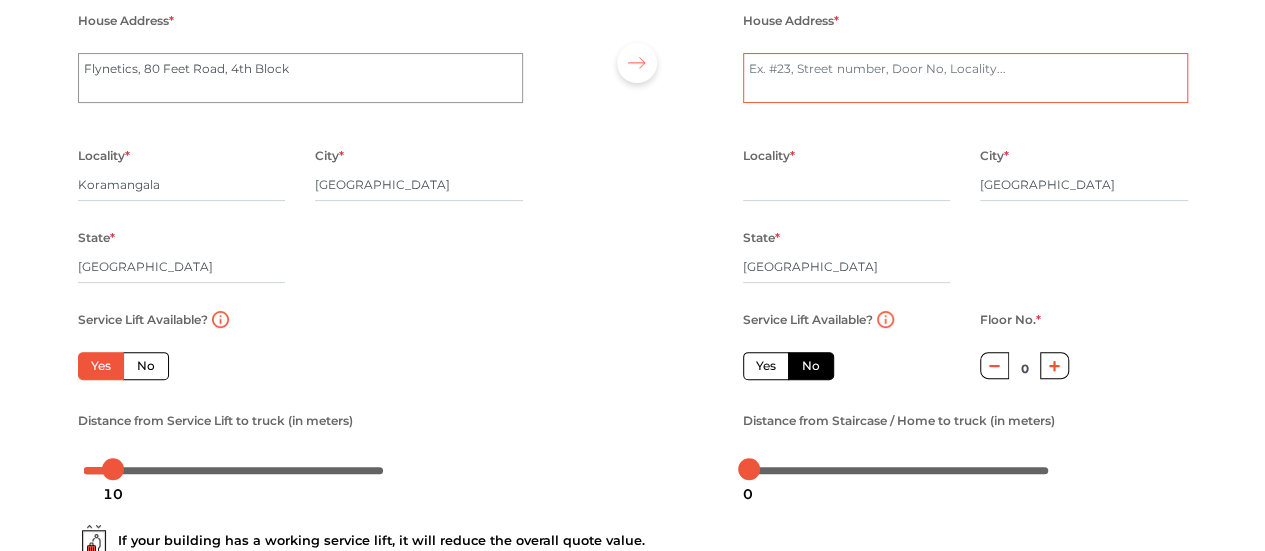 click on "House Address  *" at bounding box center [965, 78] 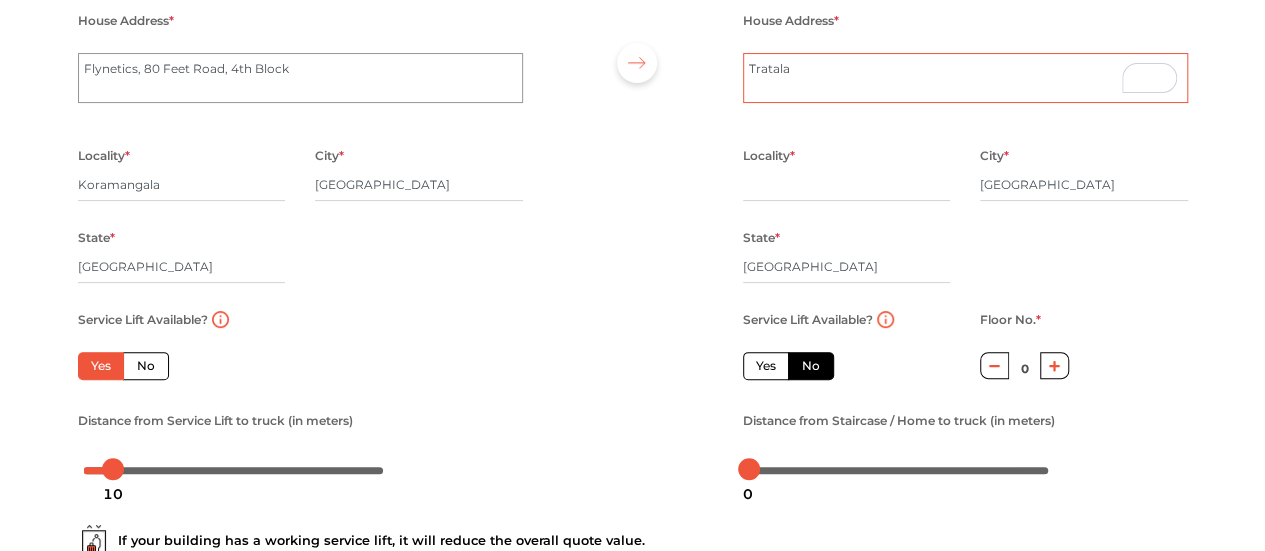 click on "Tratala" at bounding box center [965, 78] 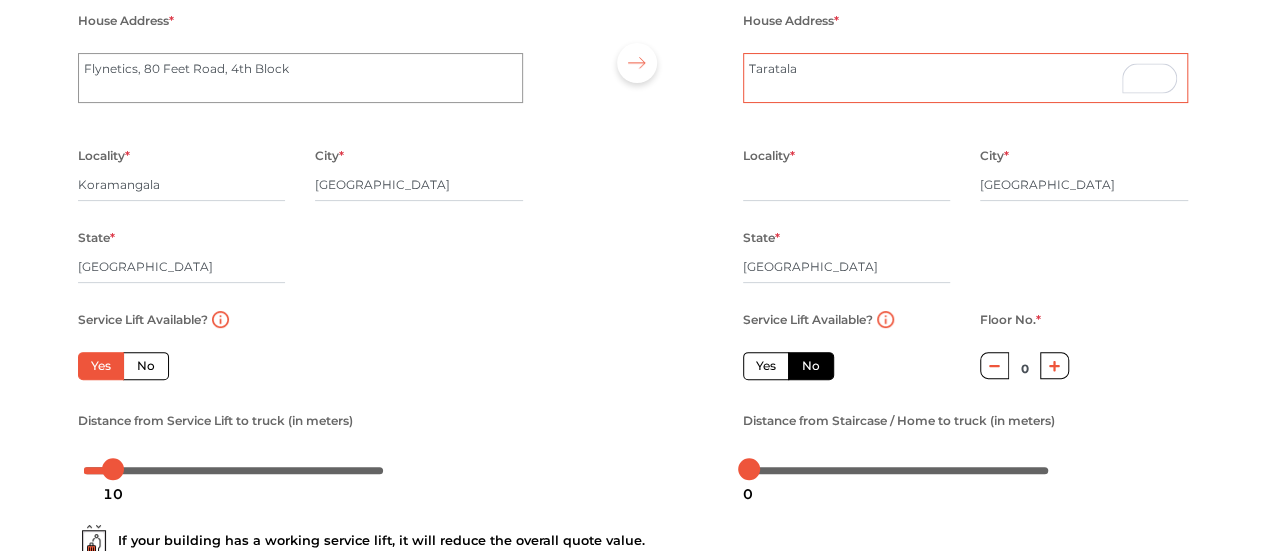 type on "Taratala" 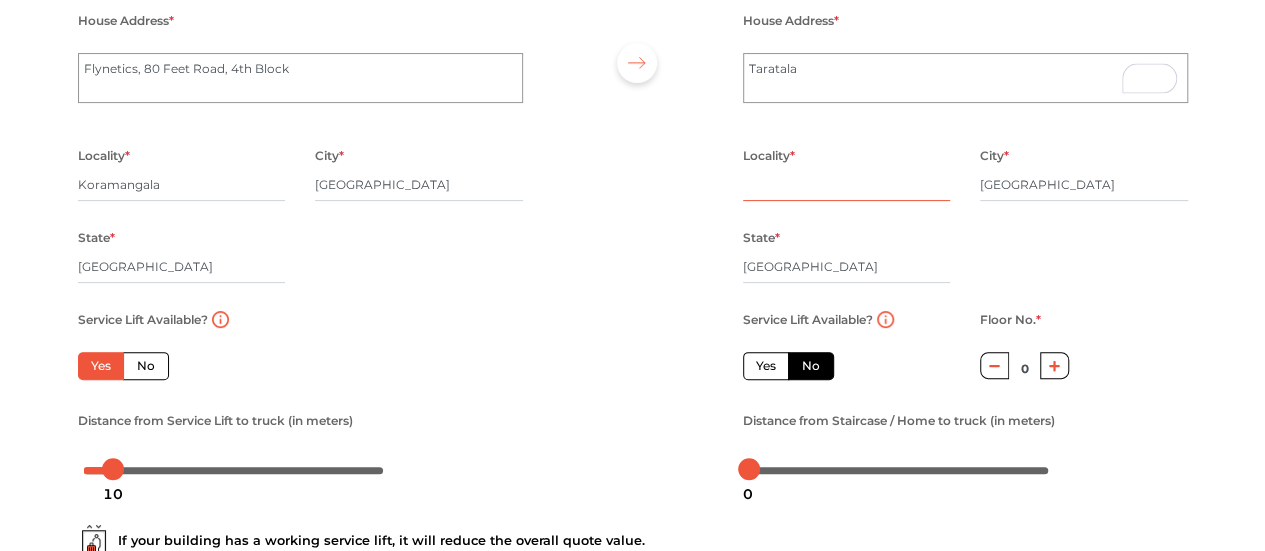 click at bounding box center (847, 185) 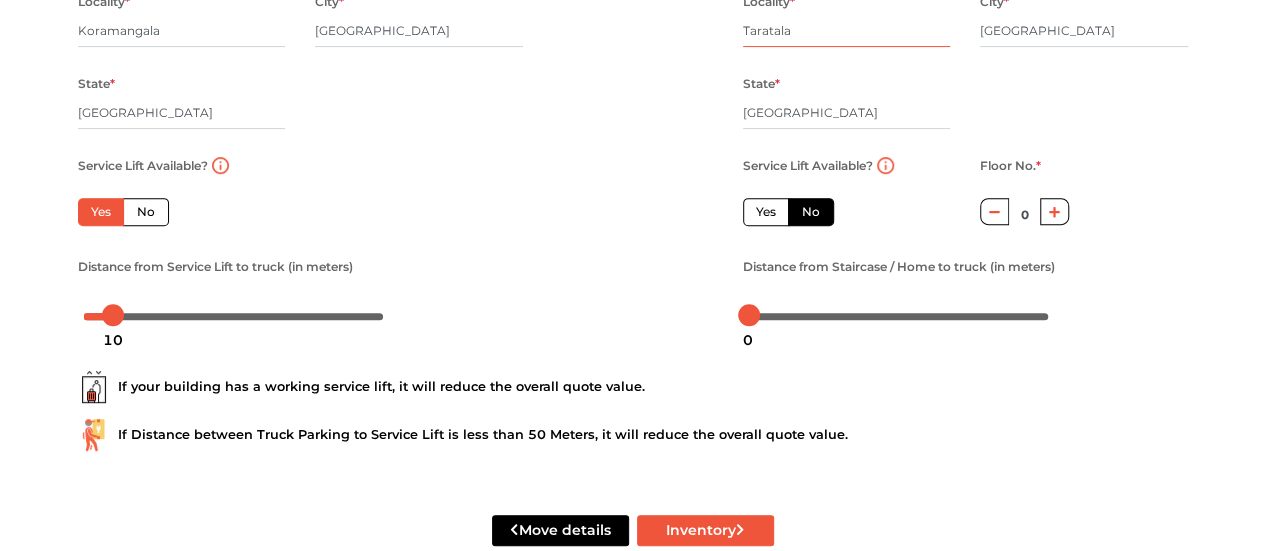 scroll, scrollTop: 394, scrollLeft: 0, axis: vertical 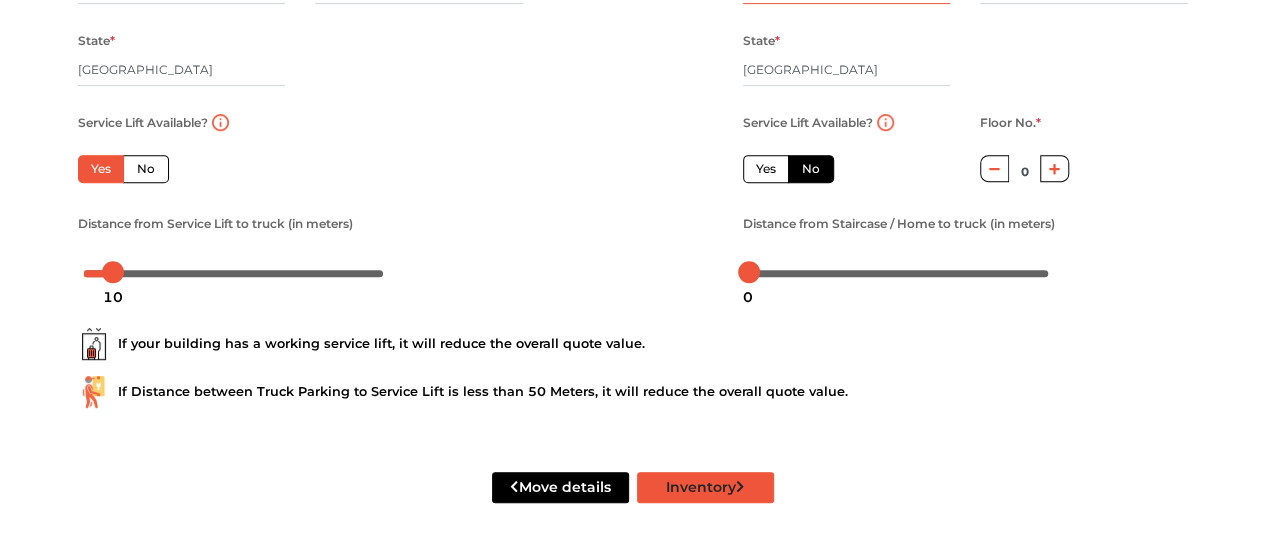type on "Taratala" 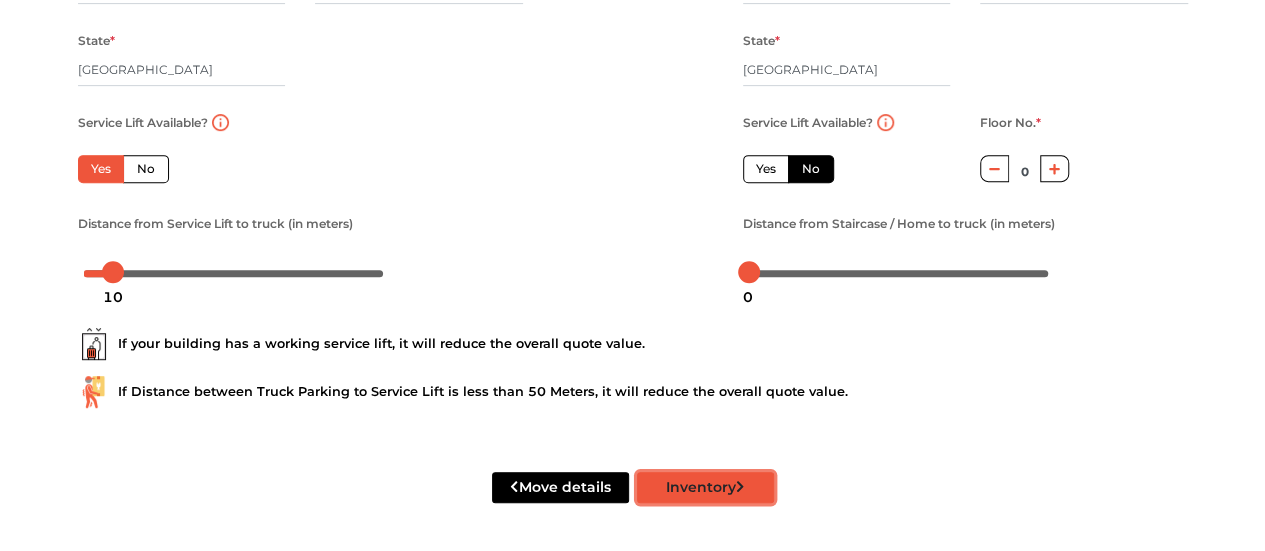 click on "Inventory" at bounding box center [705, 487] 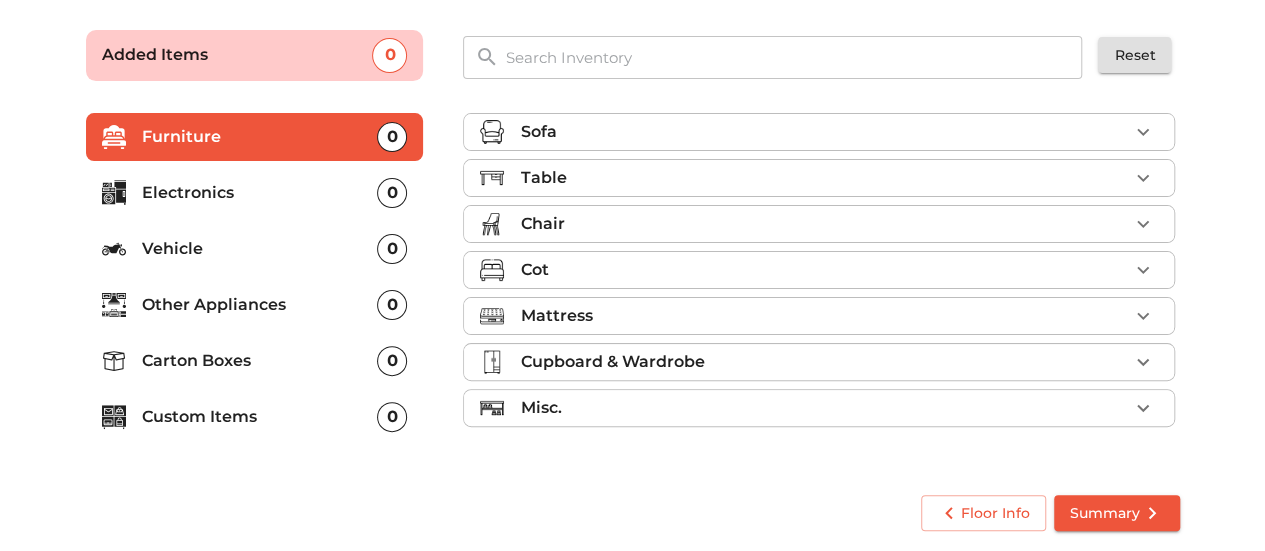 scroll, scrollTop: 130, scrollLeft: 0, axis: vertical 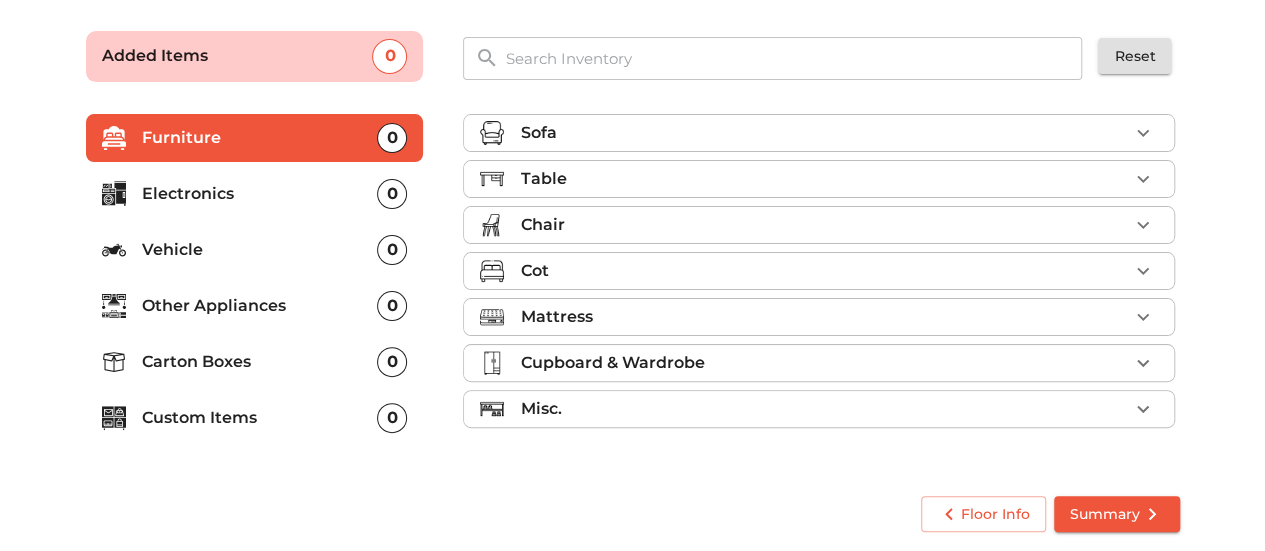 click on "Table" at bounding box center (824, 179) 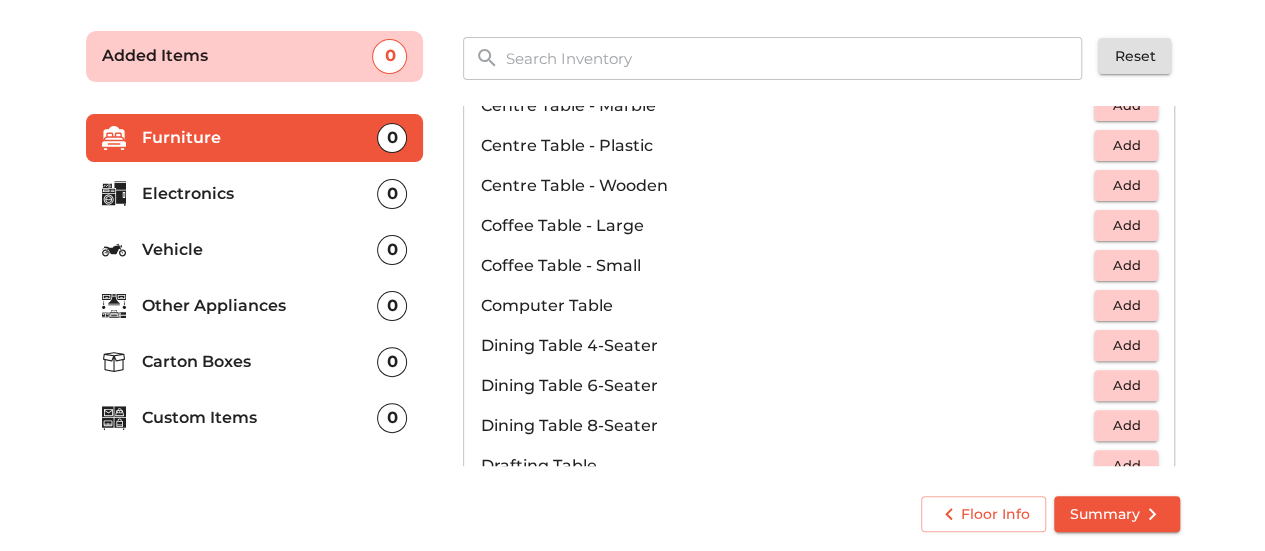 scroll, scrollTop: 300, scrollLeft: 0, axis: vertical 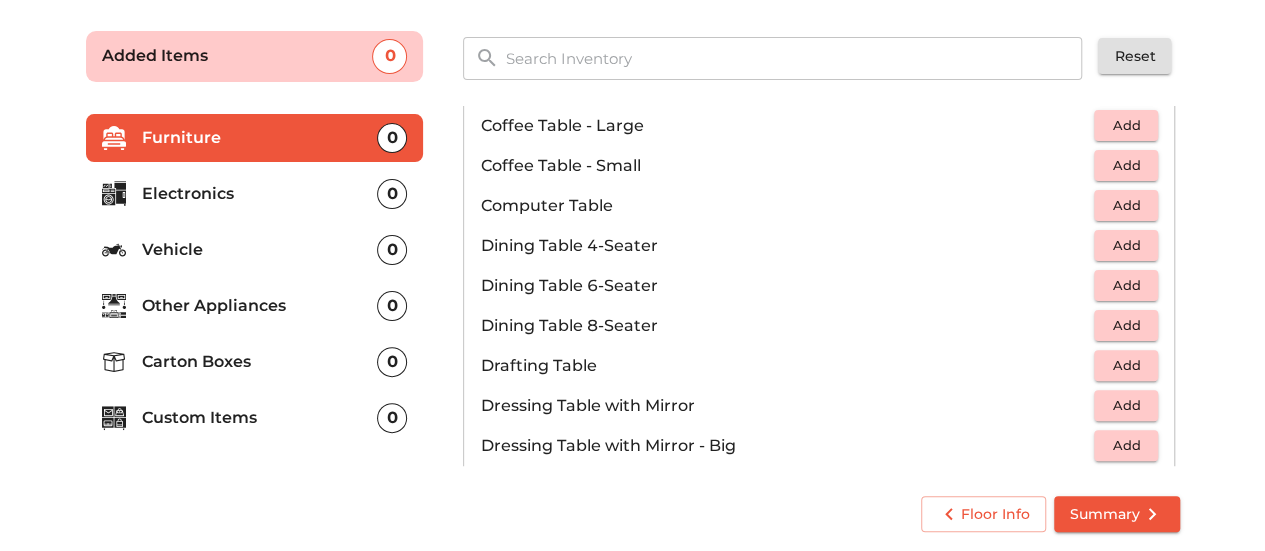 click on "Add" at bounding box center (1126, 325) 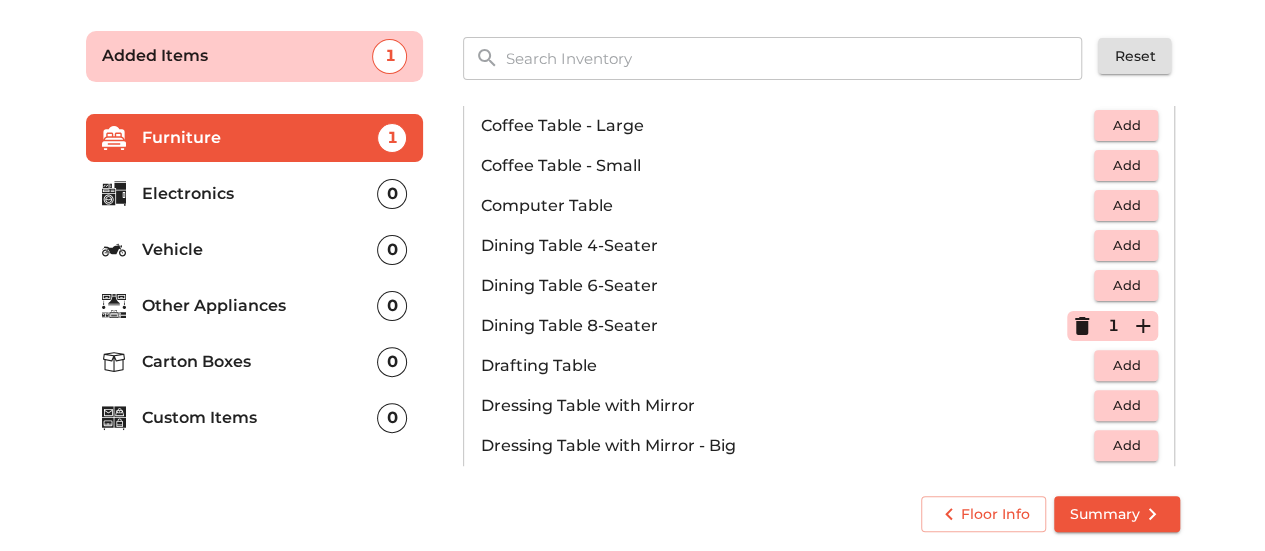 click 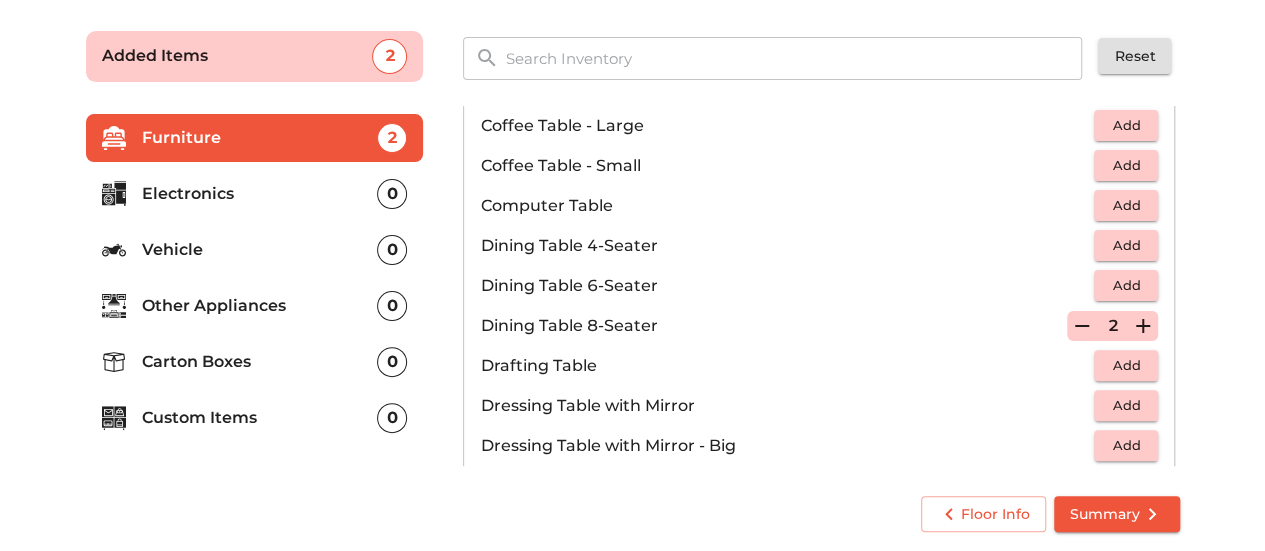 click on "Add" at bounding box center [1126, 205] 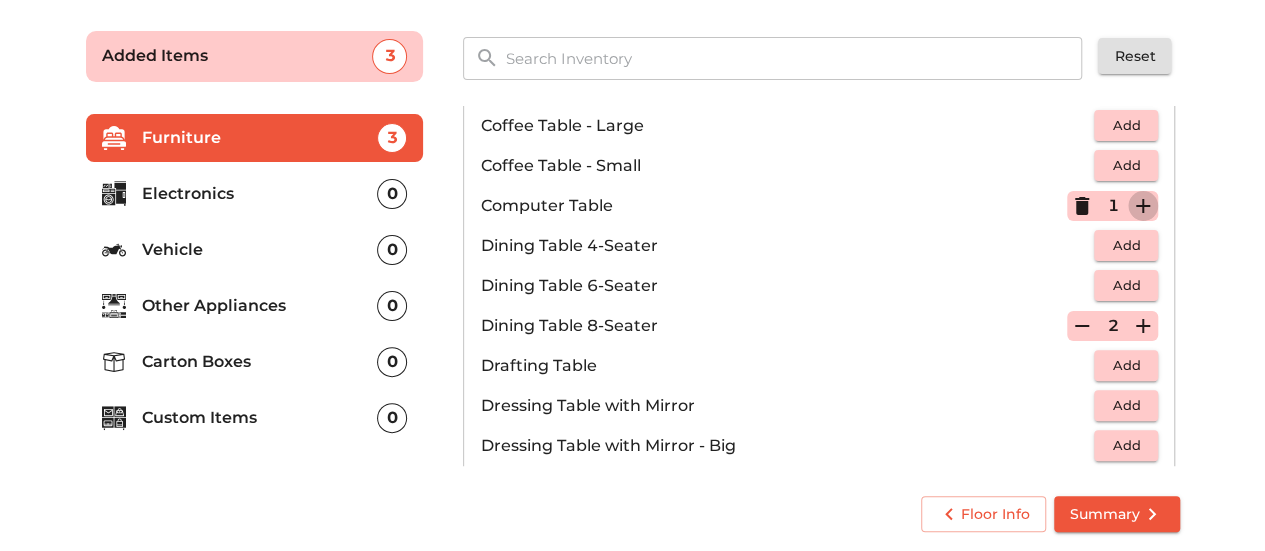 click 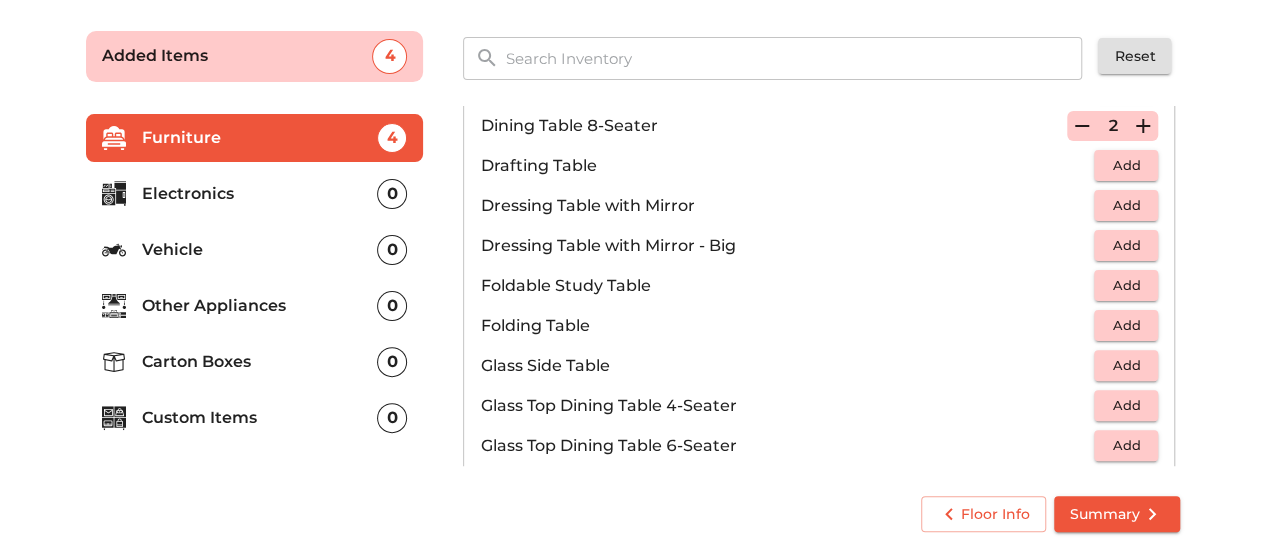 scroll, scrollTop: 600, scrollLeft: 0, axis: vertical 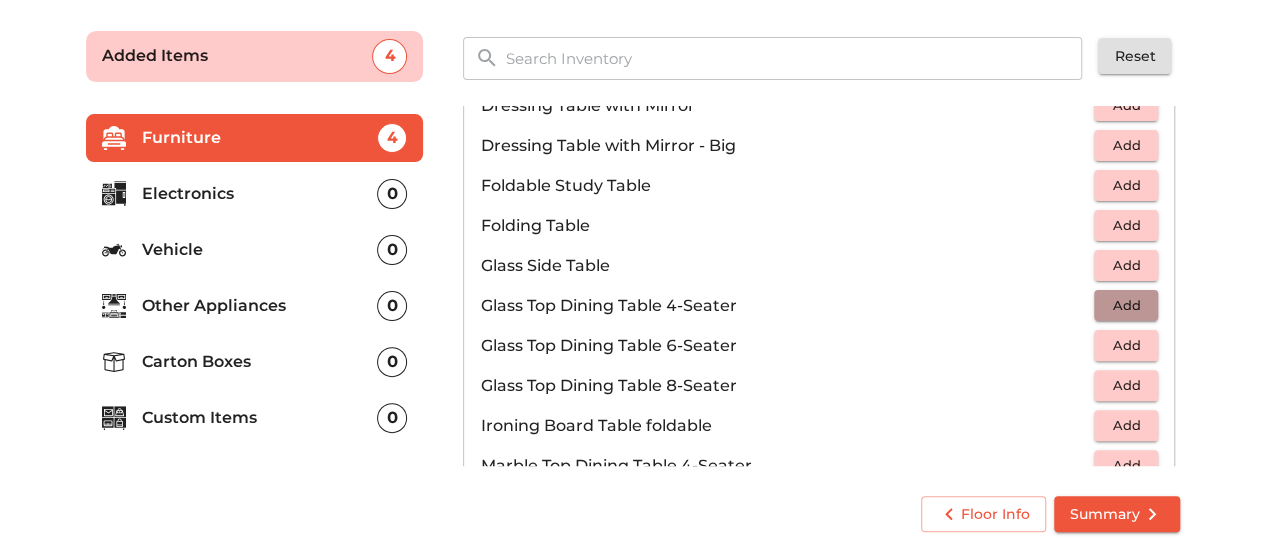 click on "Add" at bounding box center (1126, 305) 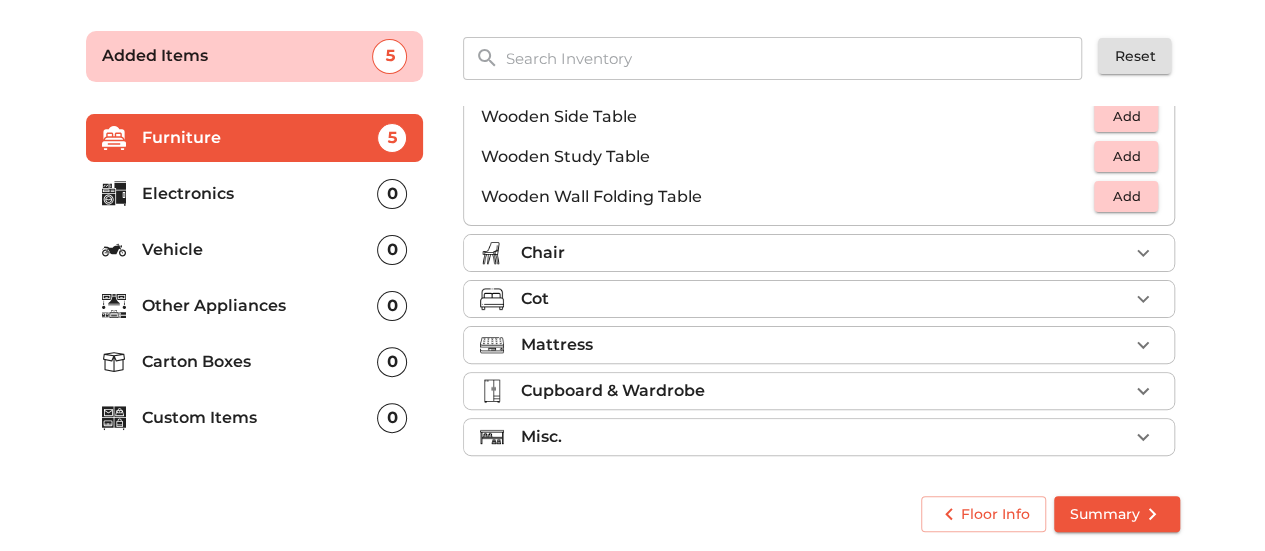 scroll, scrollTop: 1390, scrollLeft: 0, axis: vertical 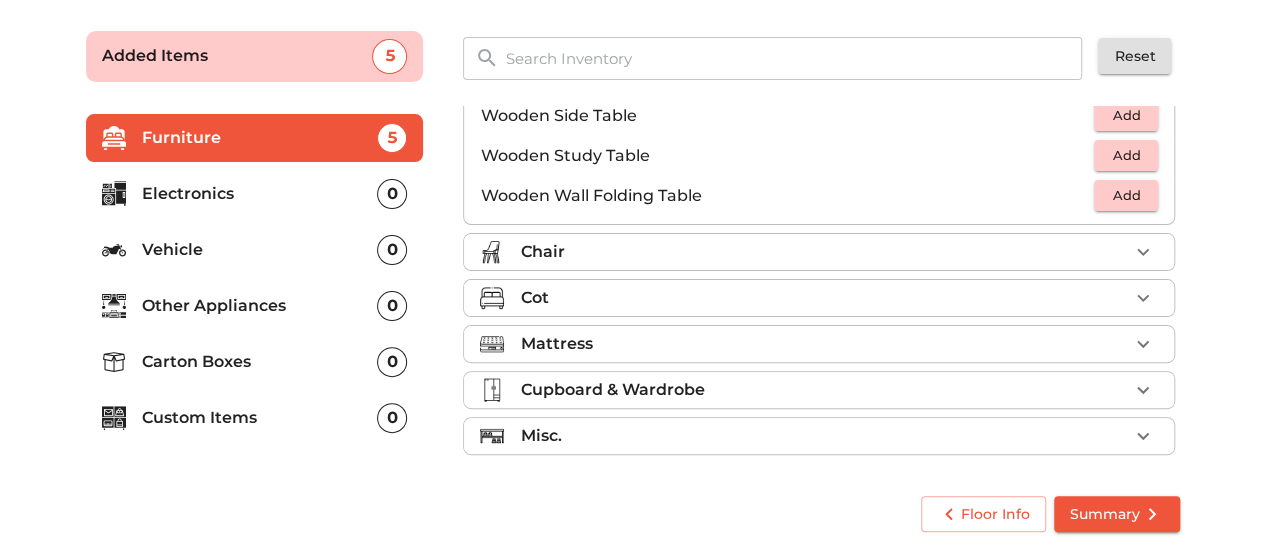 click on "Chair" at bounding box center [824, 252] 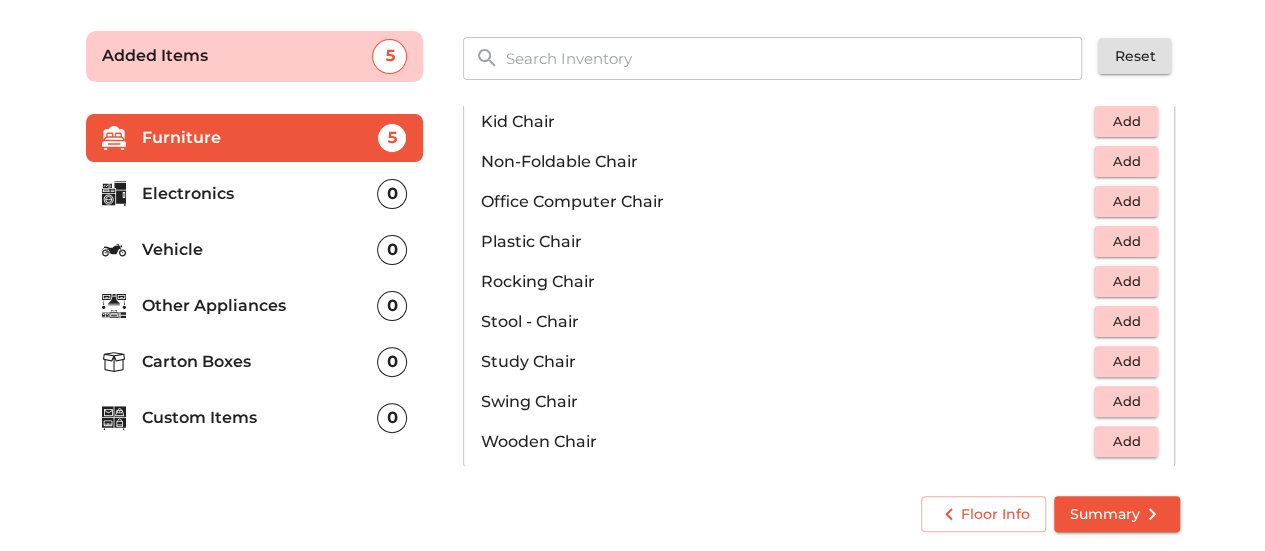 scroll, scrollTop: 530, scrollLeft: 0, axis: vertical 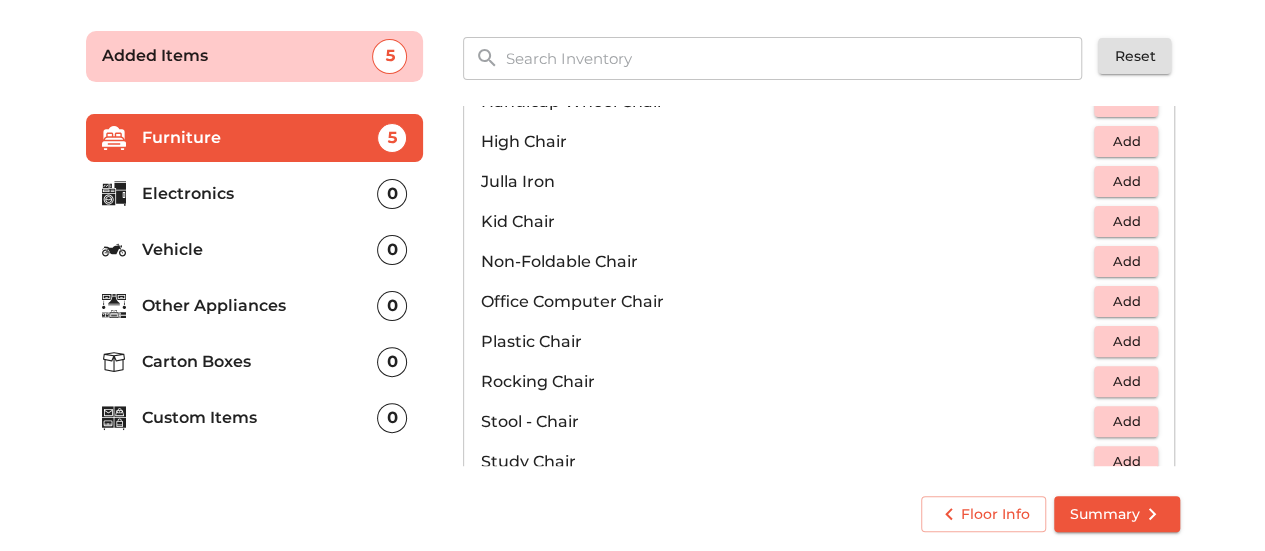 click on "Add" at bounding box center [1126, 301] 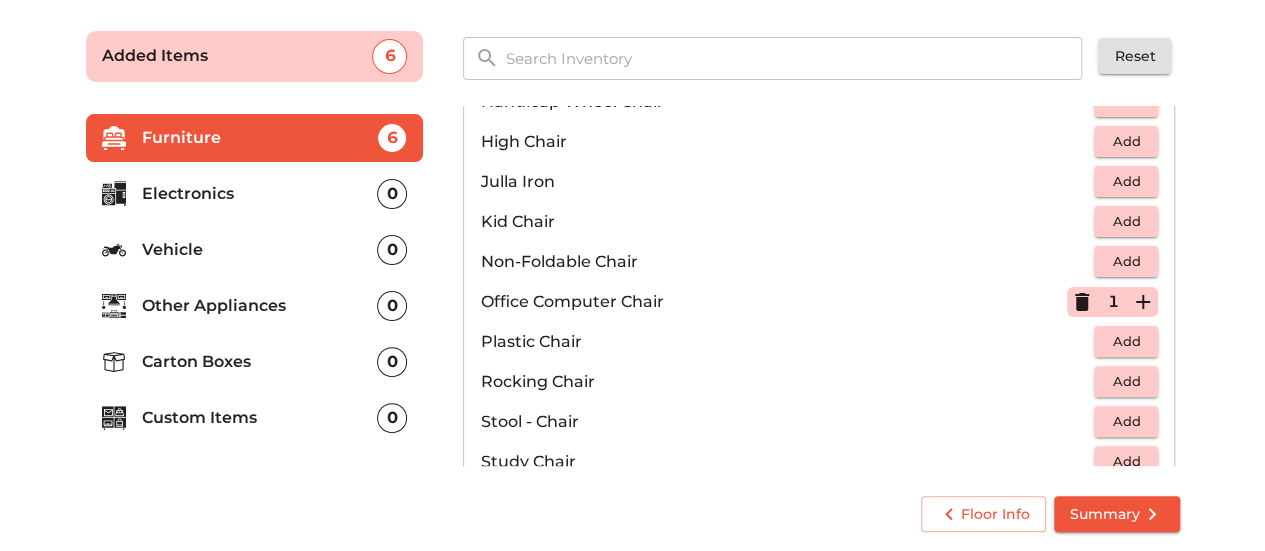click 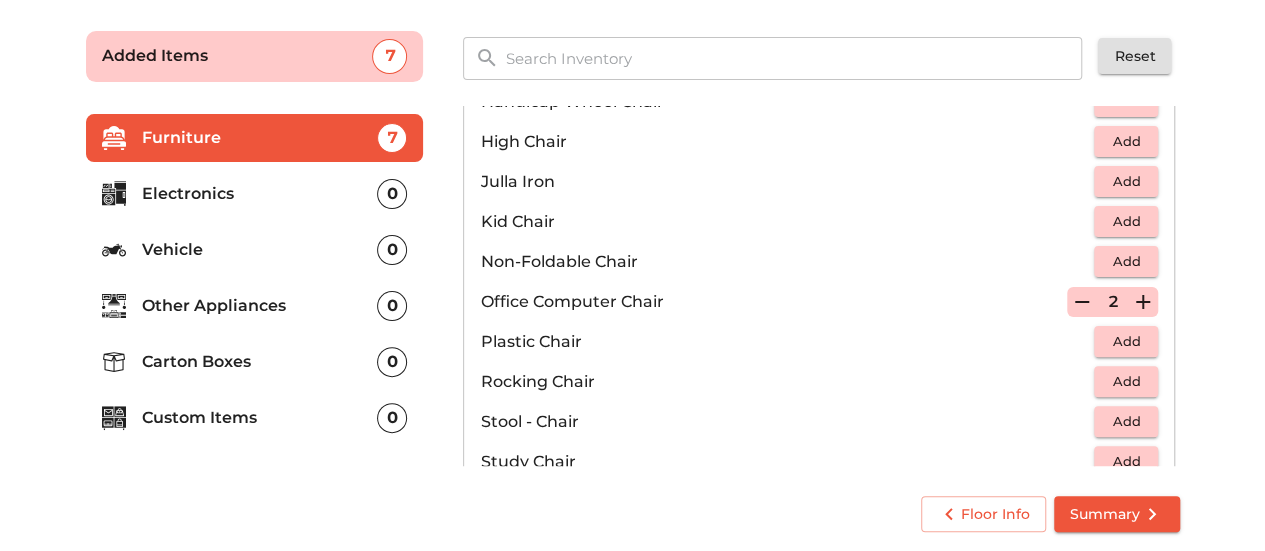 click 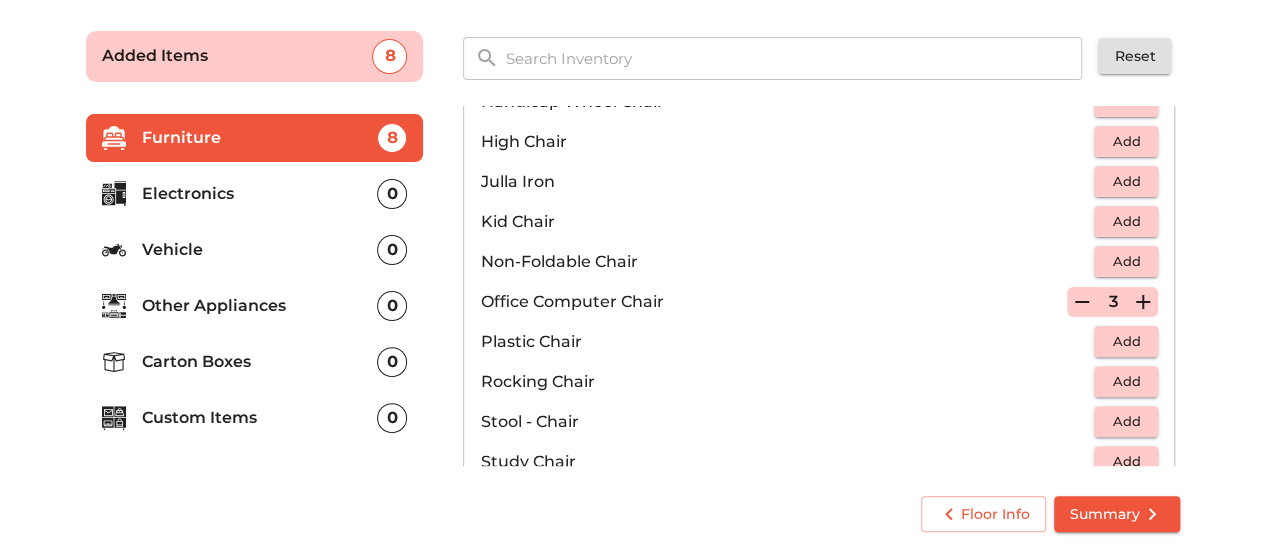 click 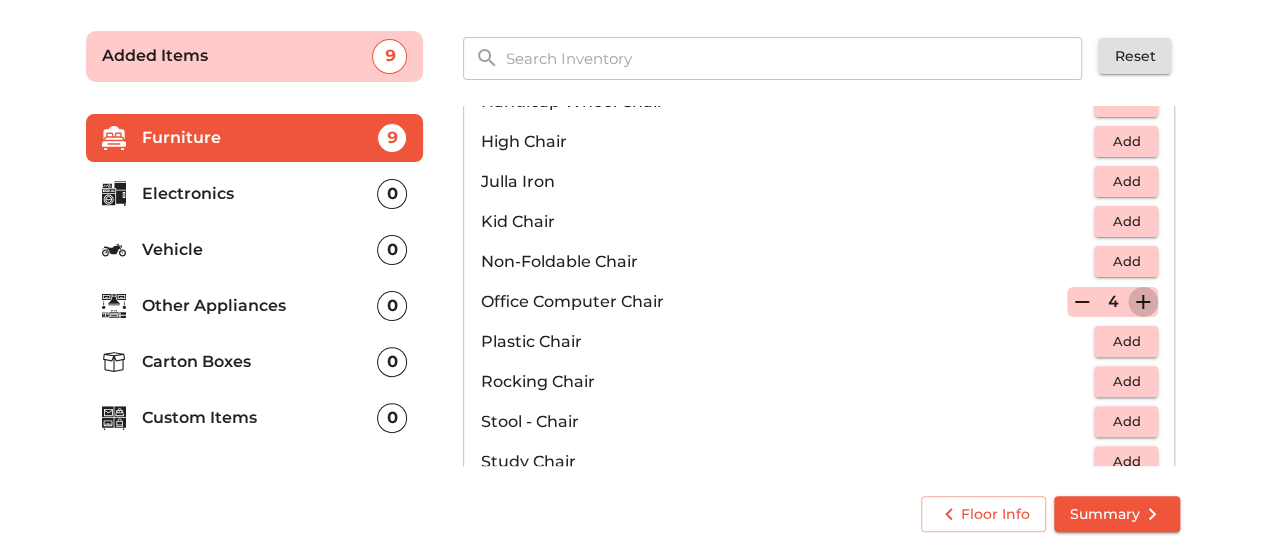 click 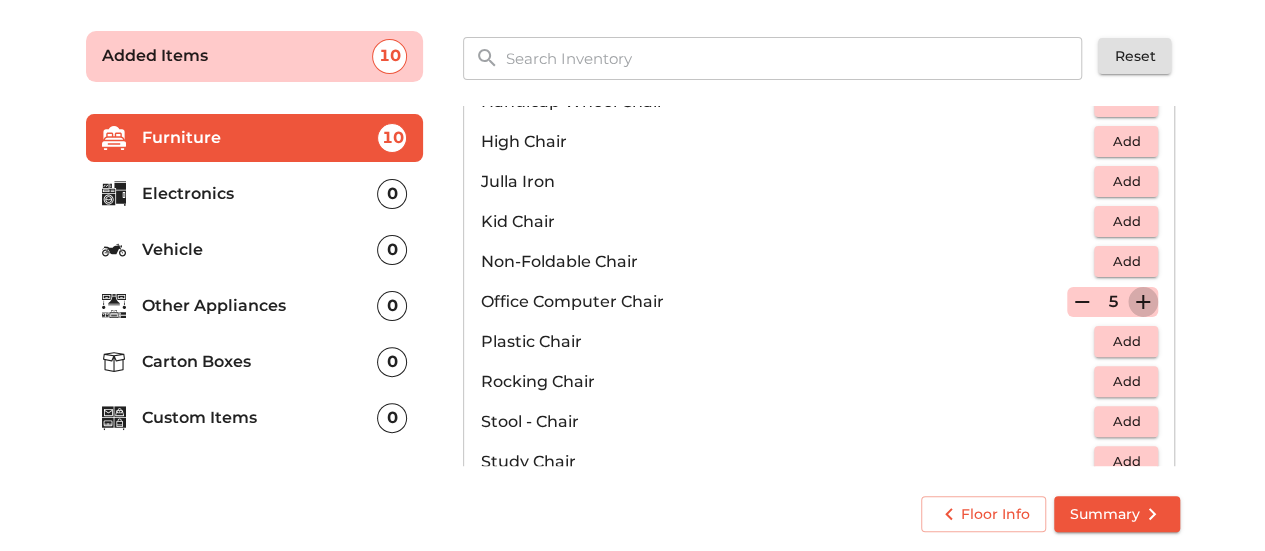 click 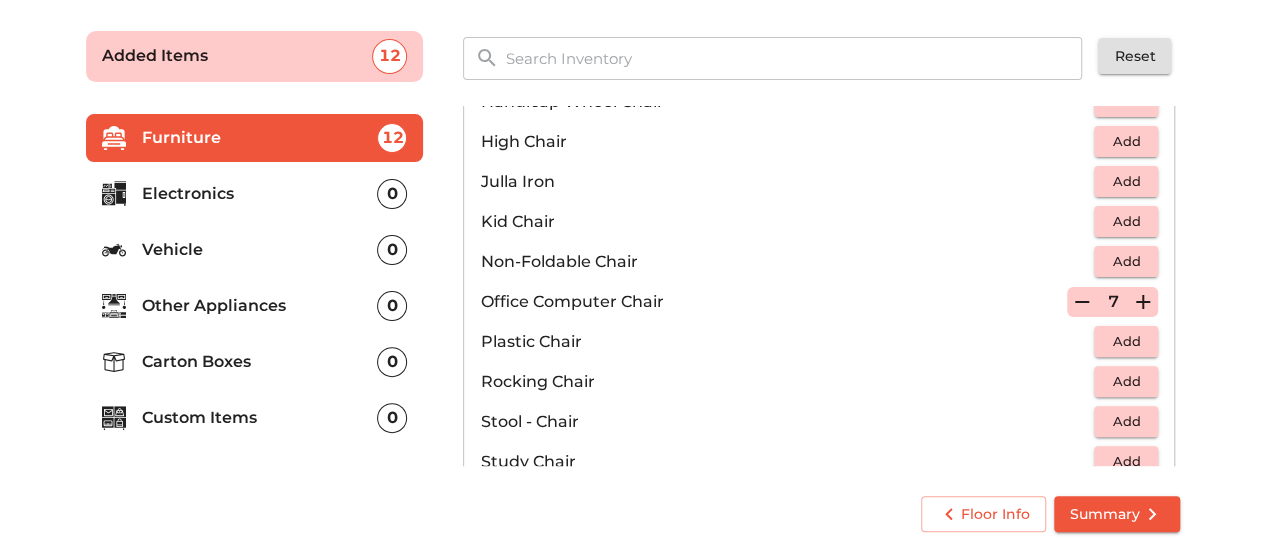 click 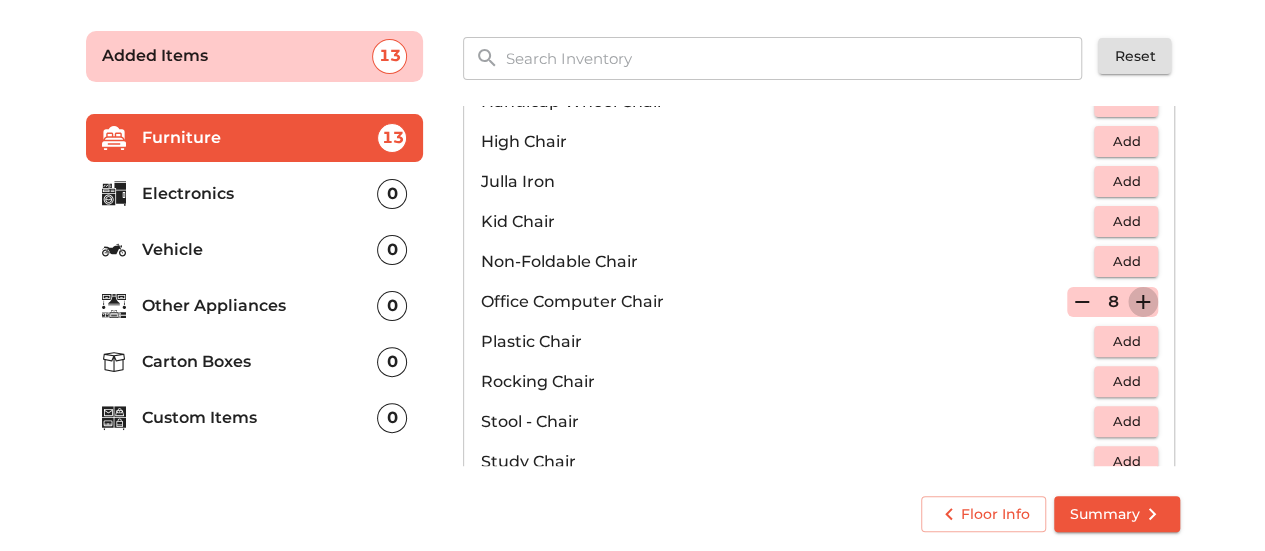 click 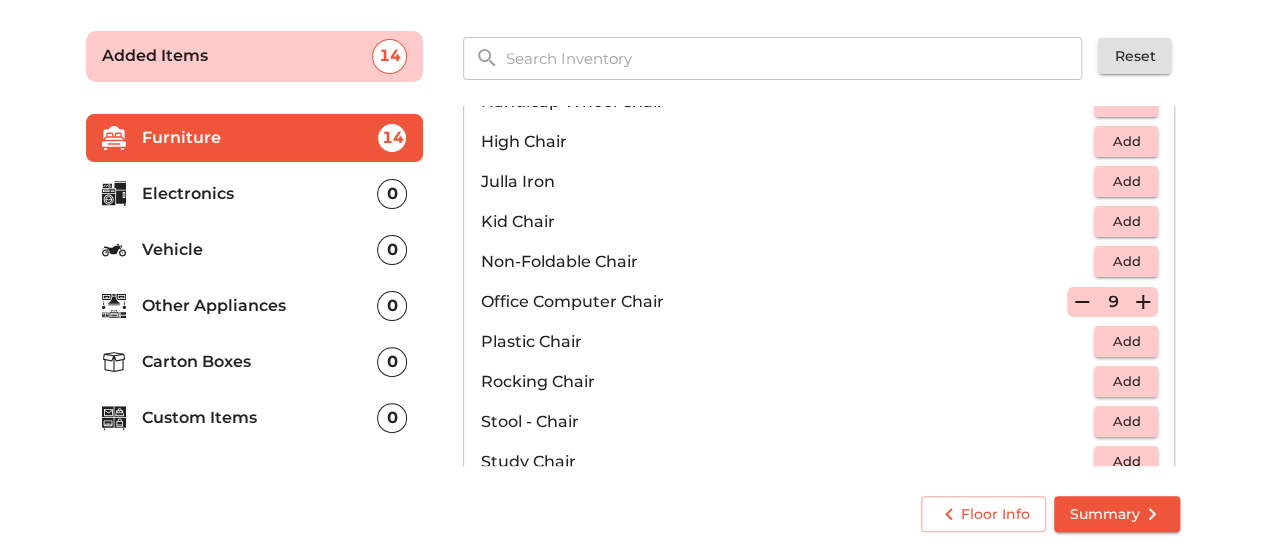 click 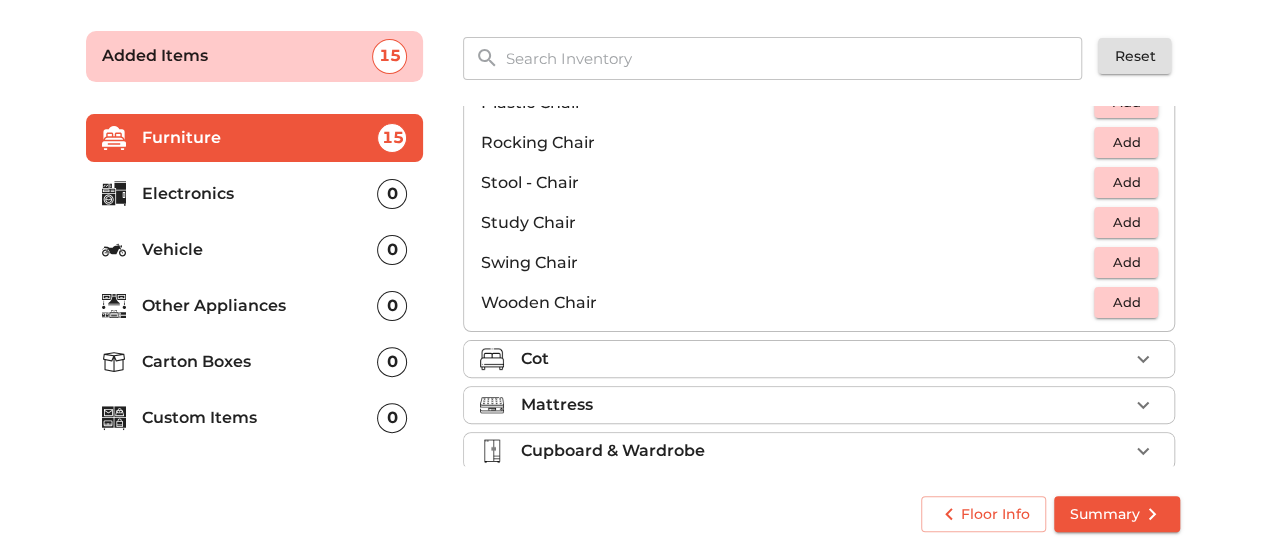 scroll, scrollTop: 830, scrollLeft: 0, axis: vertical 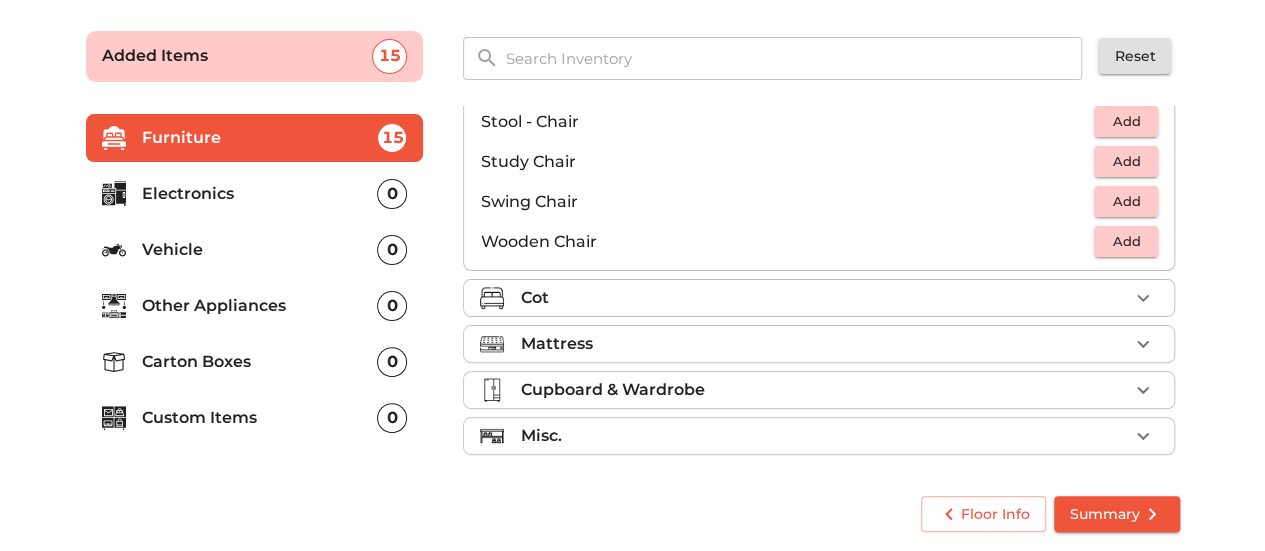 click on "Cupboard & Wardrobe" at bounding box center [824, 390] 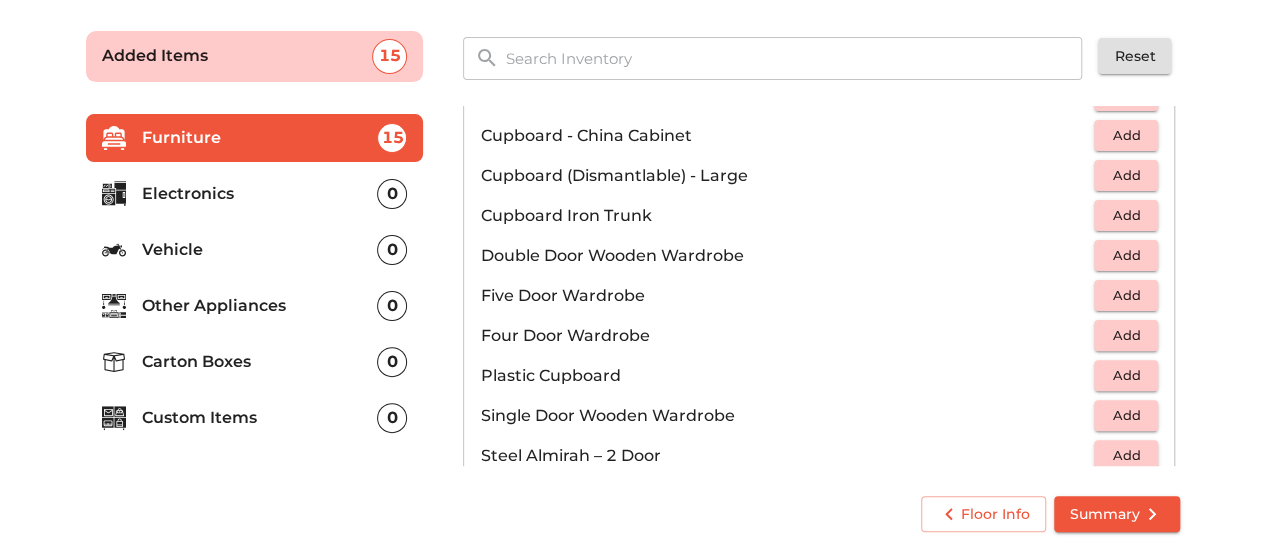 scroll, scrollTop: 270, scrollLeft: 0, axis: vertical 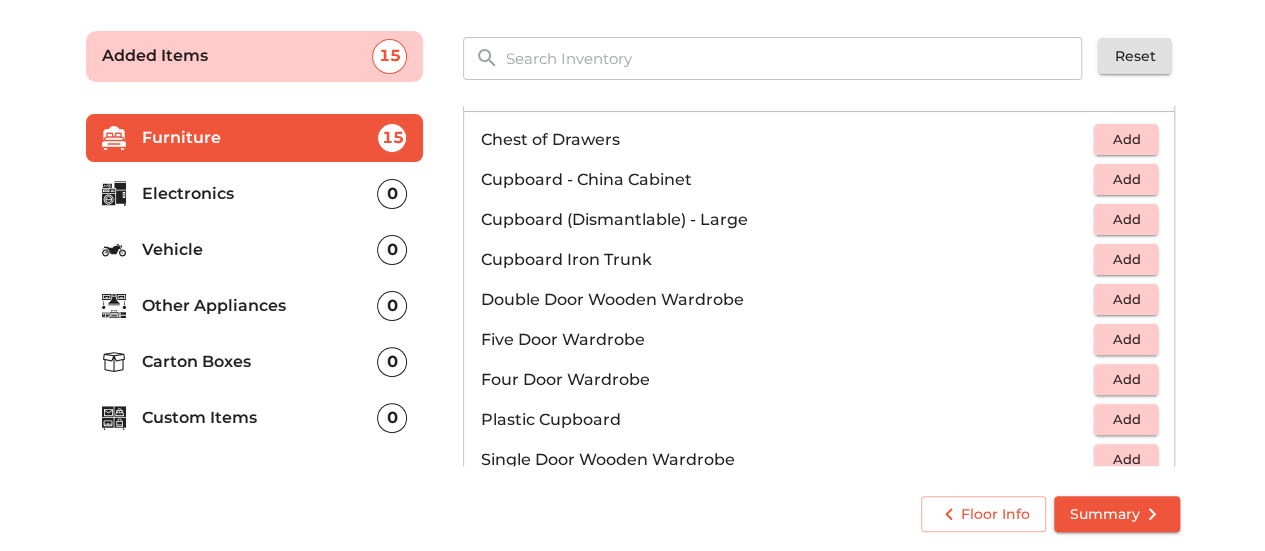 click on "Add" at bounding box center (1126, 219) 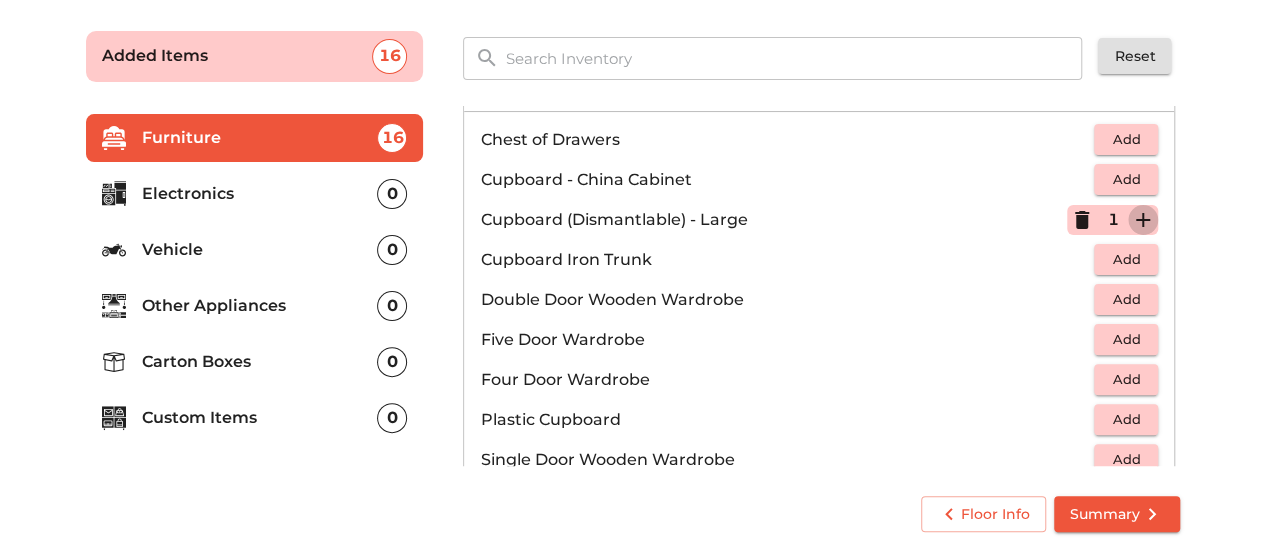 click 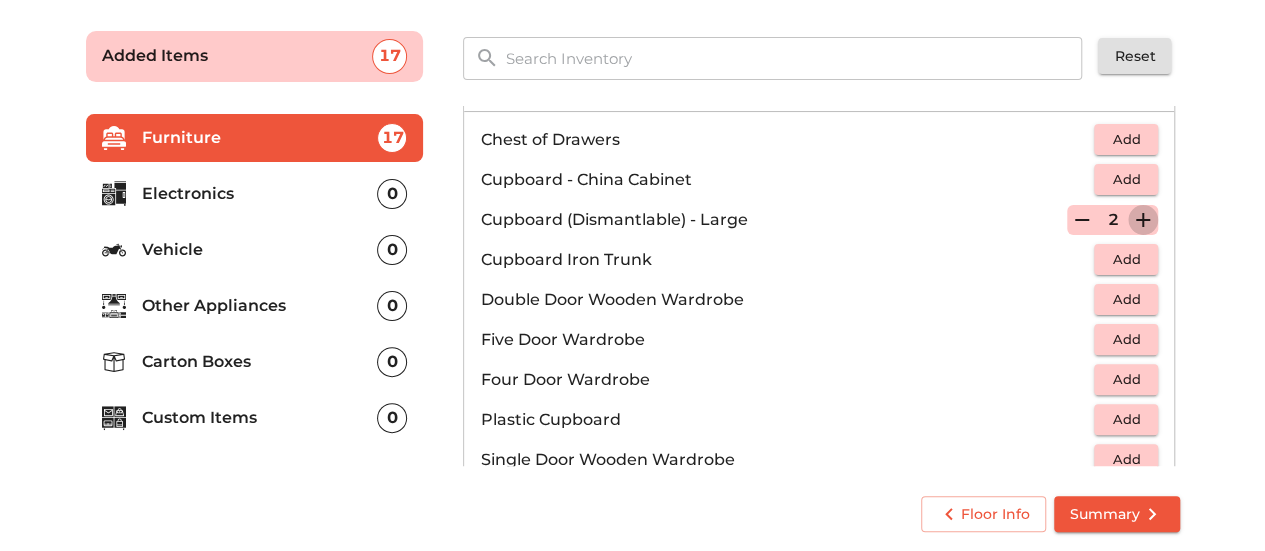 click 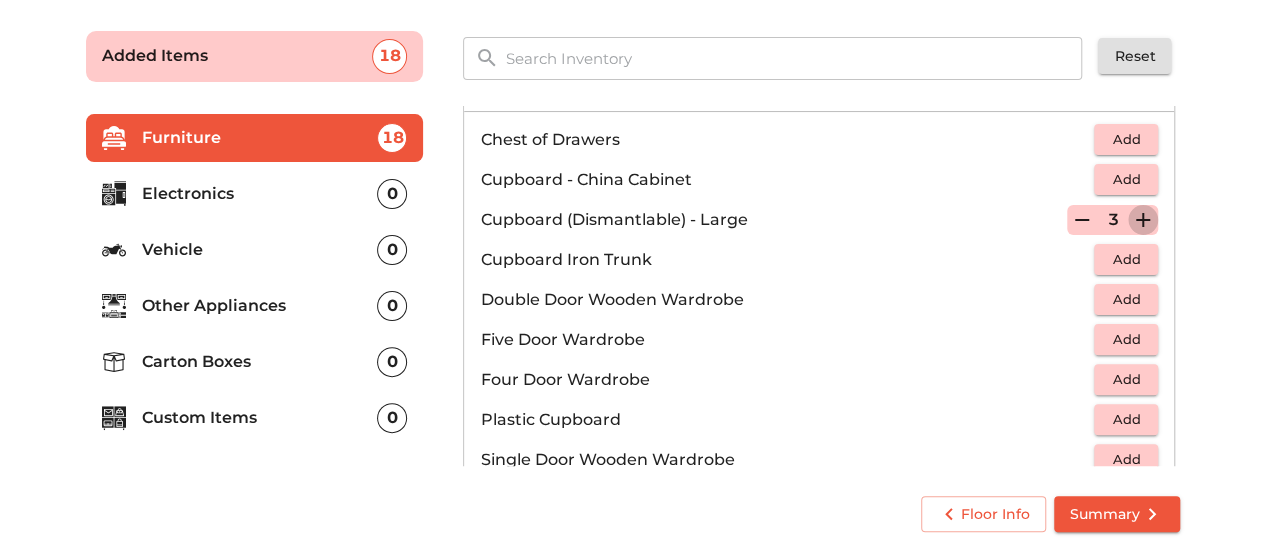 click 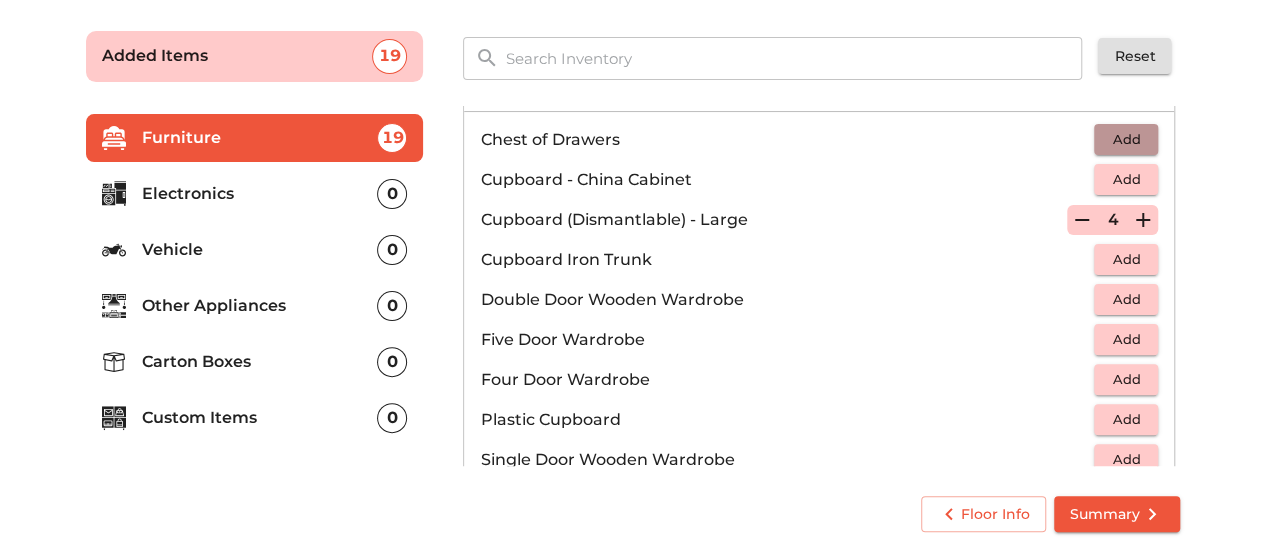 click on "Add" at bounding box center [1126, 139] 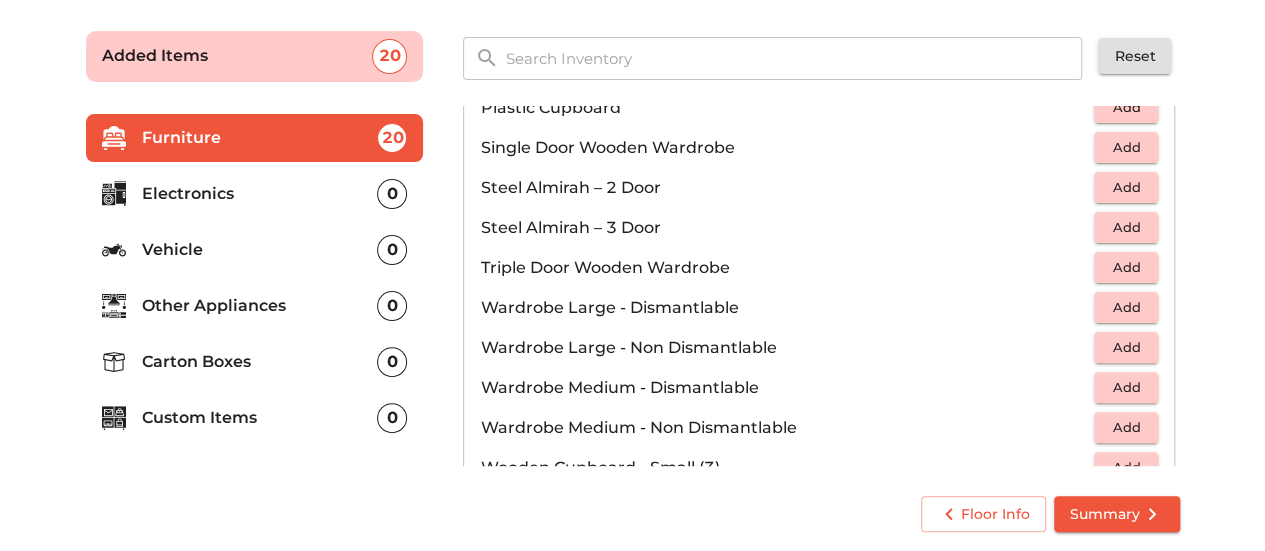 scroll, scrollTop: 670, scrollLeft: 0, axis: vertical 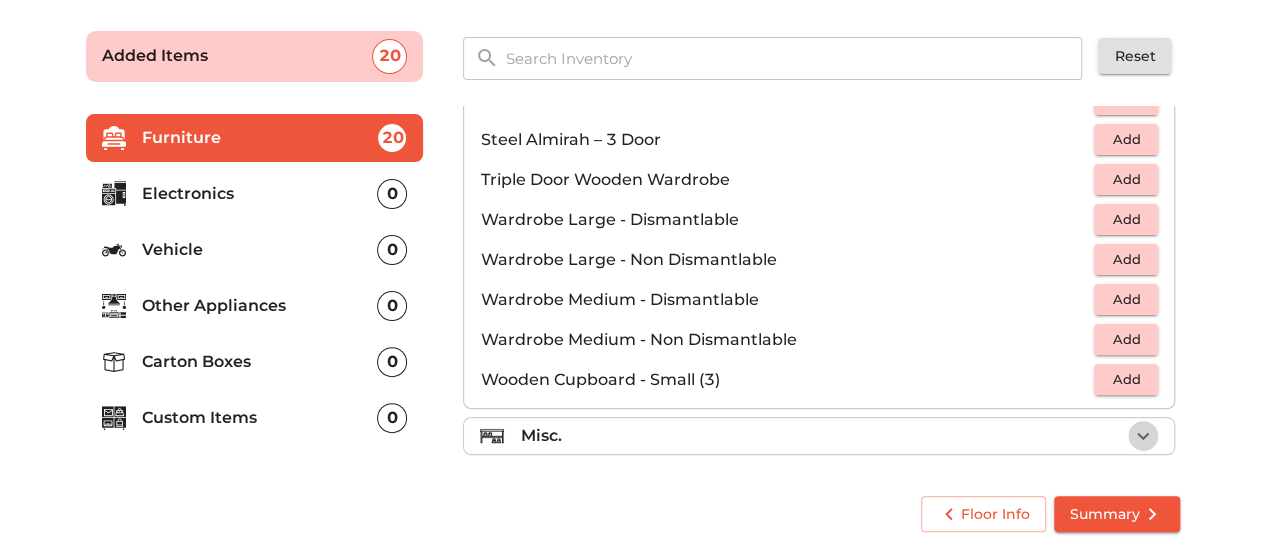 click 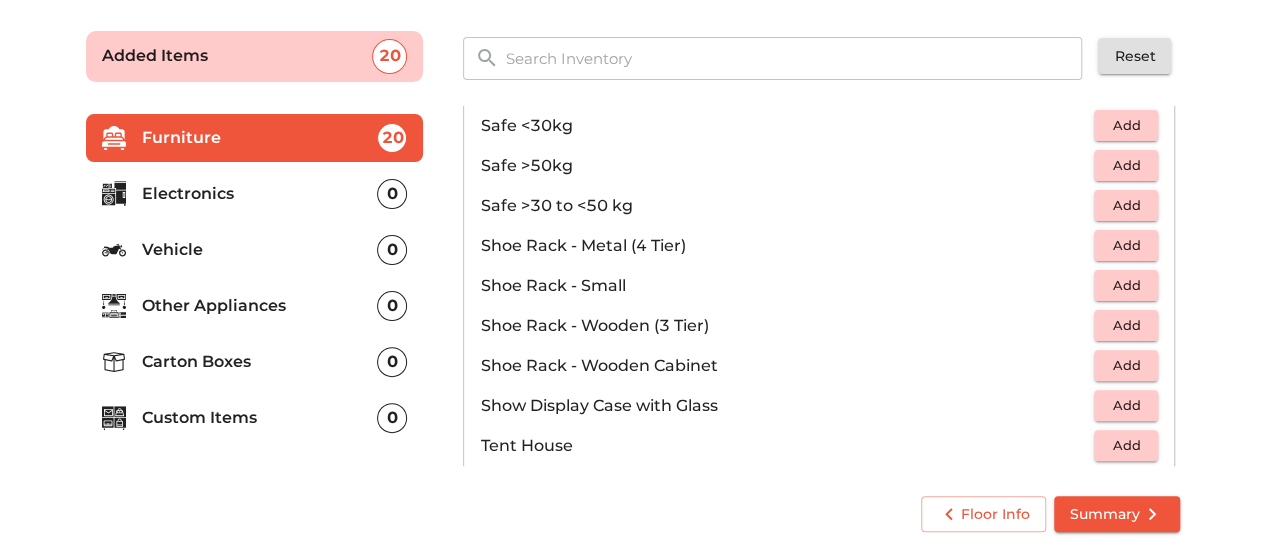 scroll, scrollTop: 1070, scrollLeft: 0, axis: vertical 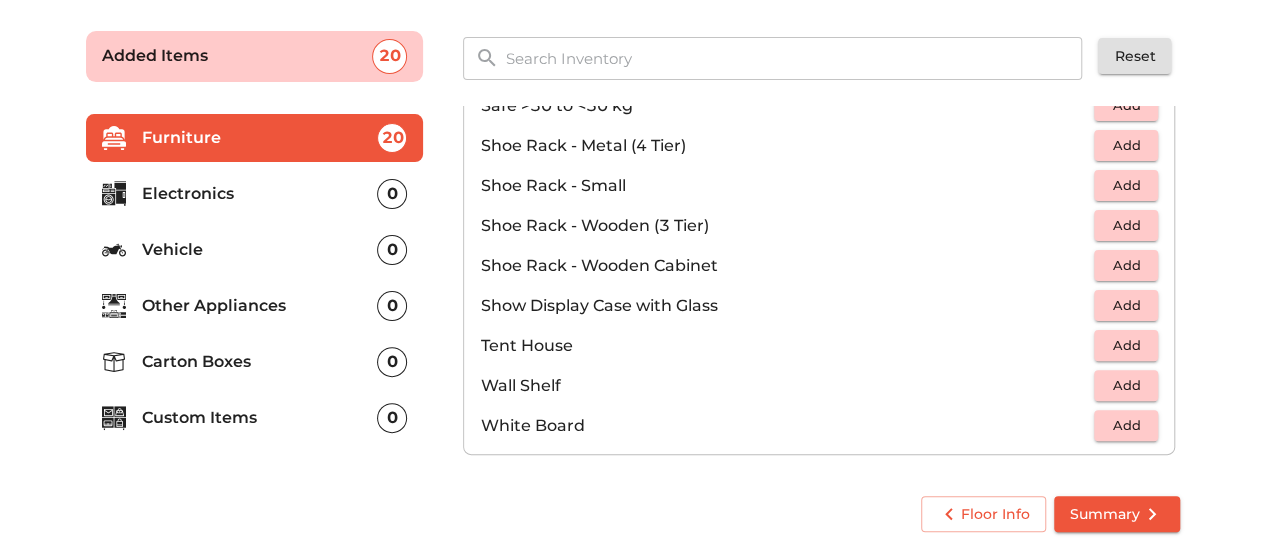 click on "Add" at bounding box center (1126, 425) 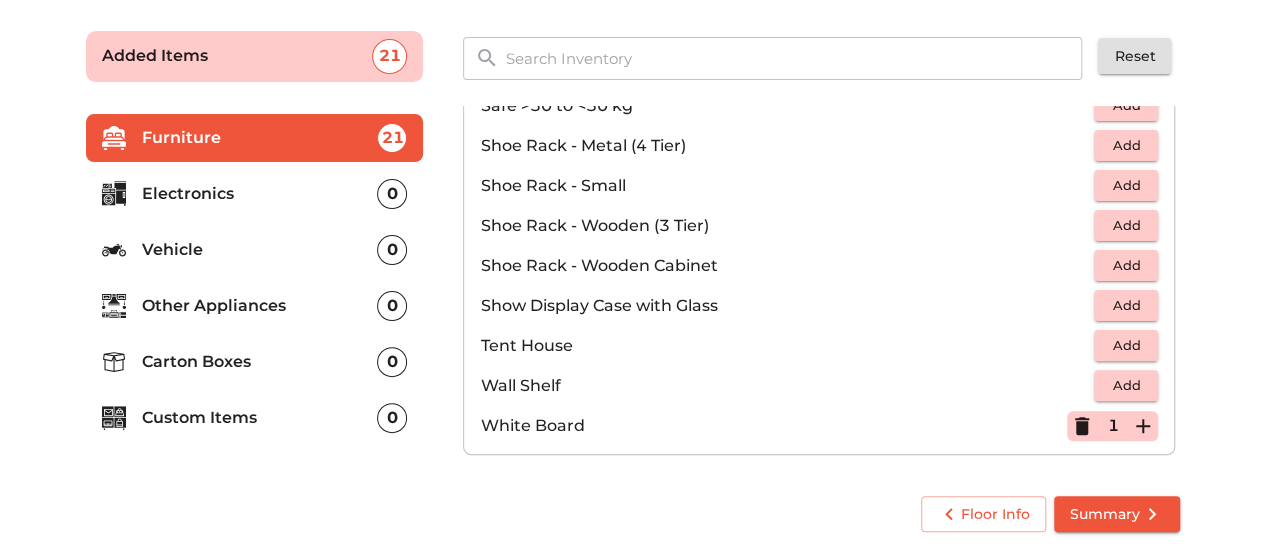 click 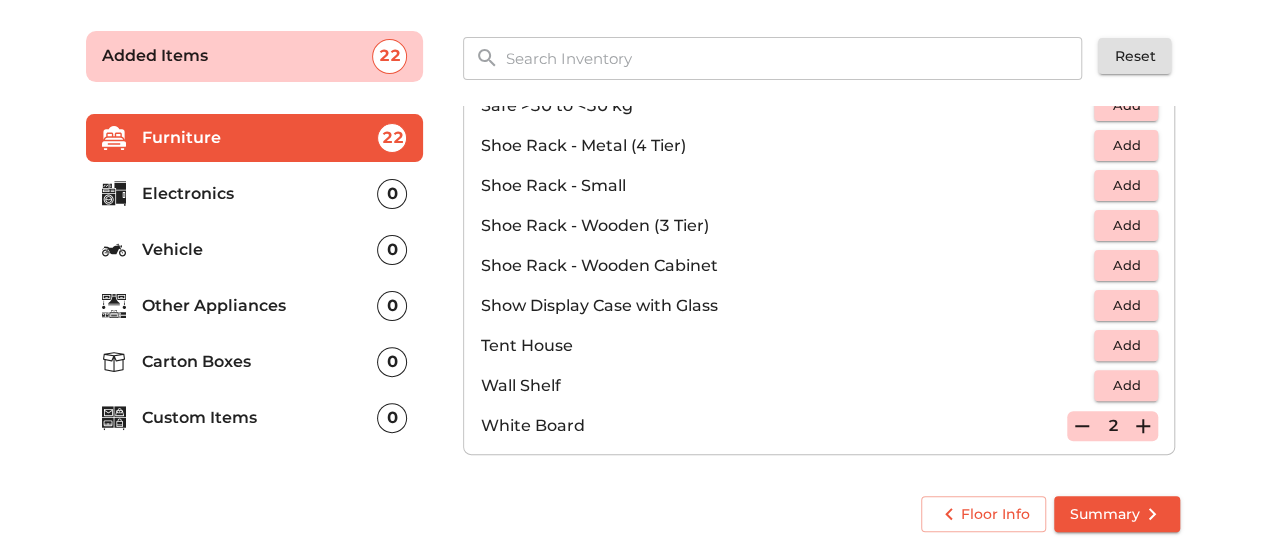 click 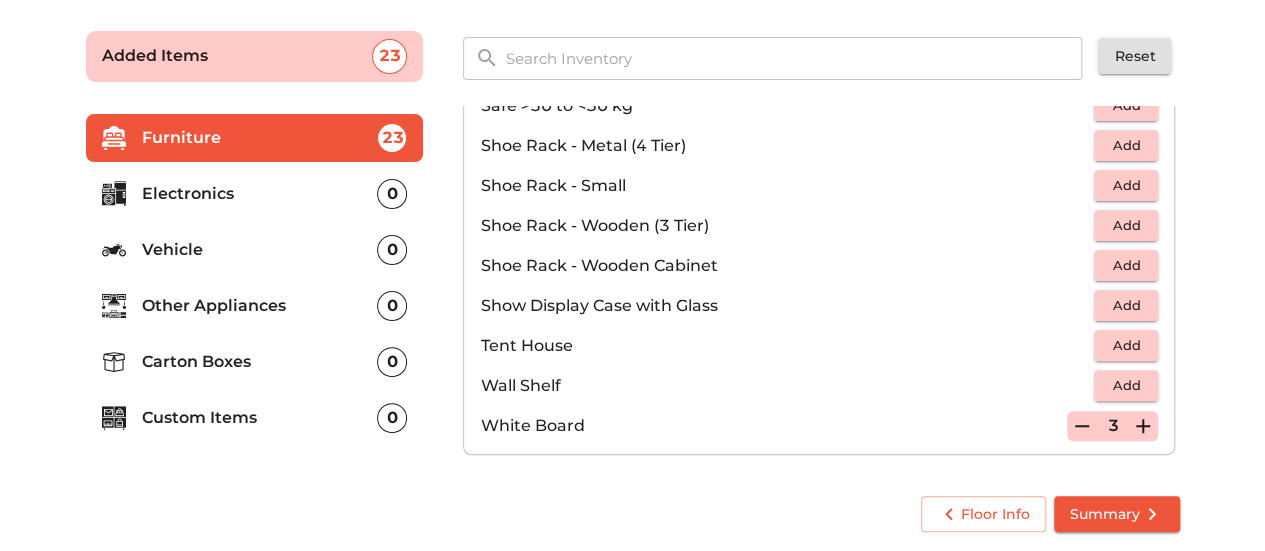 click 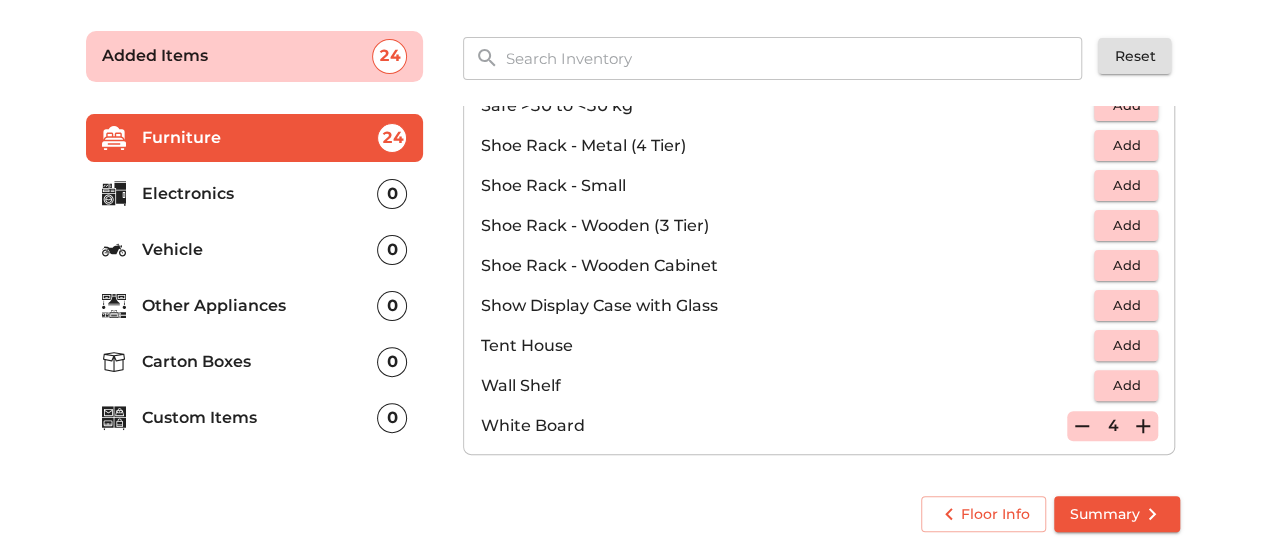 click on "Electronics" at bounding box center (260, 194) 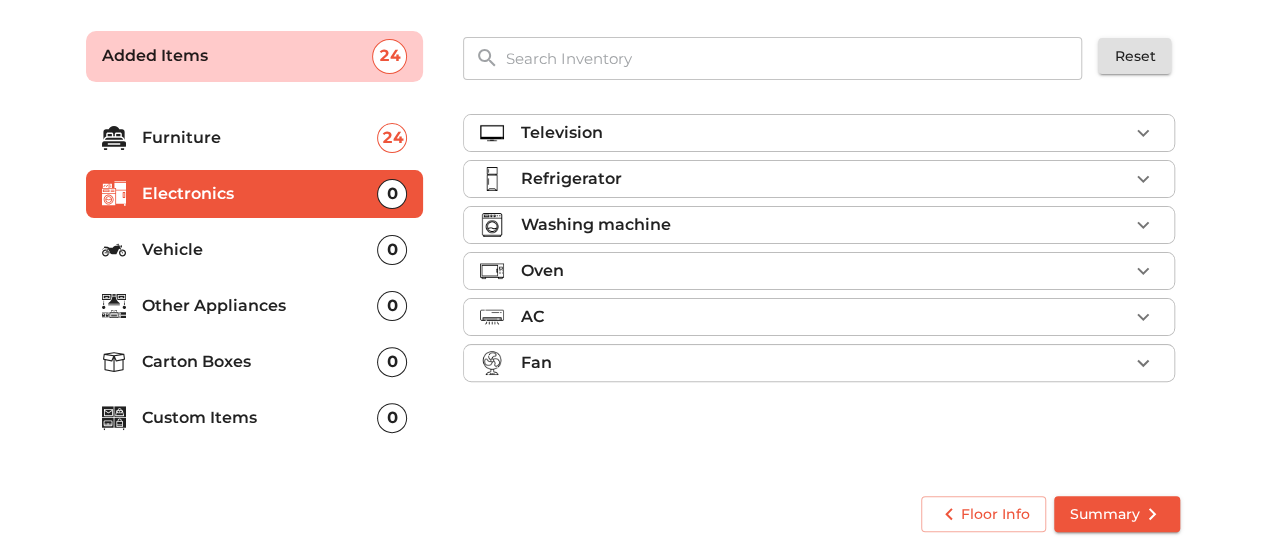 click 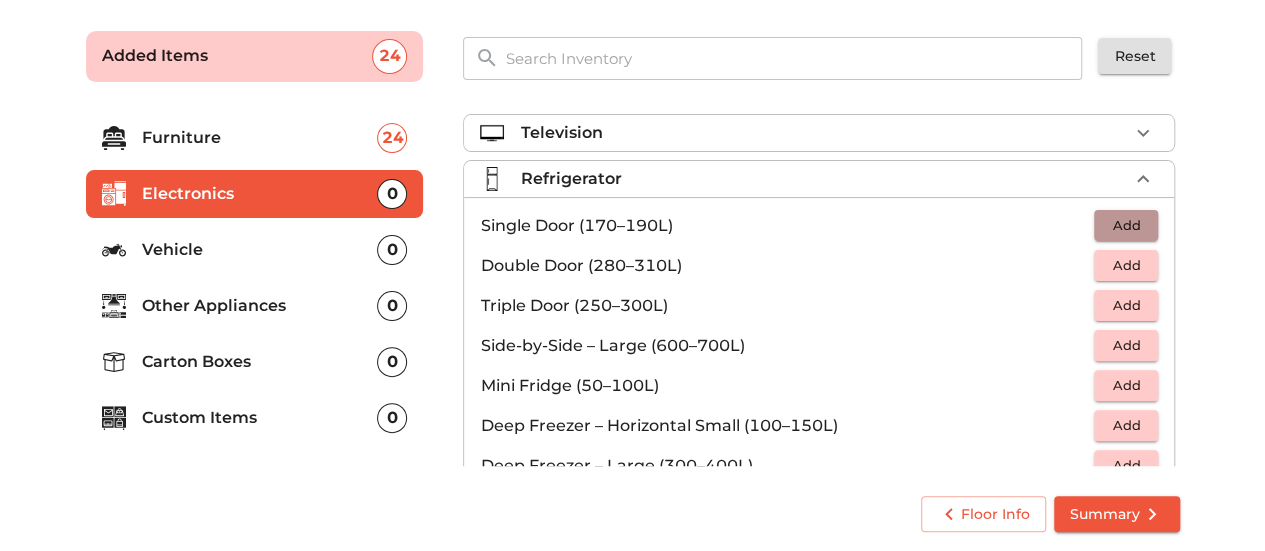 click on "Add" at bounding box center (1126, 225) 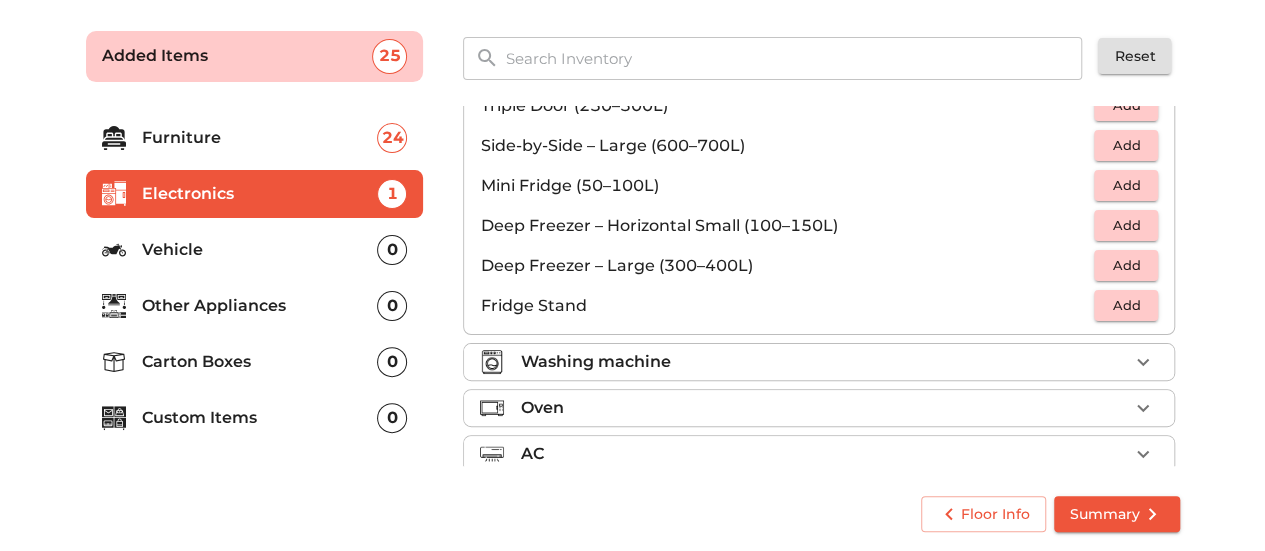 scroll, scrollTop: 264, scrollLeft: 0, axis: vertical 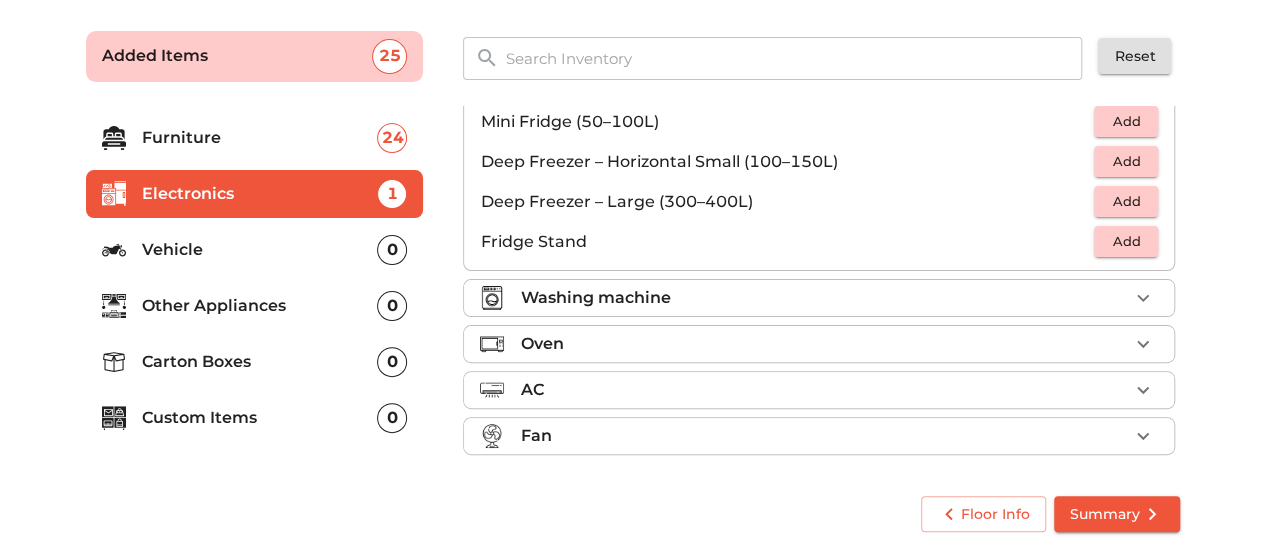click 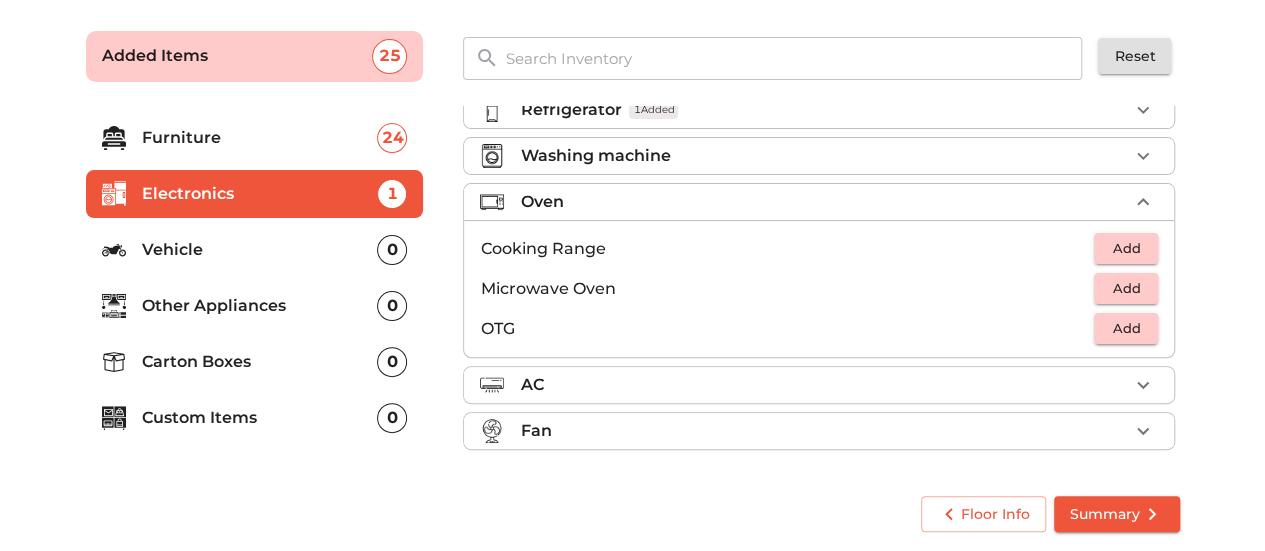 scroll, scrollTop: 64, scrollLeft: 0, axis: vertical 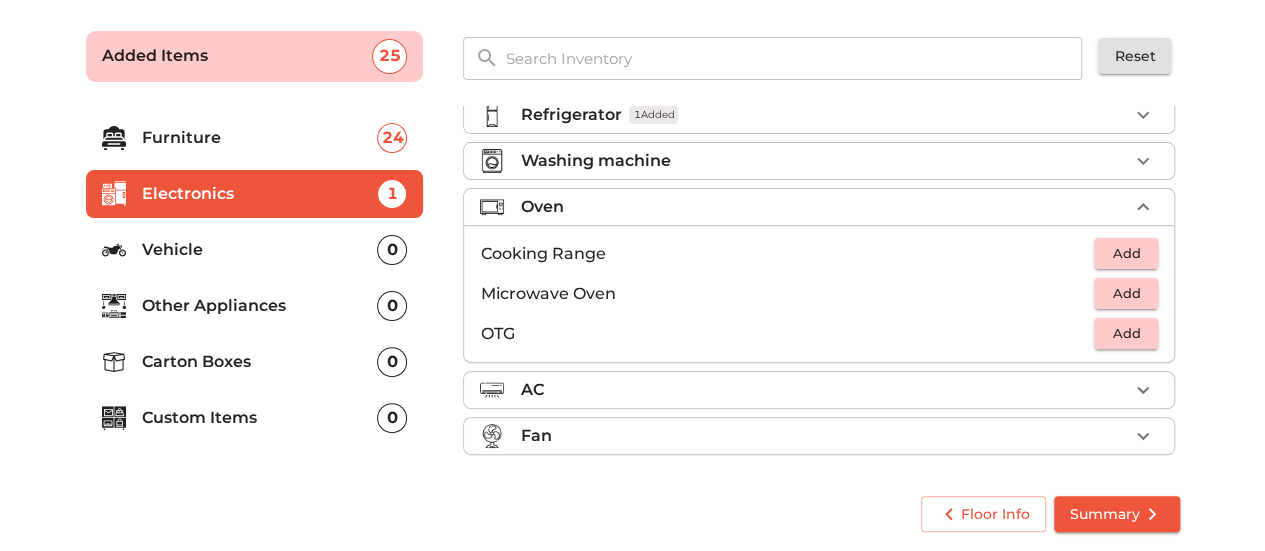 click on "Add" at bounding box center [1126, 293] 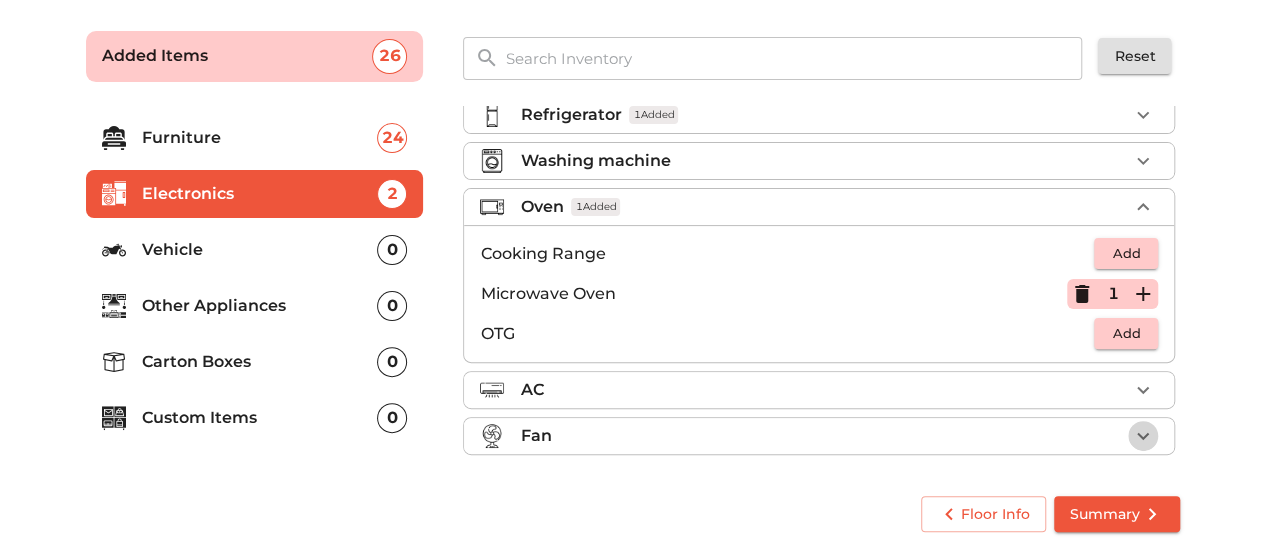 click 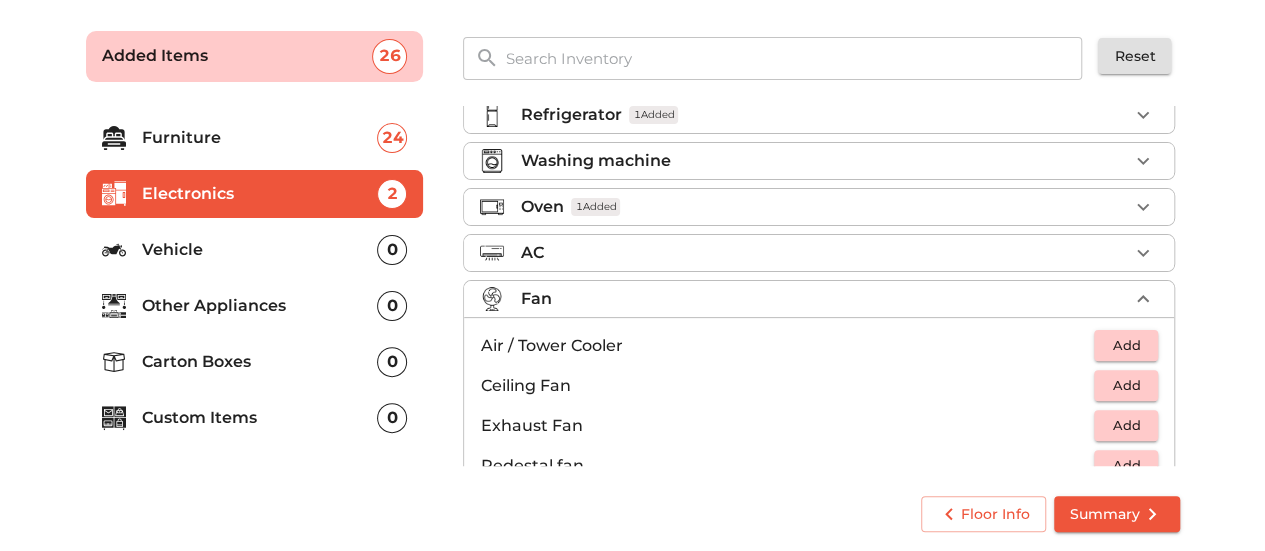 click on "Add" at bounding box center (1126, 465) 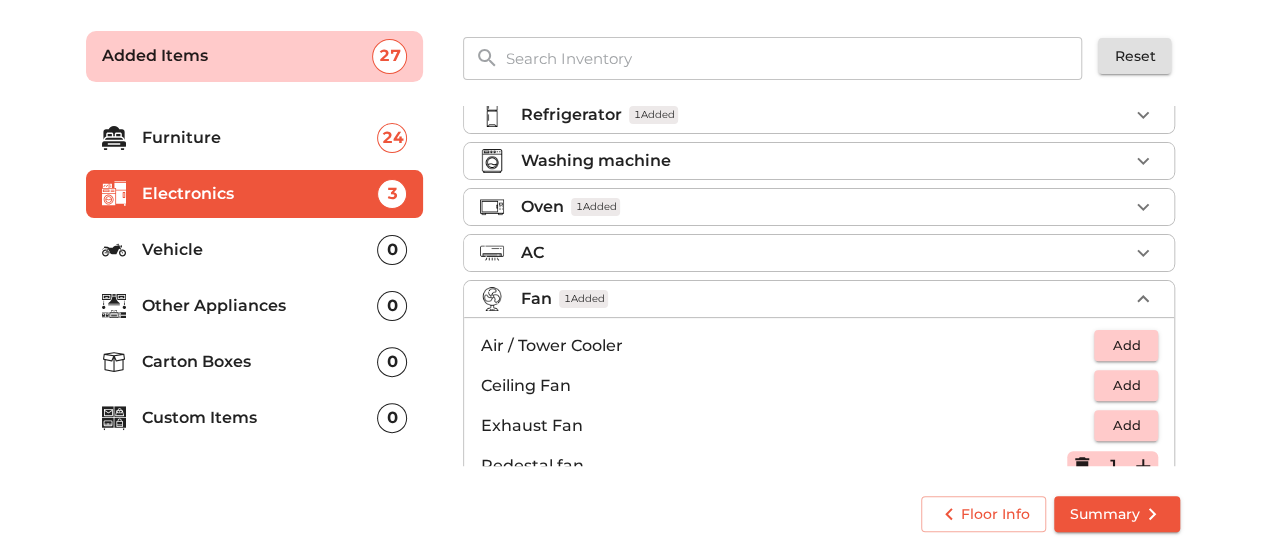 click 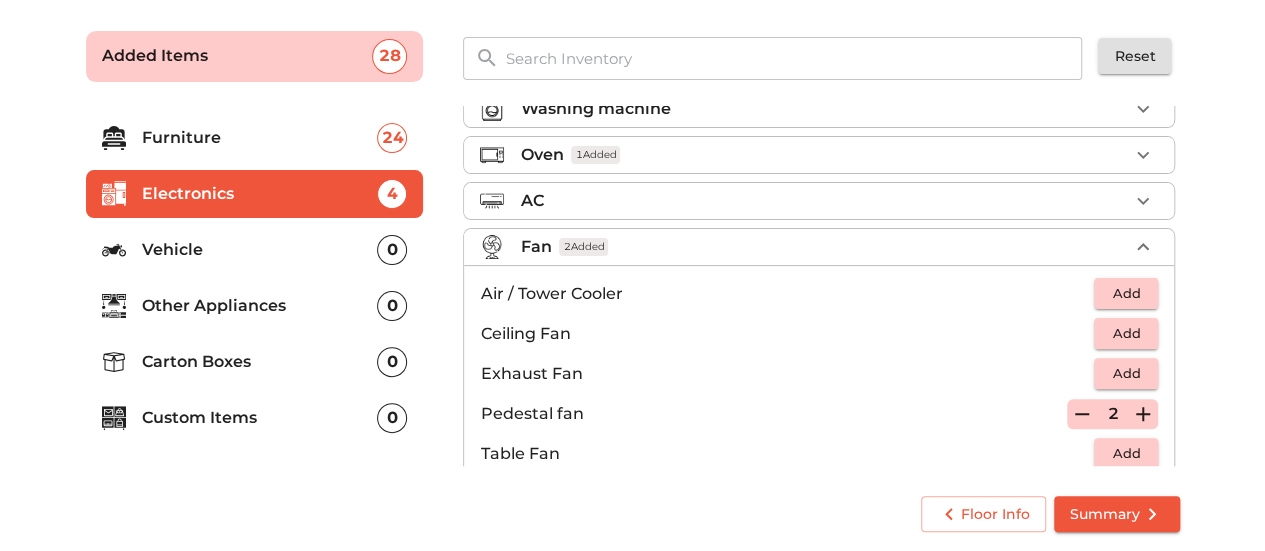 scroll, scrollTop: 144, scrollLeft: 0, axis: vertical 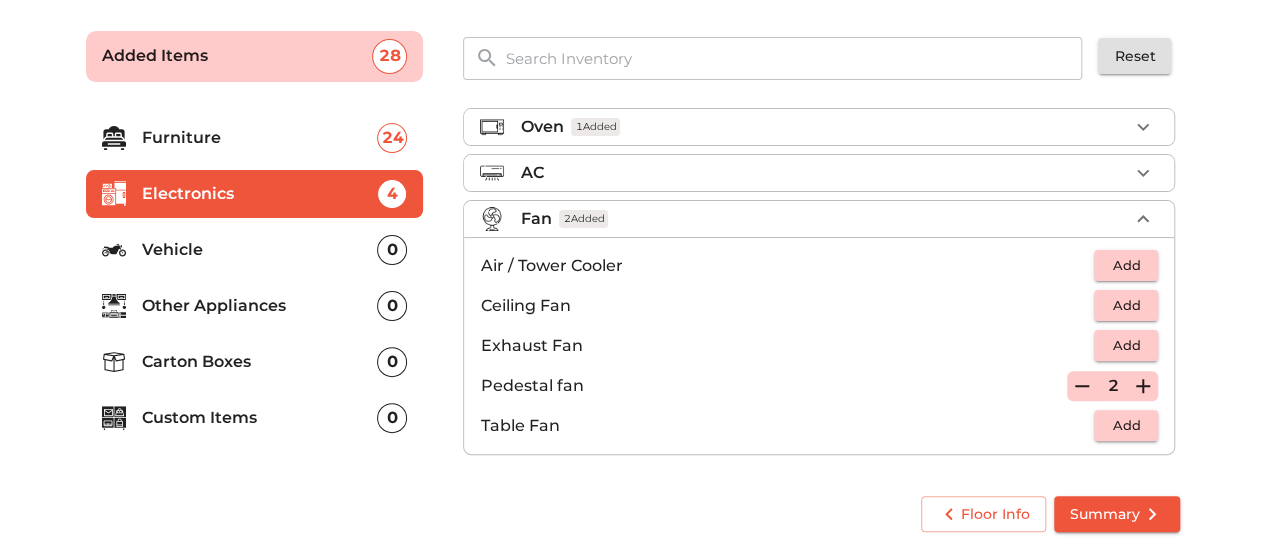 click on "Summary" at bounding box center [1117, 514] 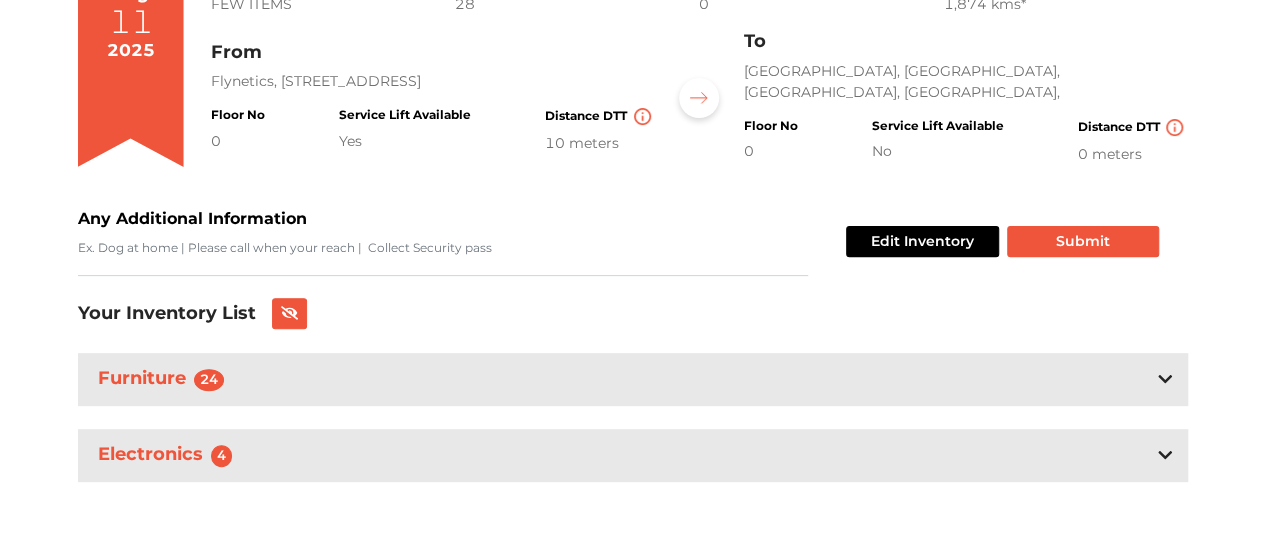 scroll, scrollTop: 118, scrollLeft: 0, axis: vertical 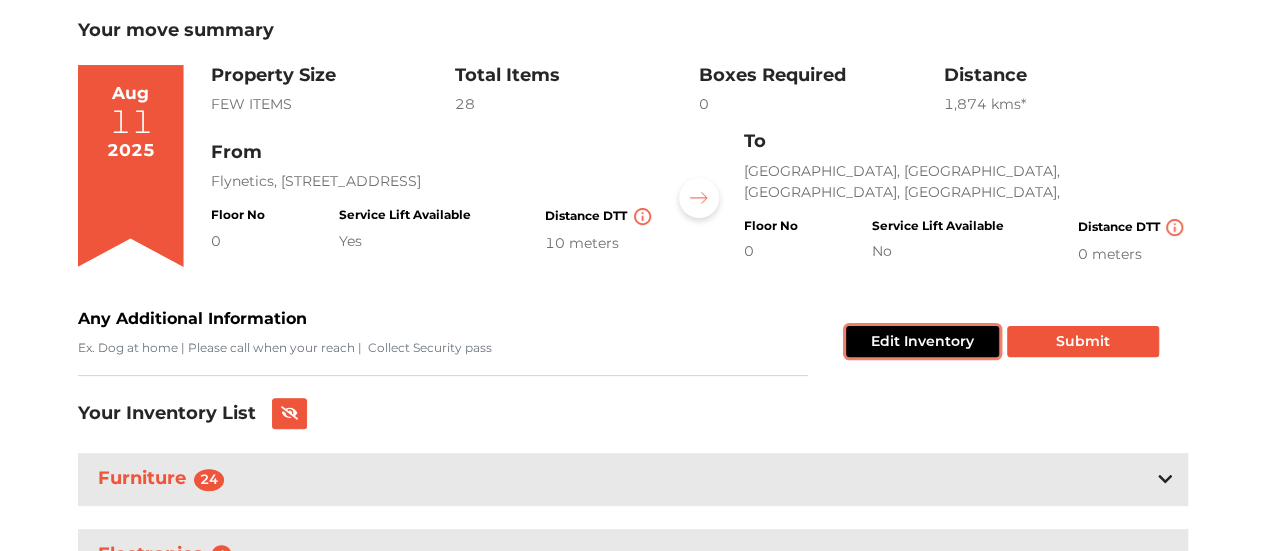click on "Edit Inventory" at bounding box center [922, 341] 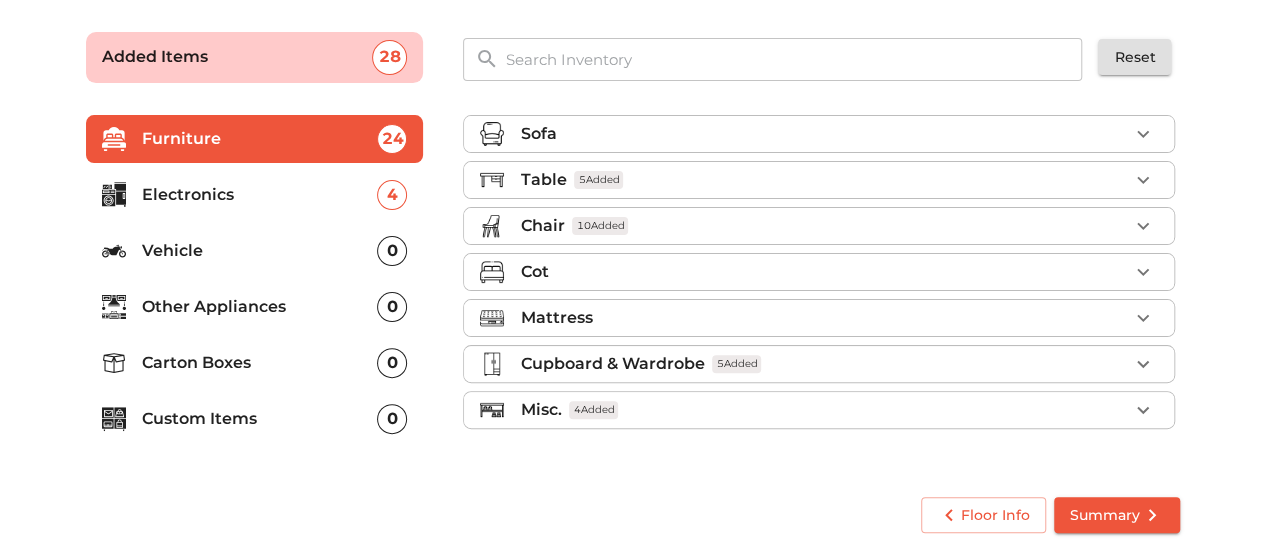 scroll, scrollTop: 130, scrollLeft: 0, axis: vertical 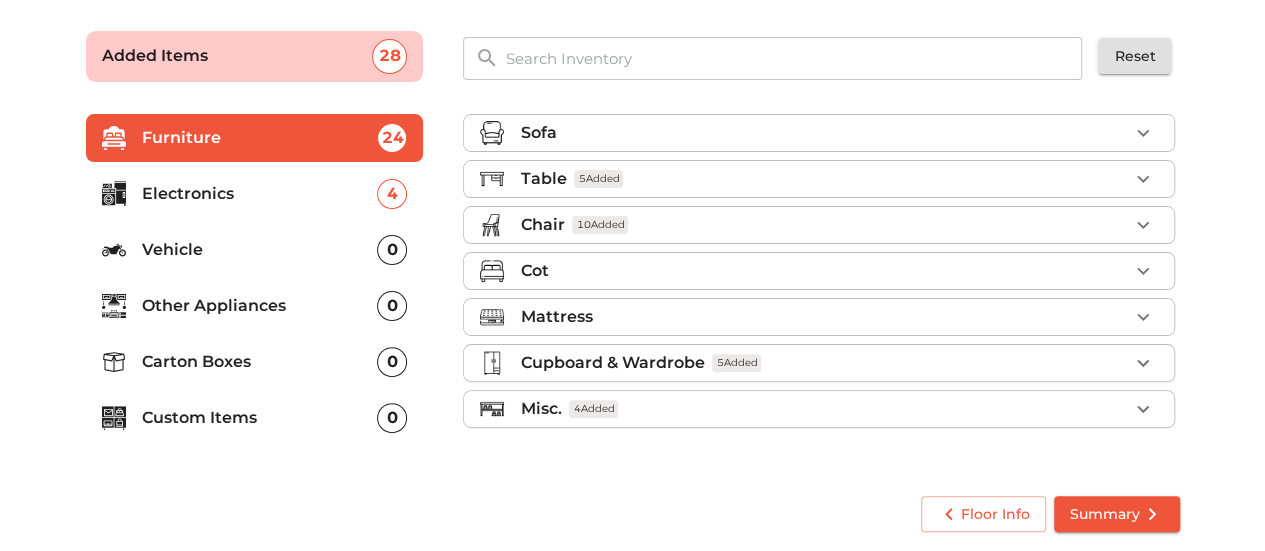 click on "Vehicle" at bounding box center [260, 250] 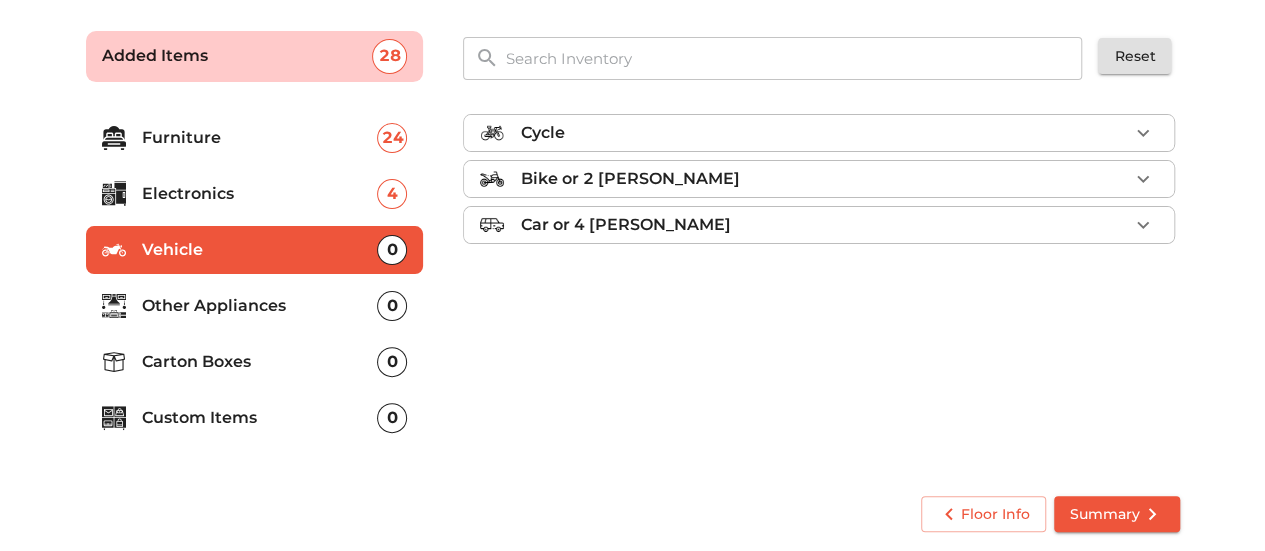 click on "Other Appliances" at bounding box center [260, 306] 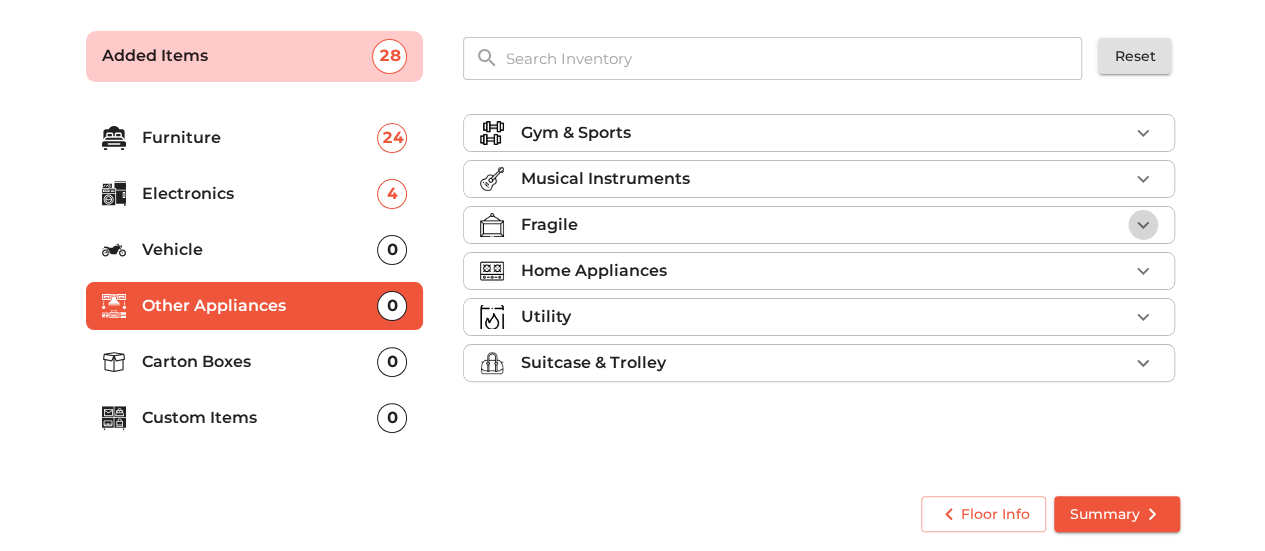 click 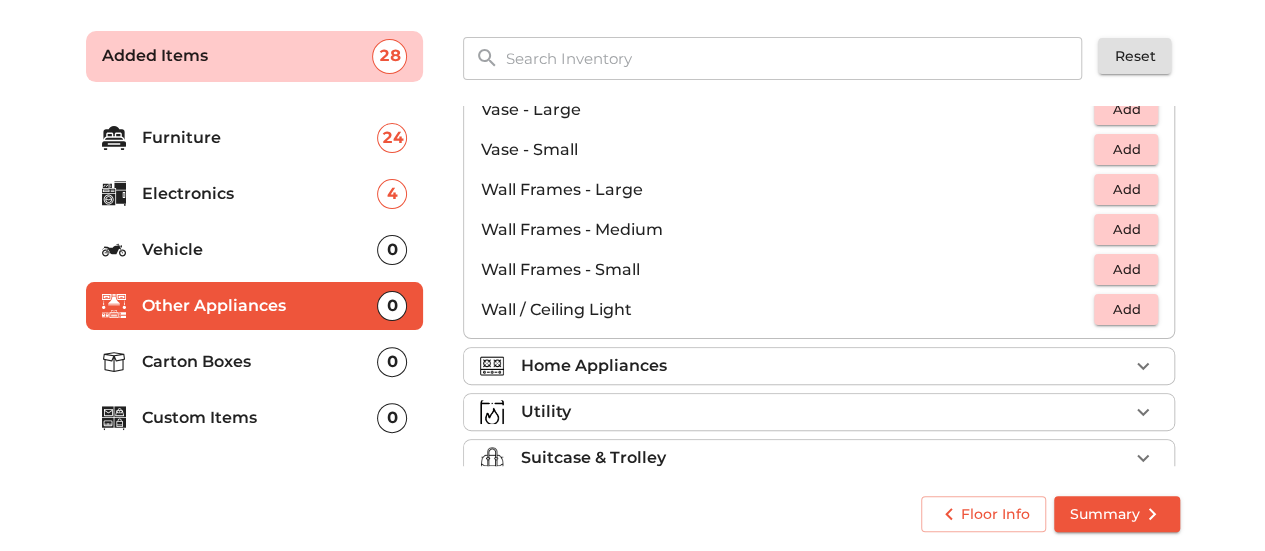 scroll, scrollTop: 1344, scrollLeft: 0, axis: vertical 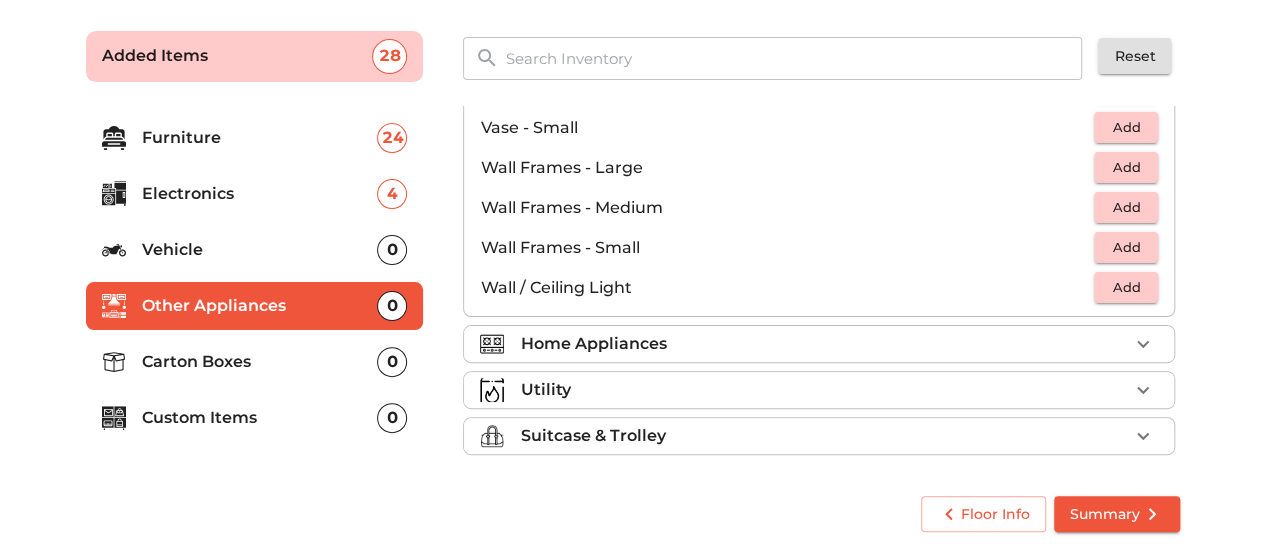 click on "Utility" at bounding box center (824, 390) 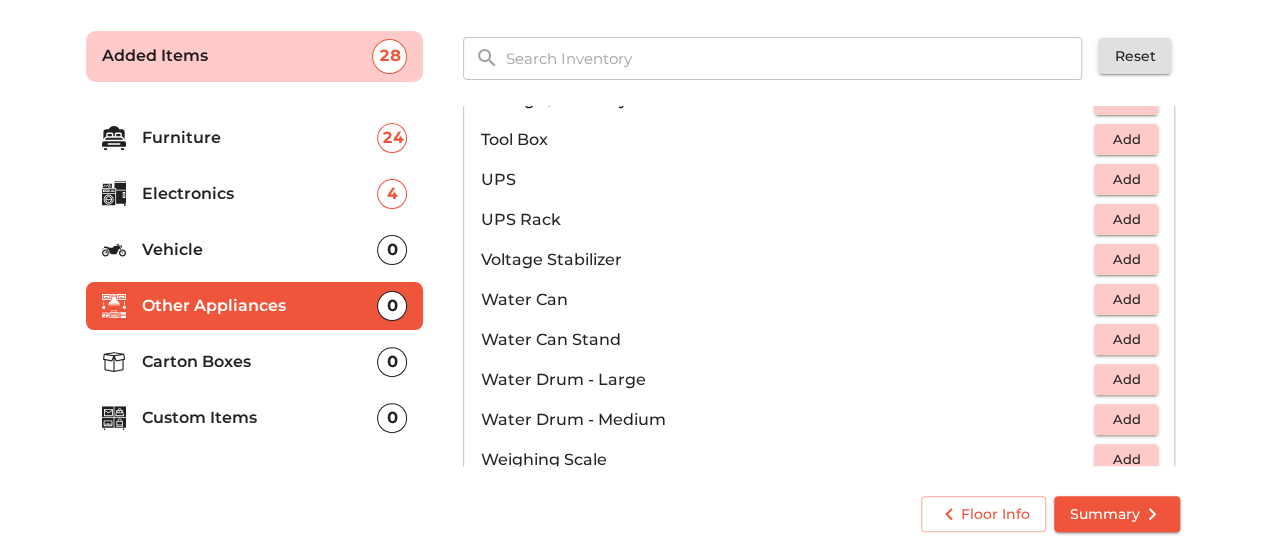 scroll, scrollTop: 1344, scrollLeft: 0, axis: vertical 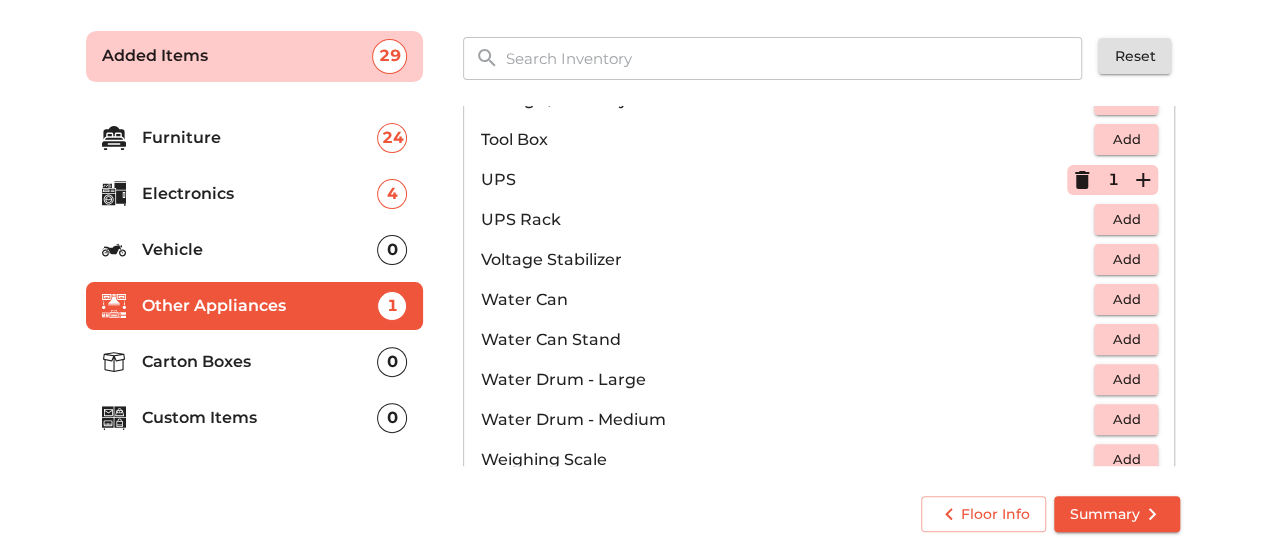 click on "Add" at bounding box center (1126, 219) 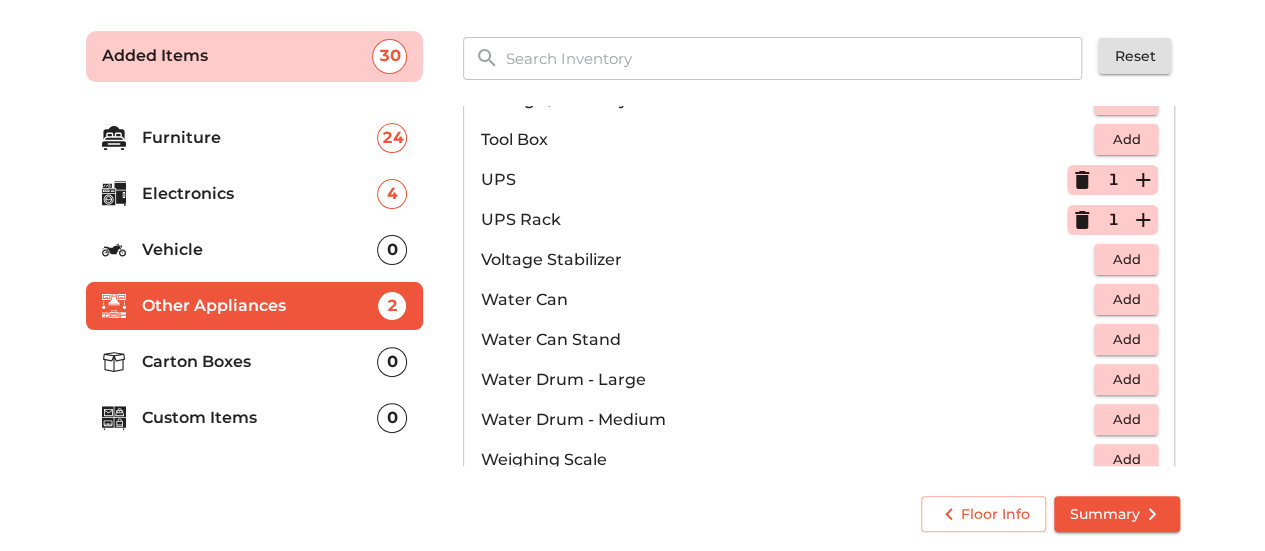 click on "Add" at bounding box center (1126, 139) 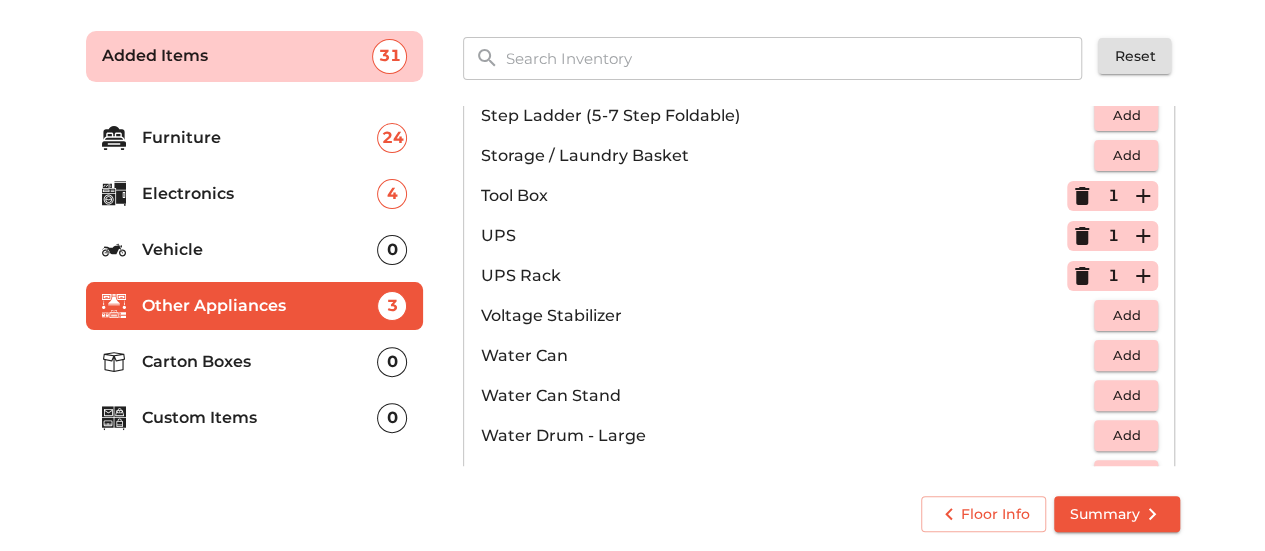 scroll, scrollTop: 1244, scrollLeft: 0, axis: vertical 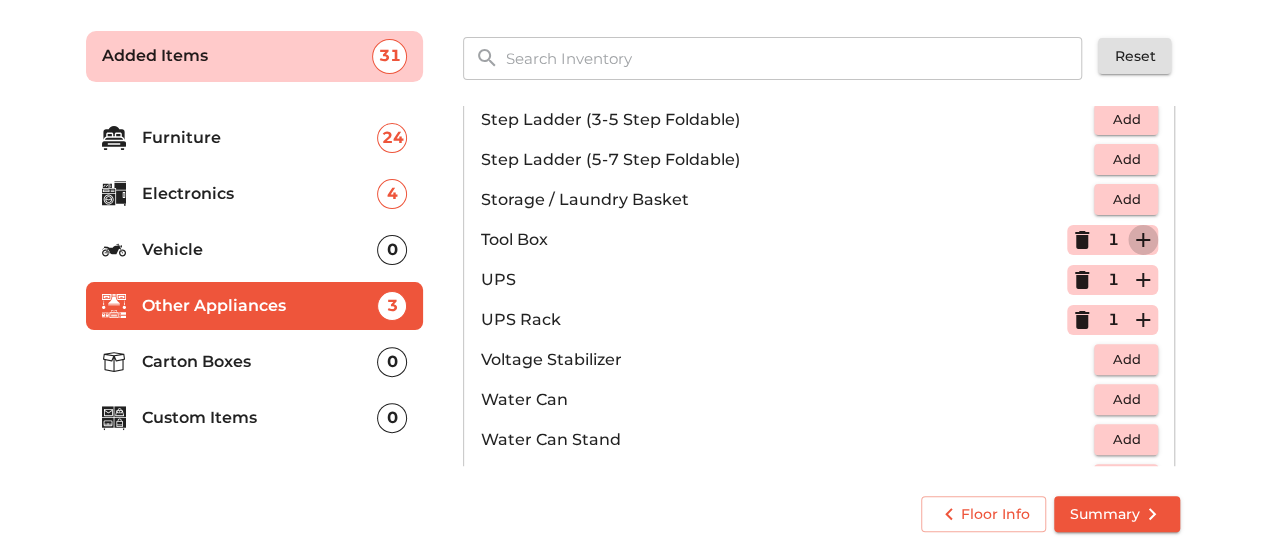 click 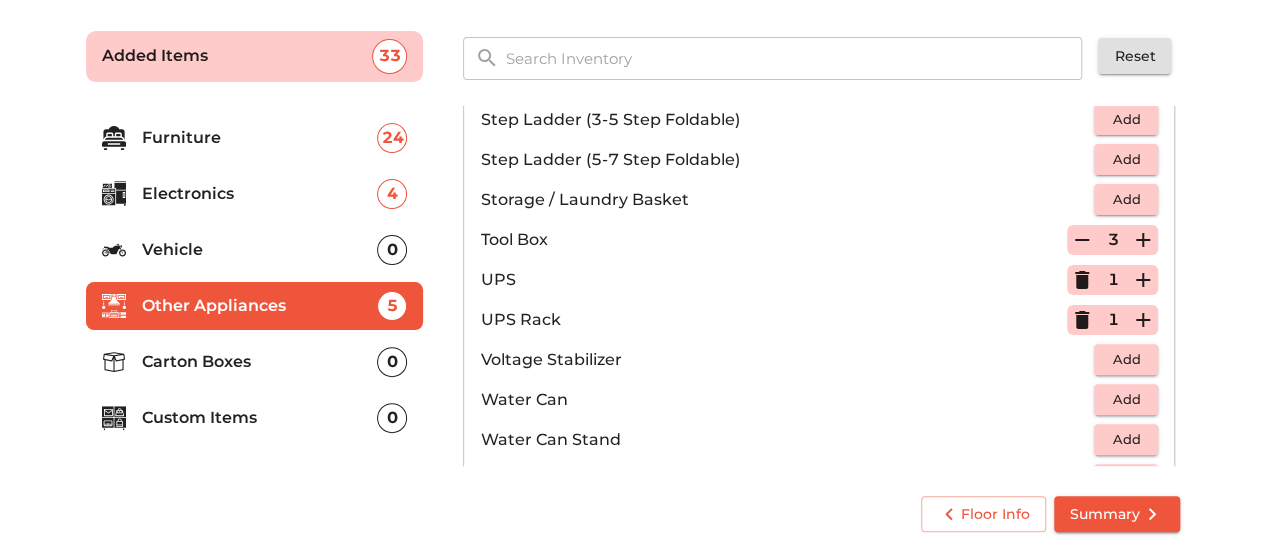 click 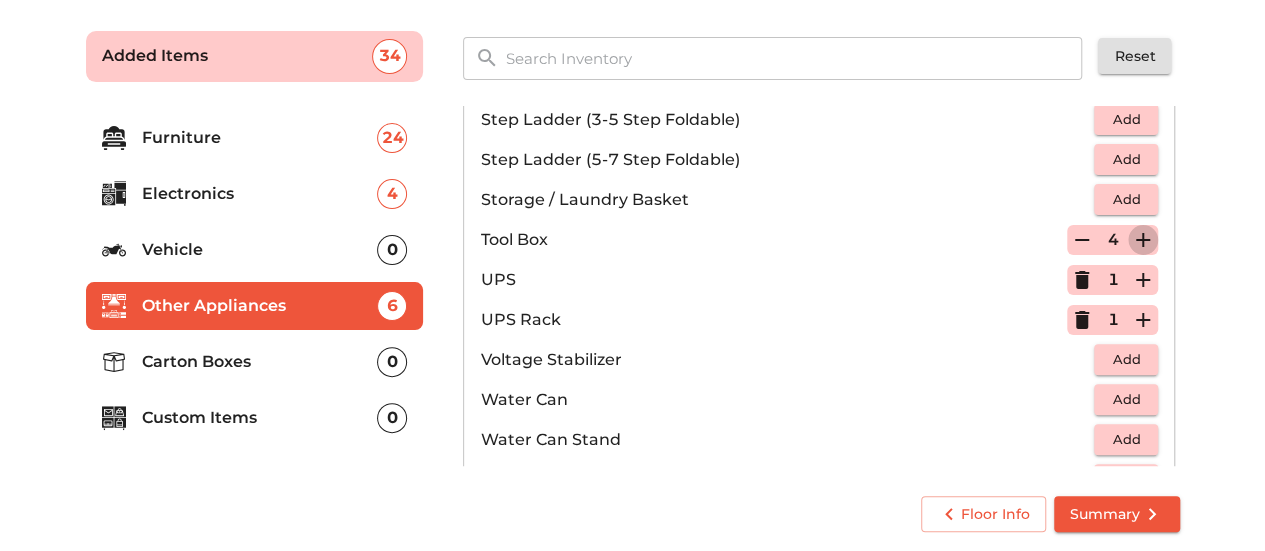 click 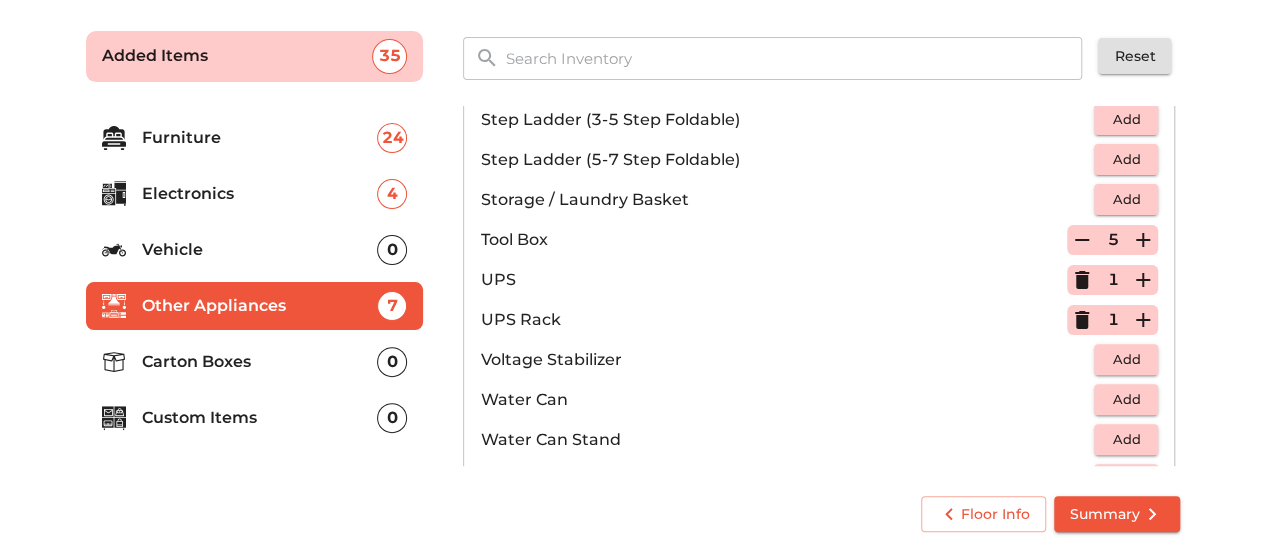 click on "Carton Boxes" at bounding box center [260, 362] 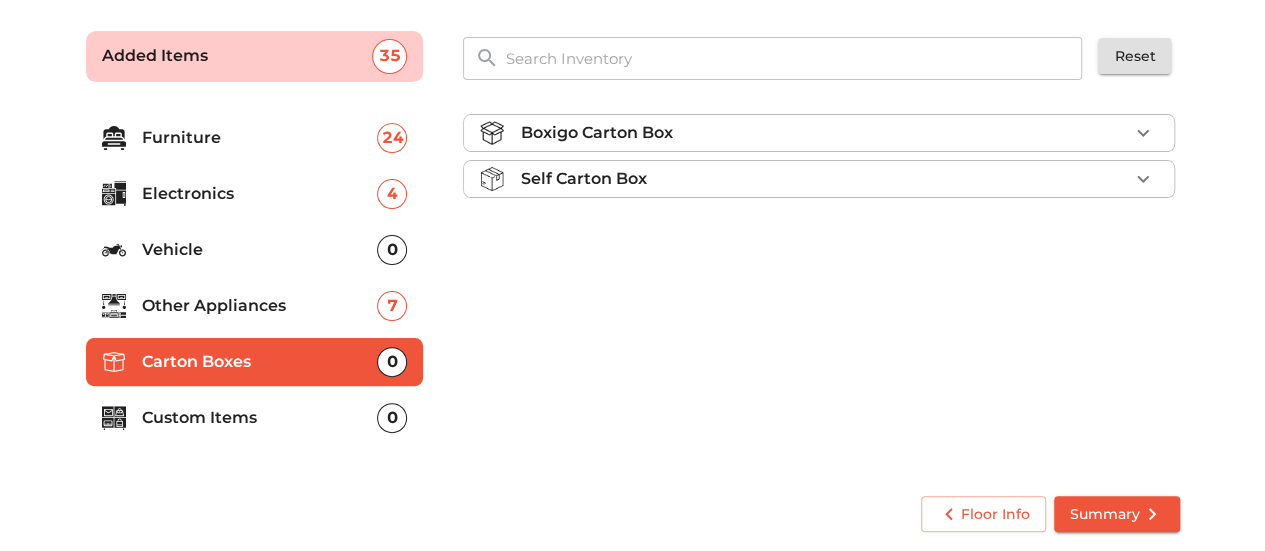 scroll, scrollTop: 0, scrollLeft: 0, axis: both 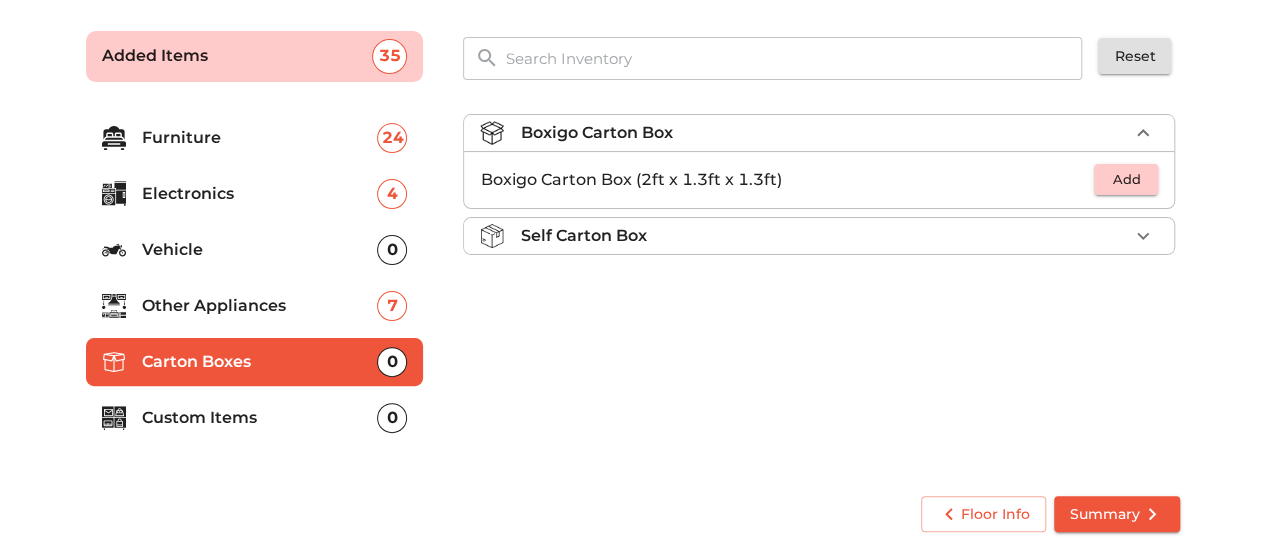 click on "Add" at bounding box center (1126, 179) 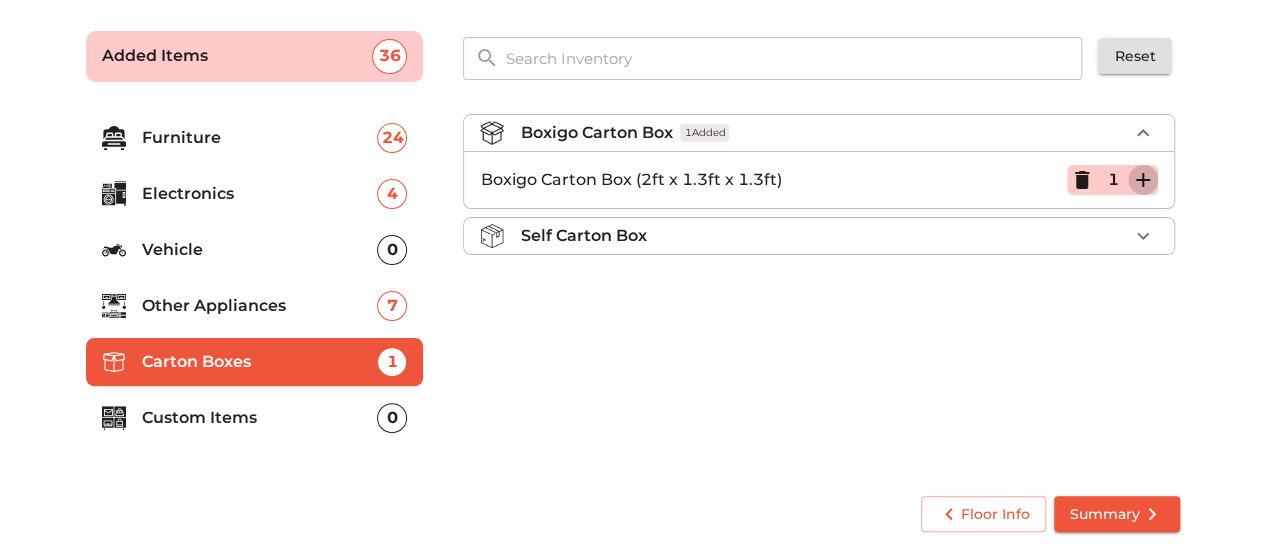 click 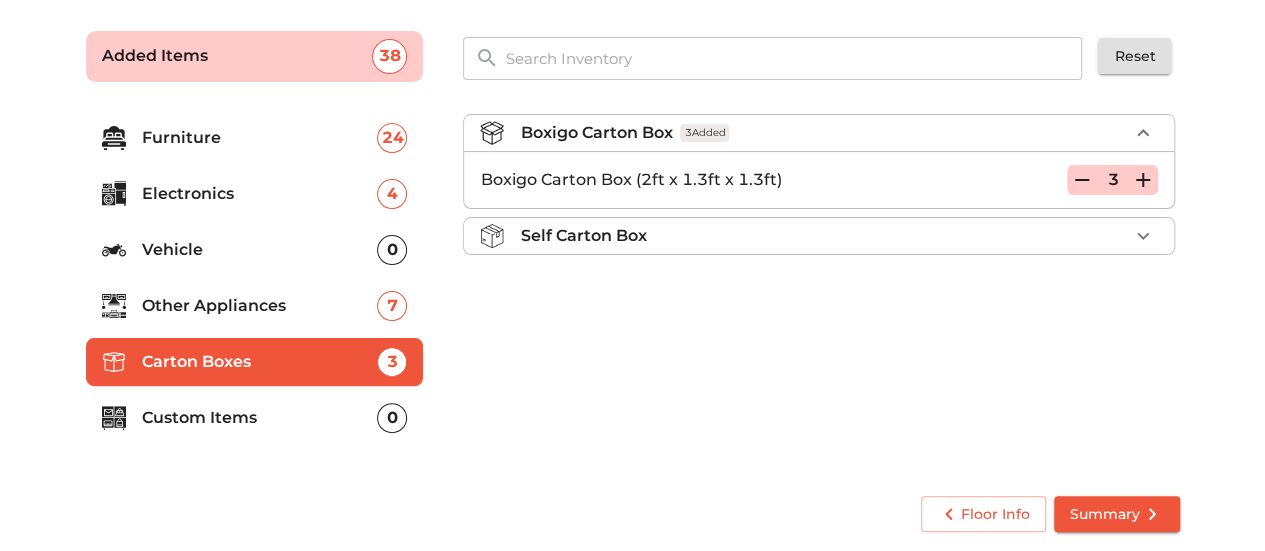 click 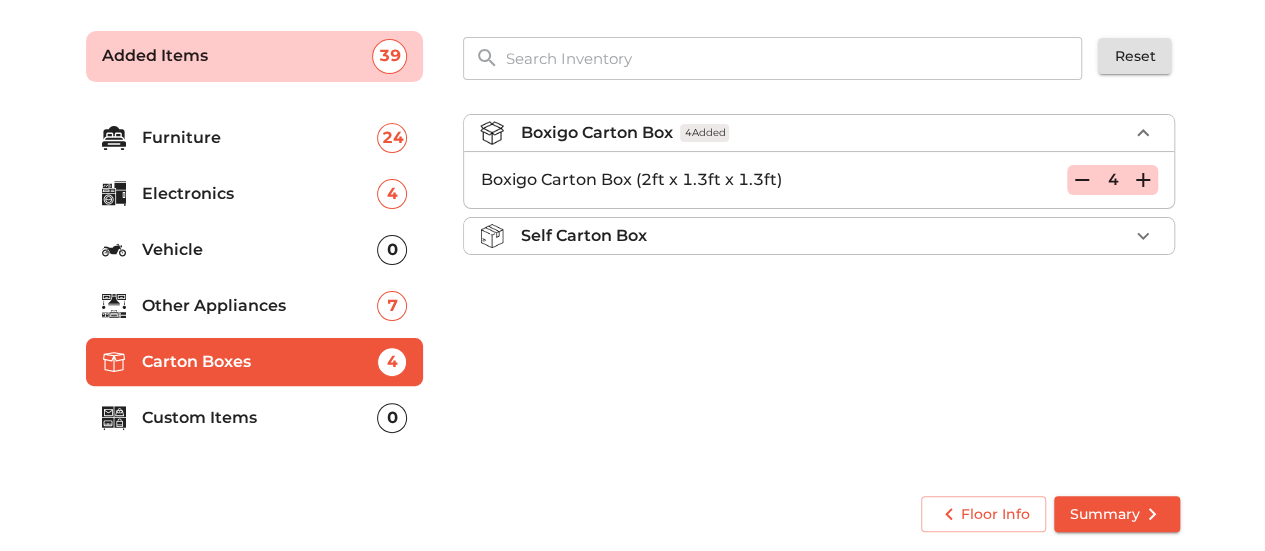 click 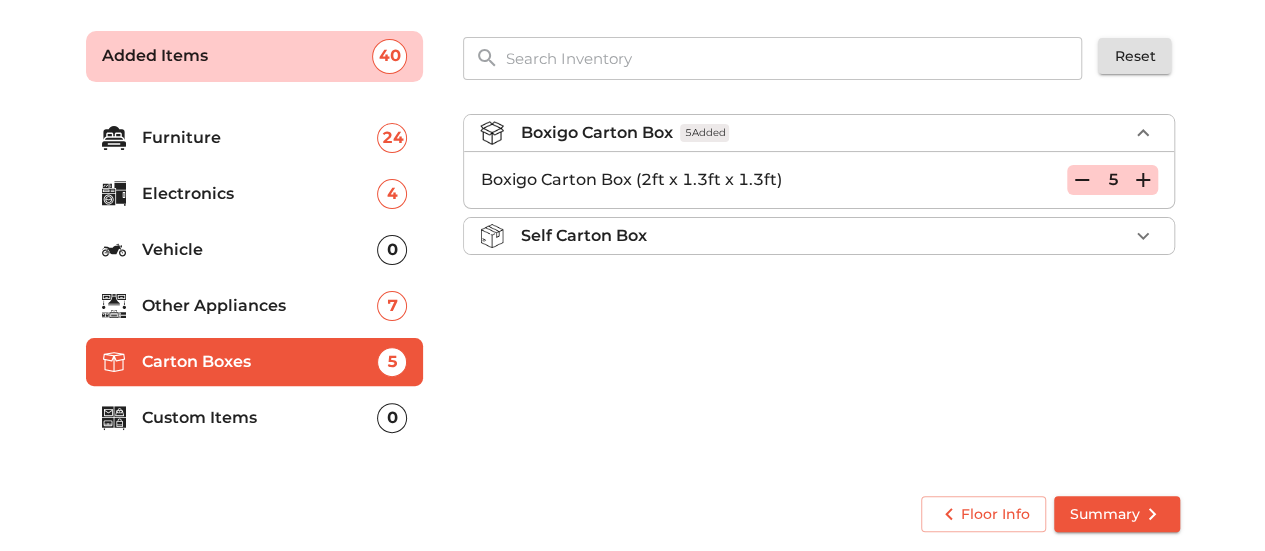 click 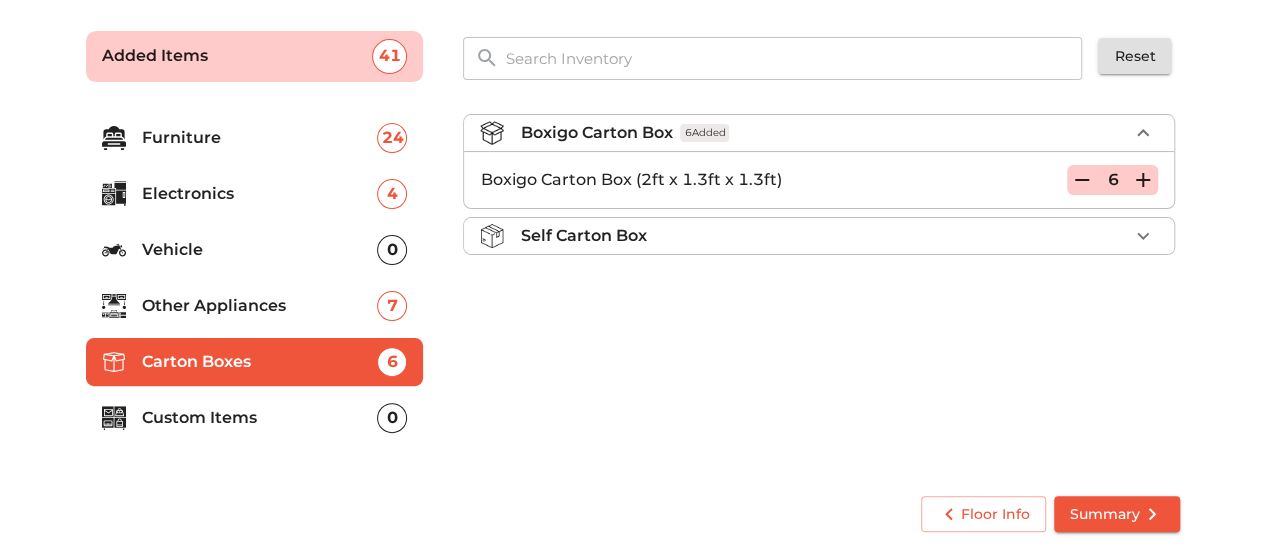 click 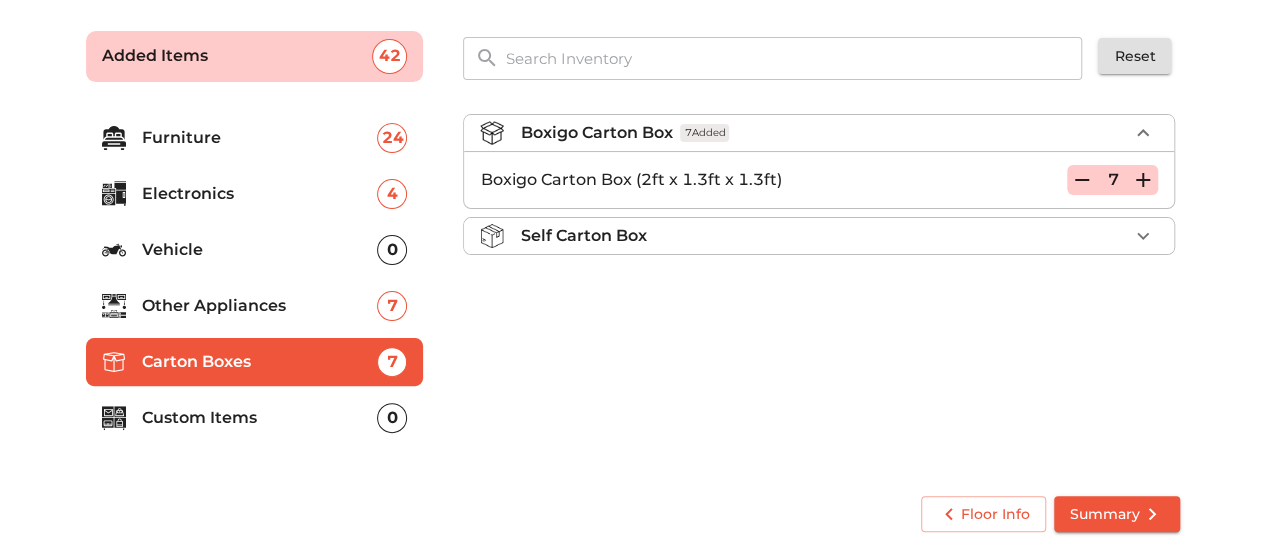 click 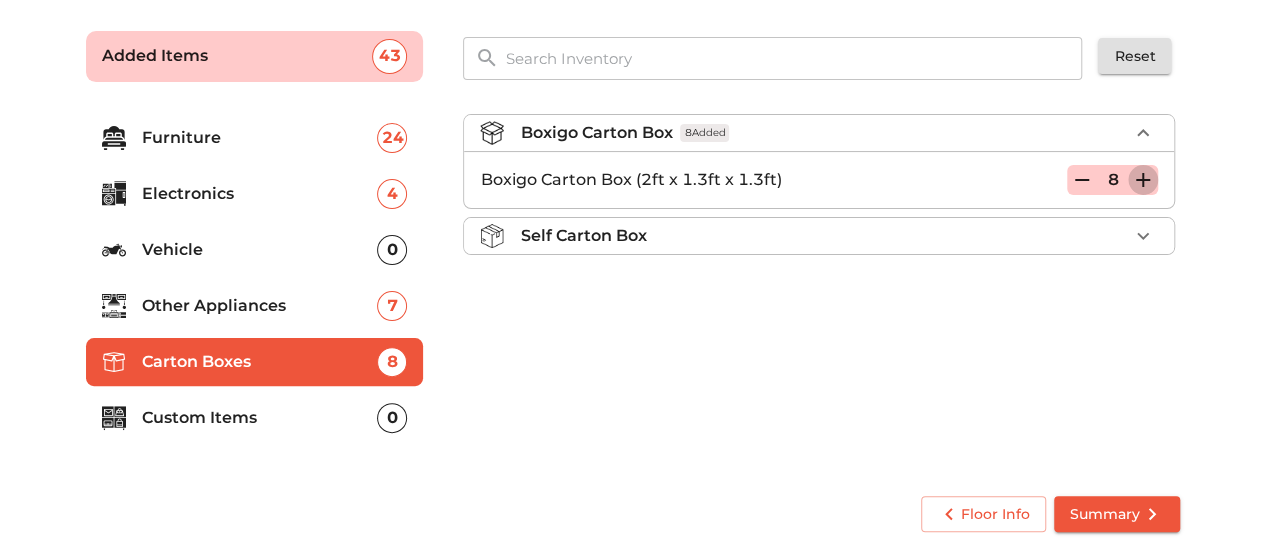 click 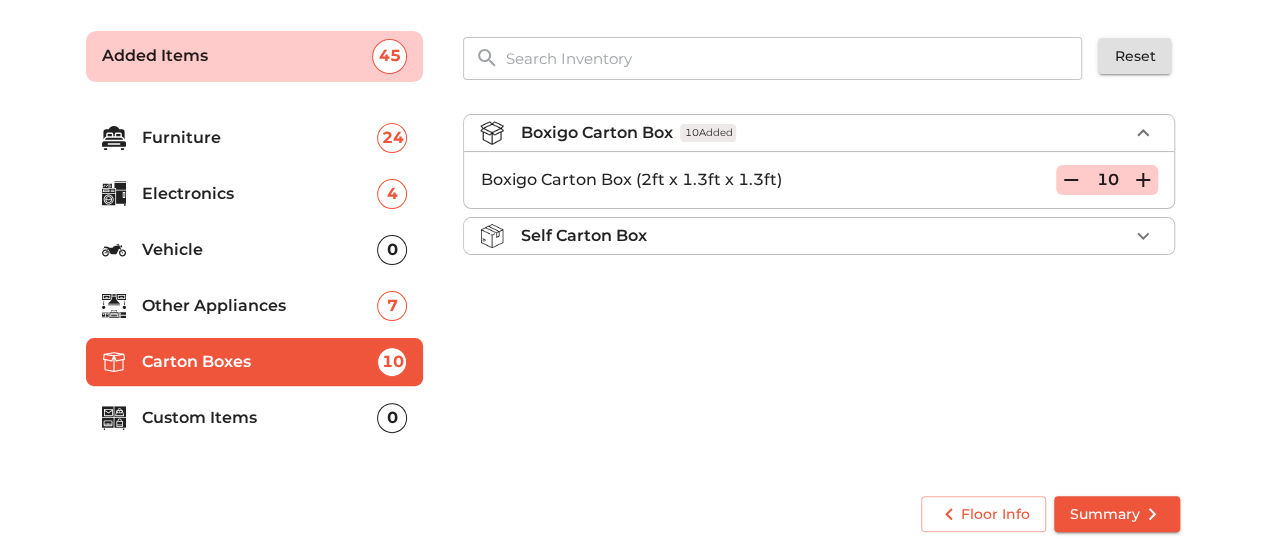 click 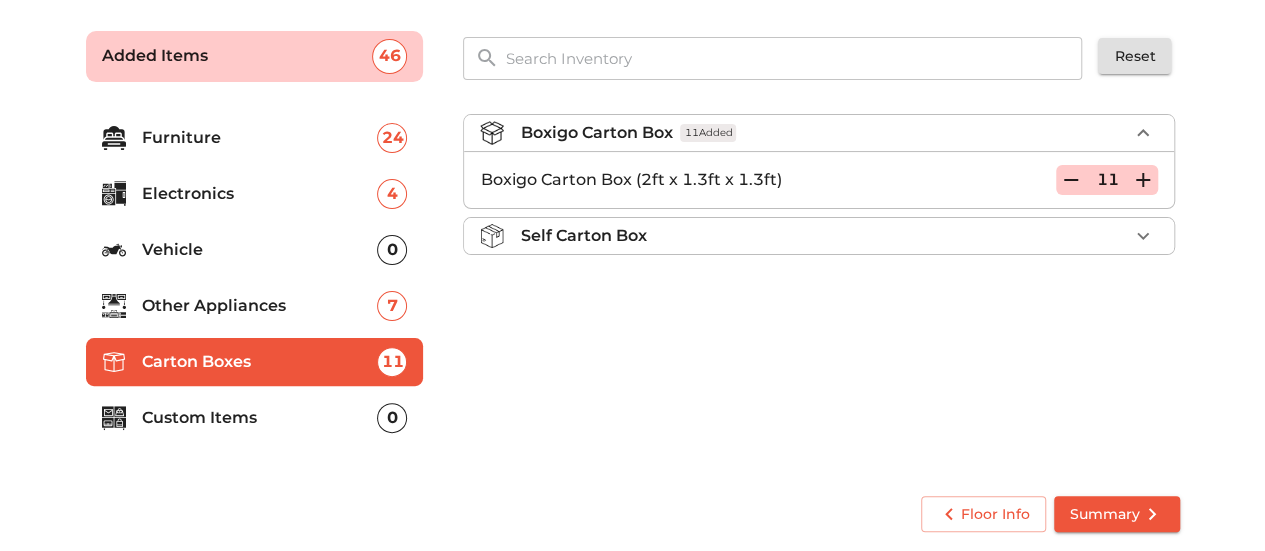 click 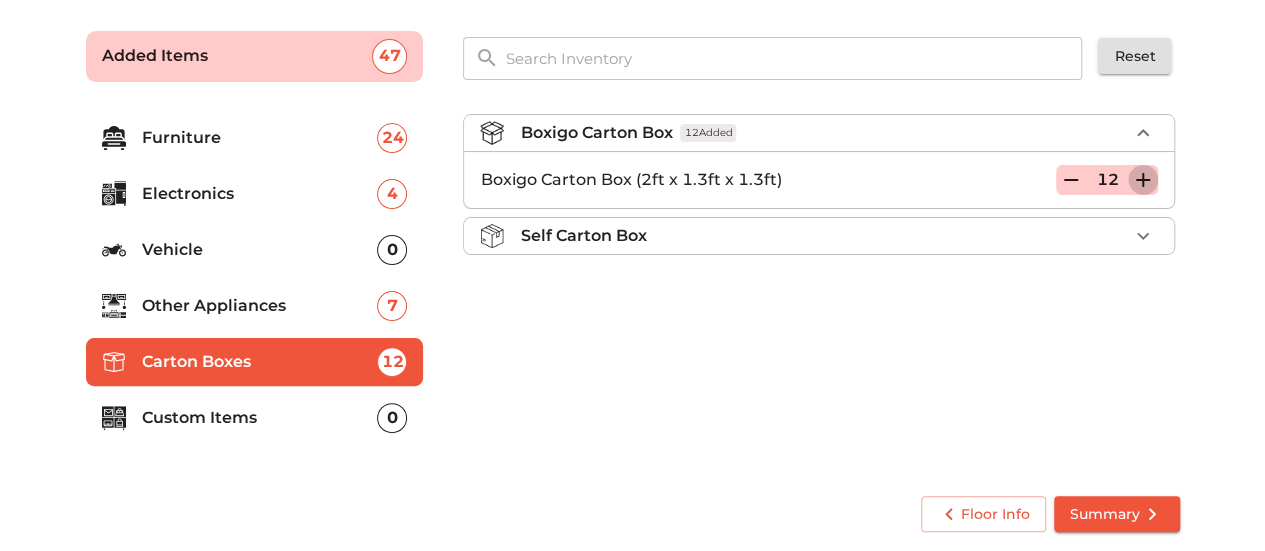 click 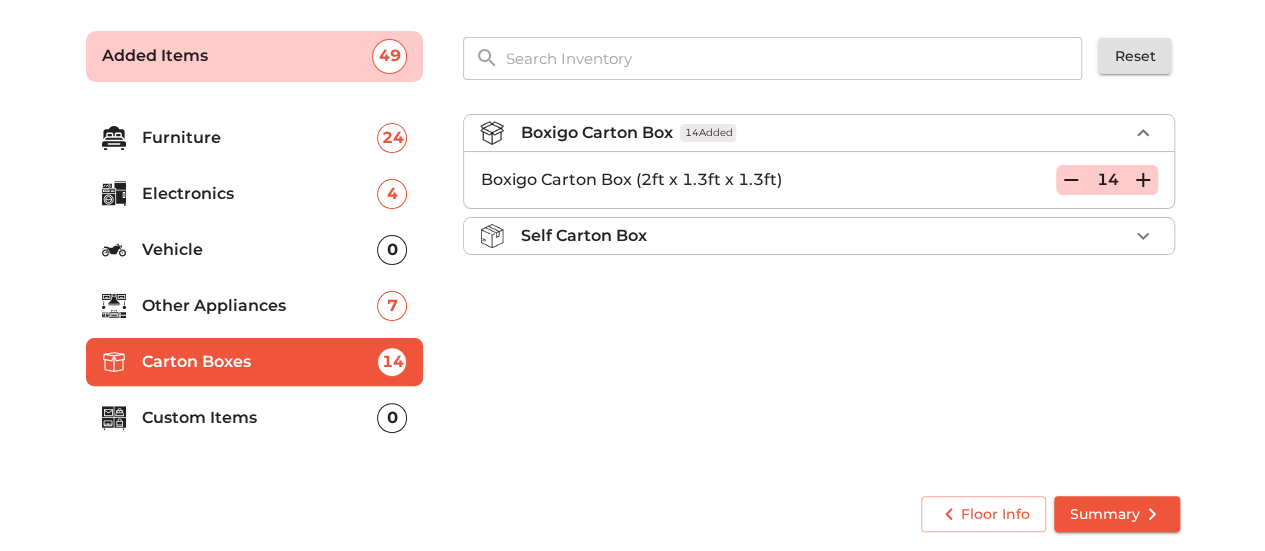click 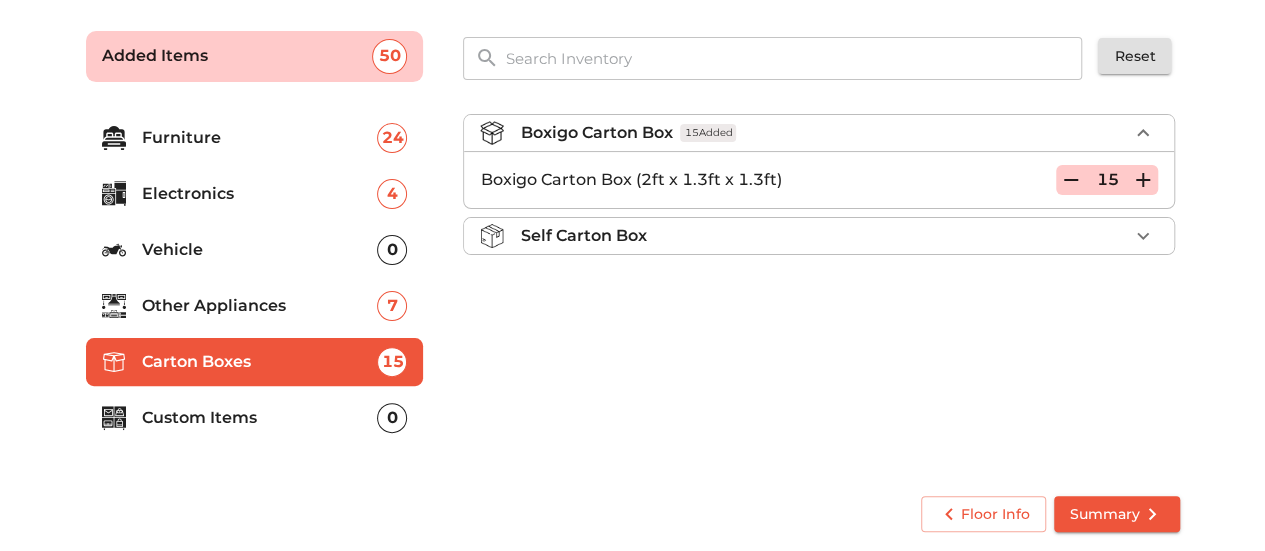 click 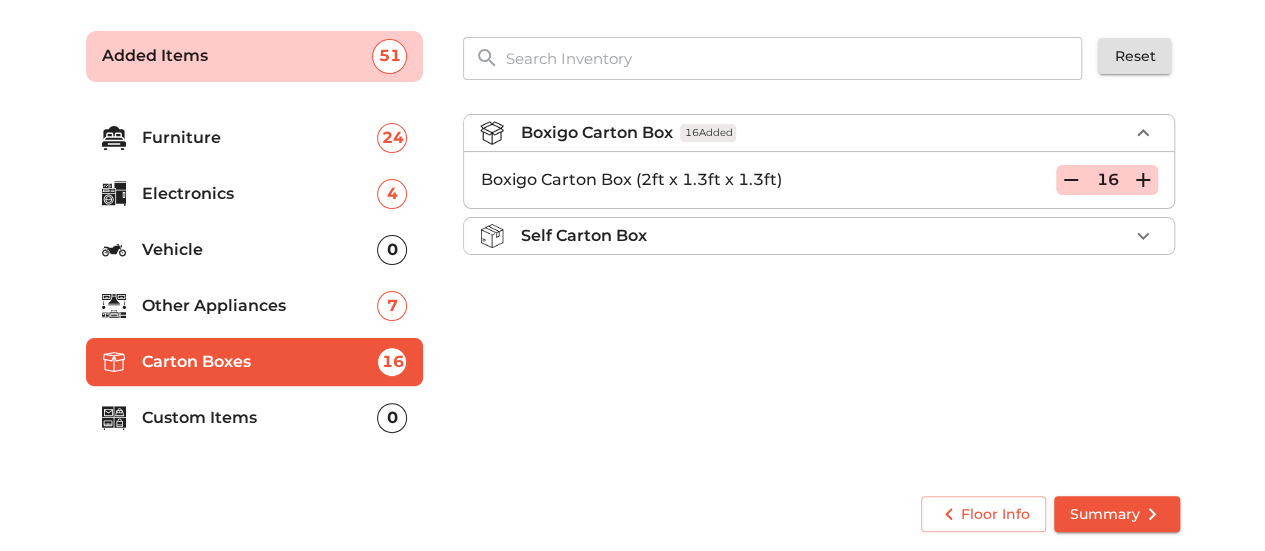 click 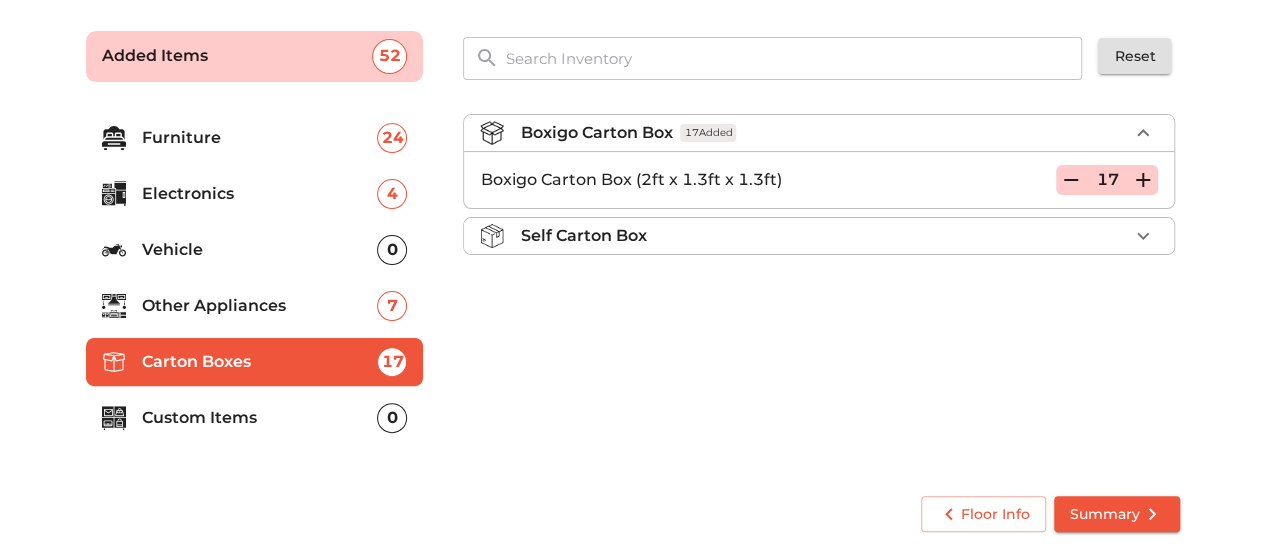 click 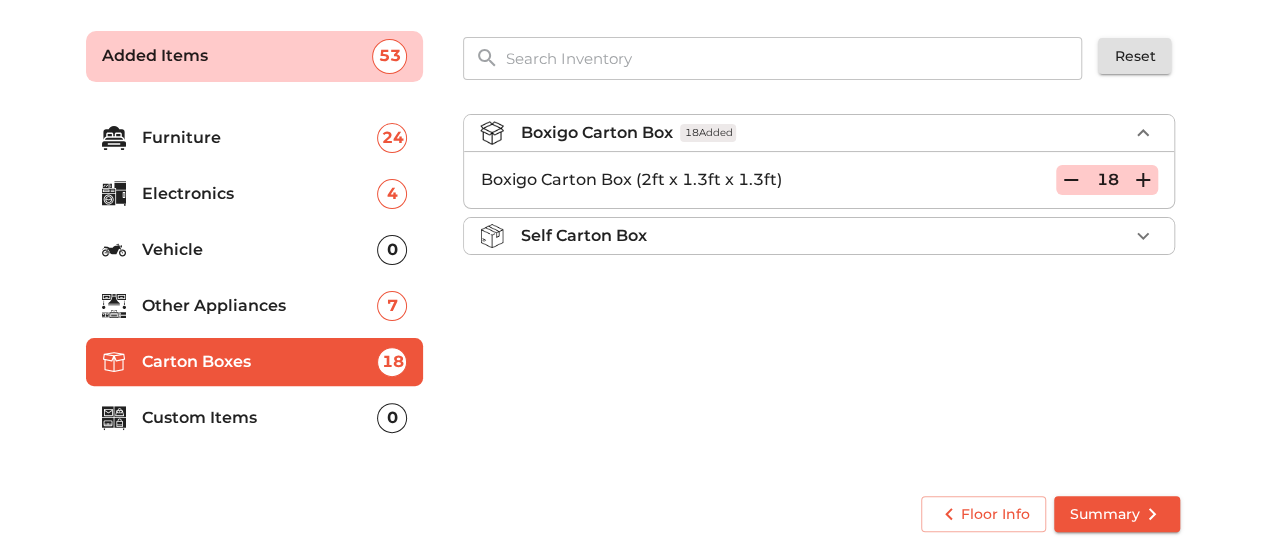 click 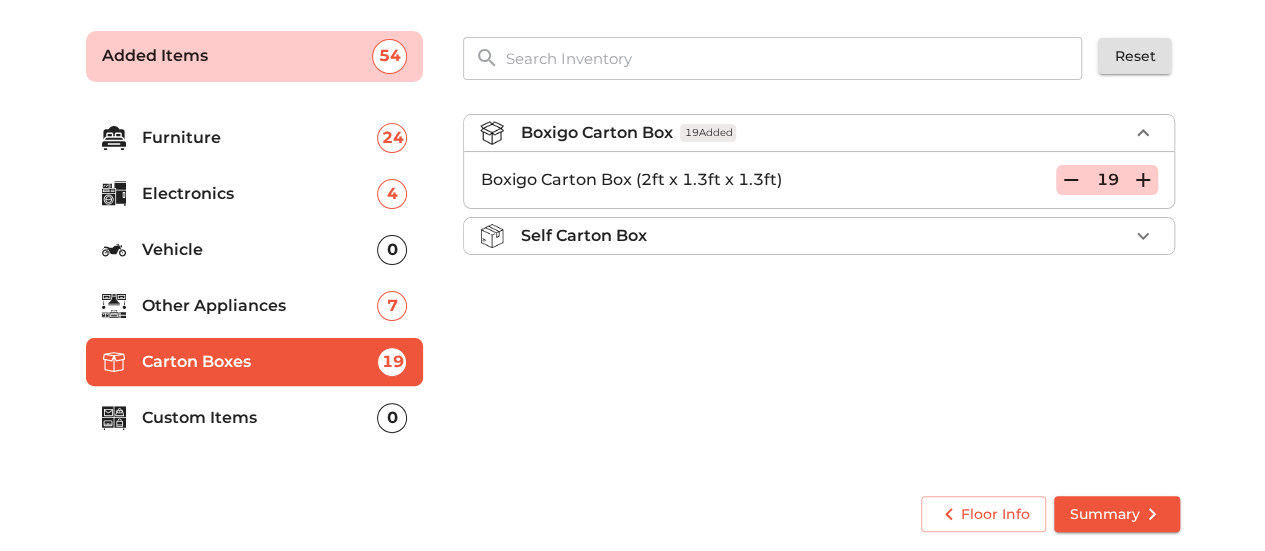 click 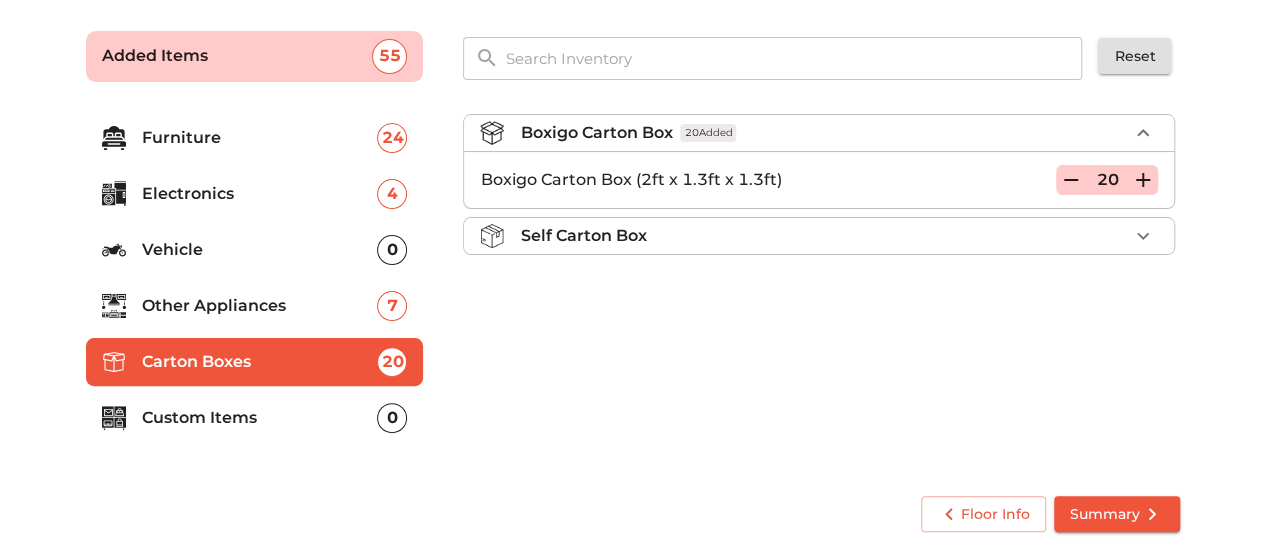 click on "Custom Items" at bounding box center (260, 418) 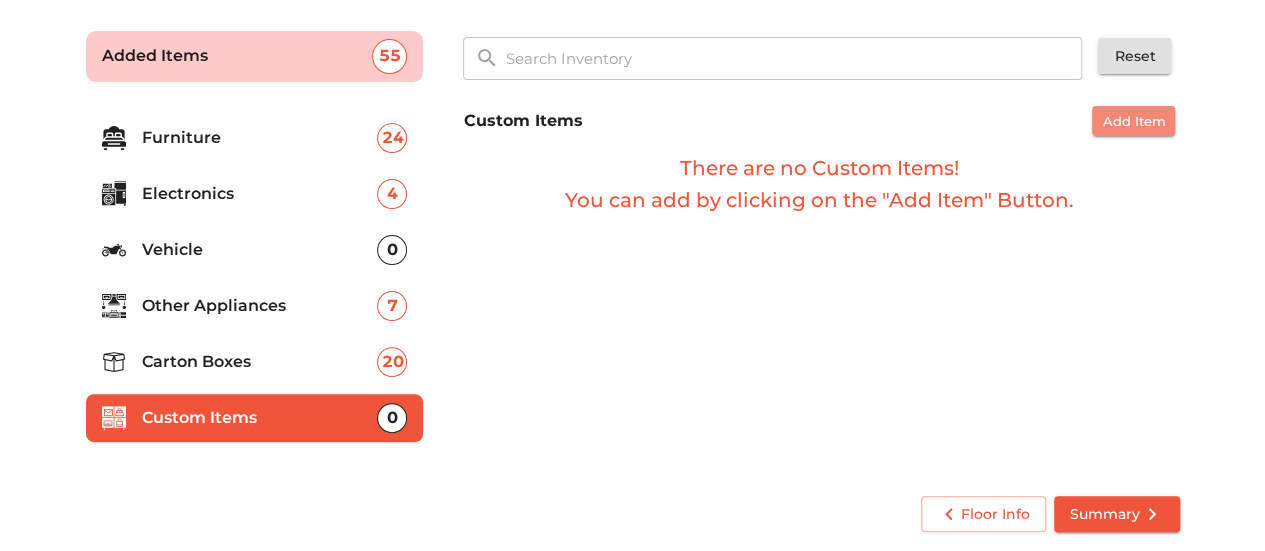 click on "Add Item" at bounding box center (1133, 121) 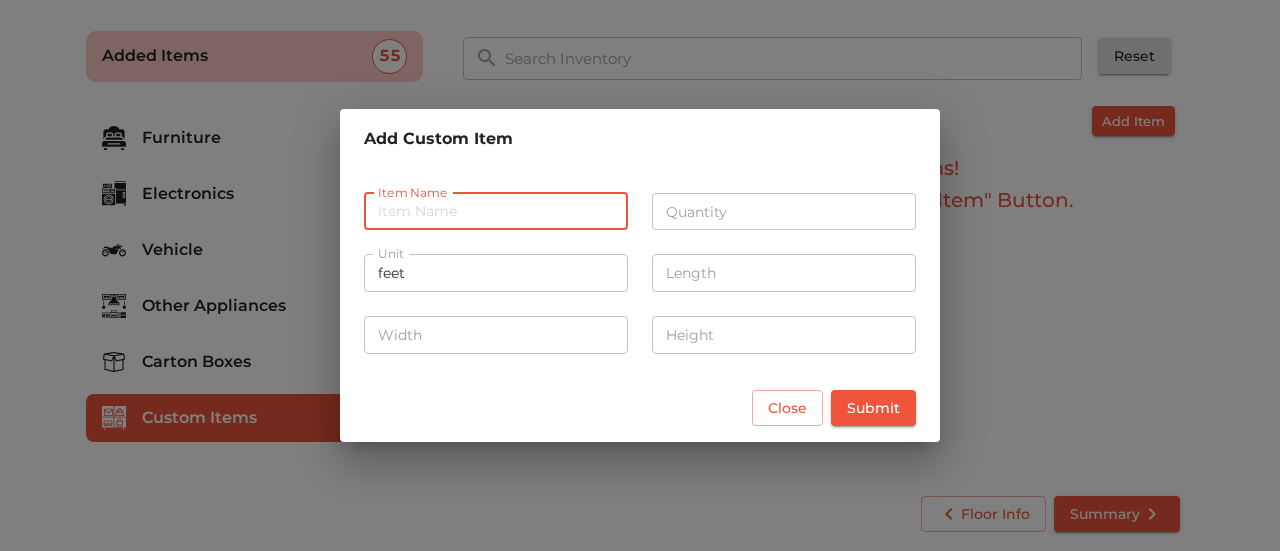 click at bounding box center [496, 212] 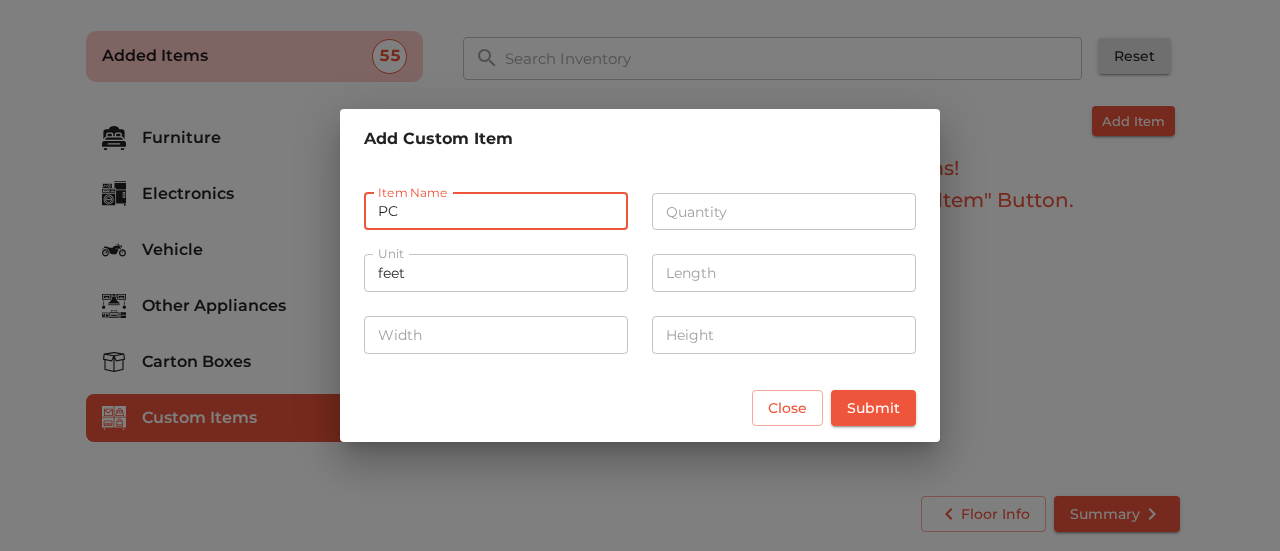 type on "PC" 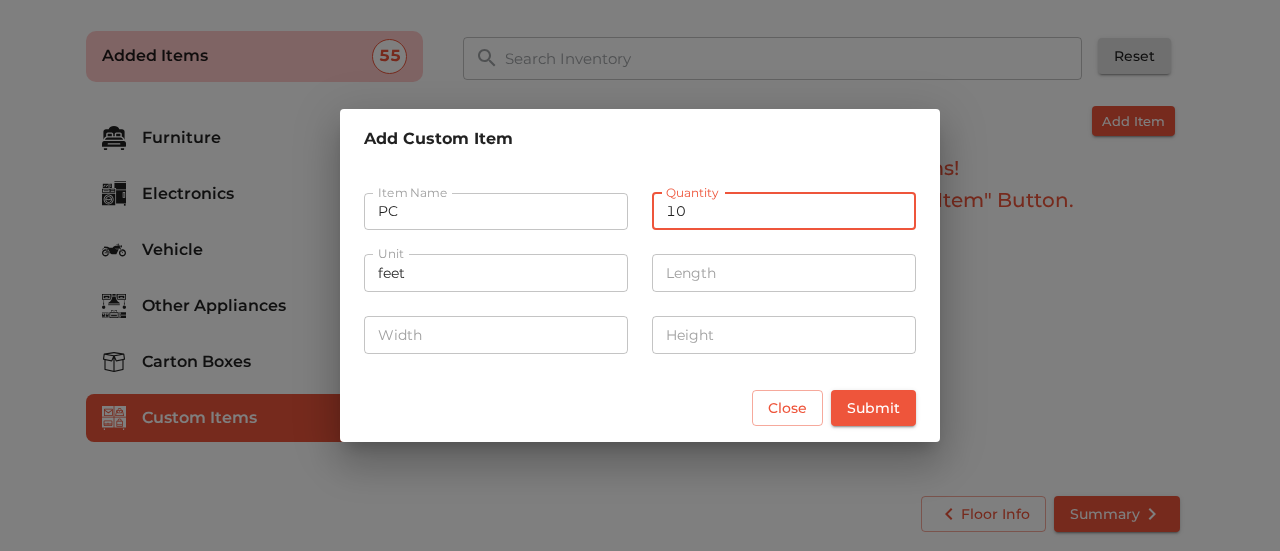 type on "10" 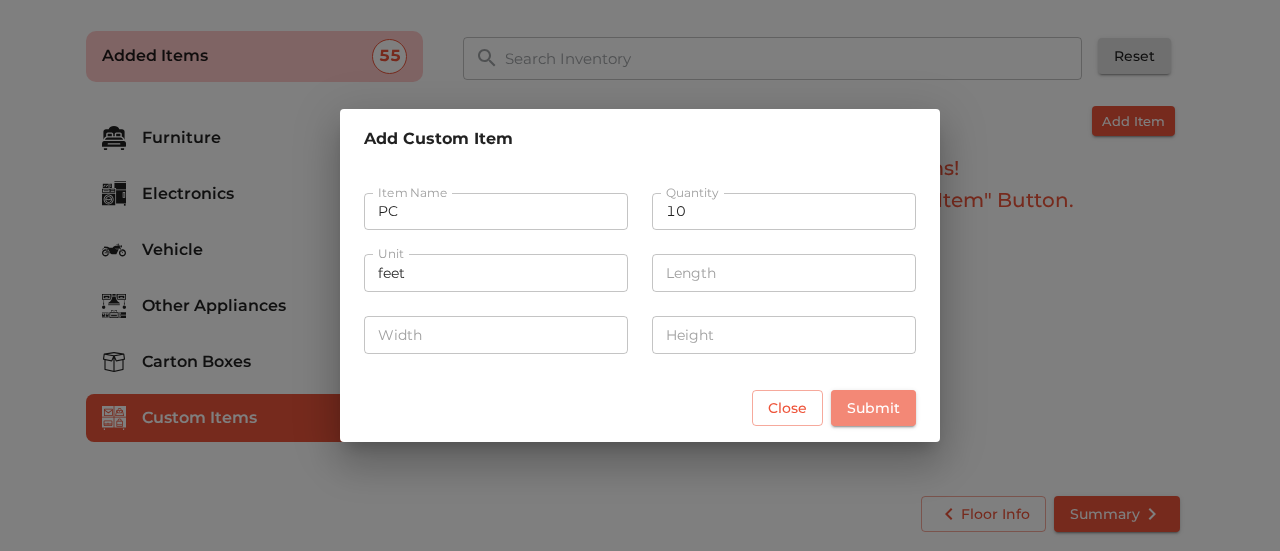 click on "Submit" at bounding box center (873, 408) 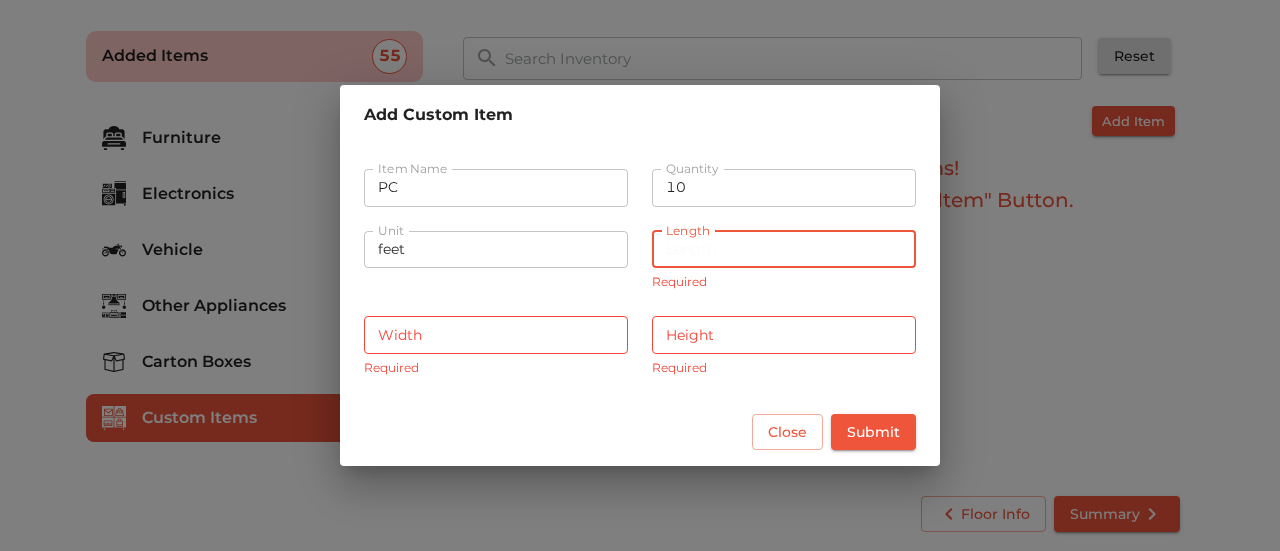 click at bounding box center [784, 250] 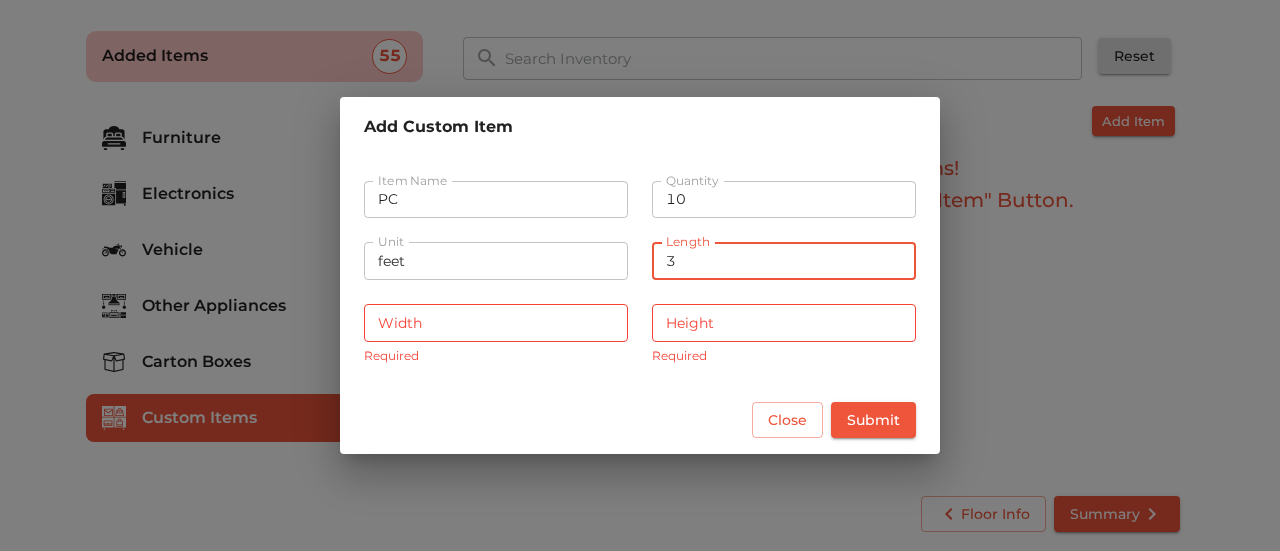 type on "3" 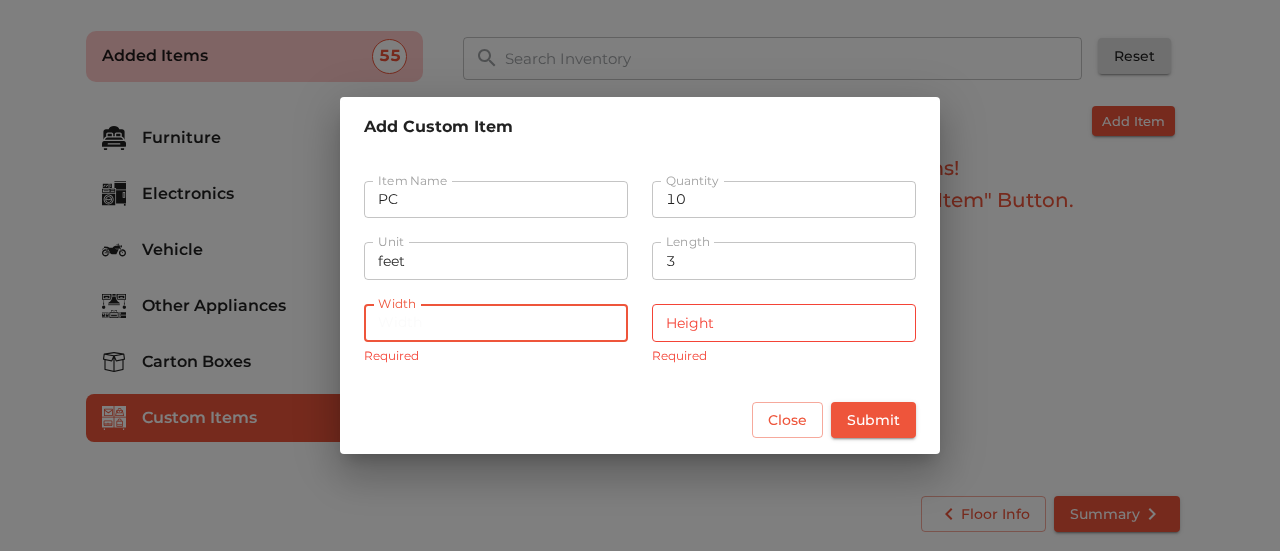 click at bounding box center [496, 323] 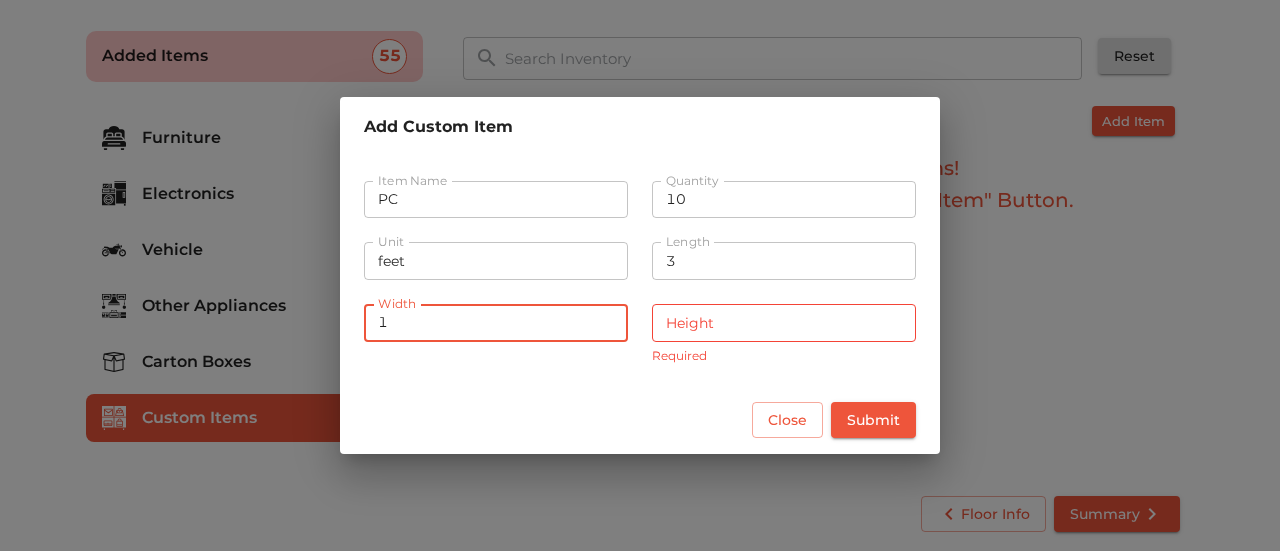 type on "1" 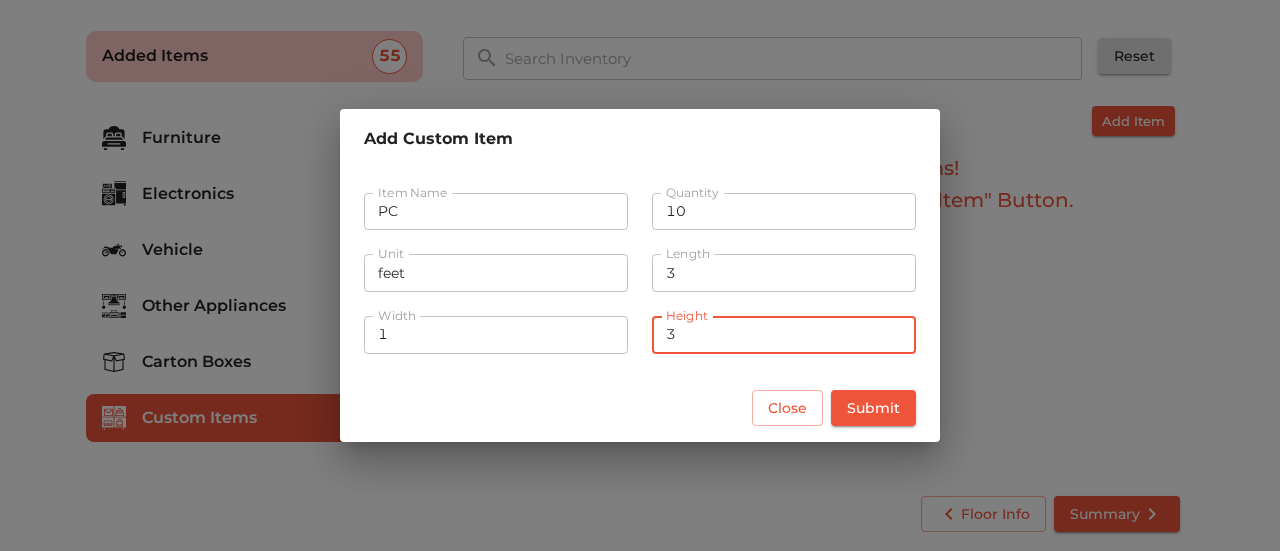 type on "3" 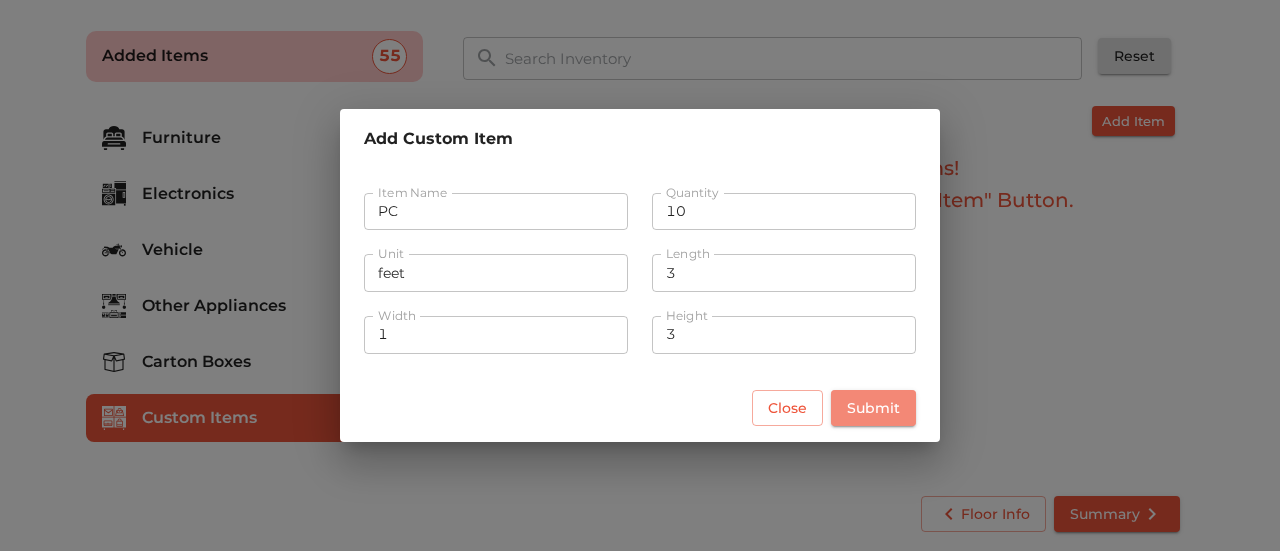 click on "Submit" at bounding box center (873, 408) 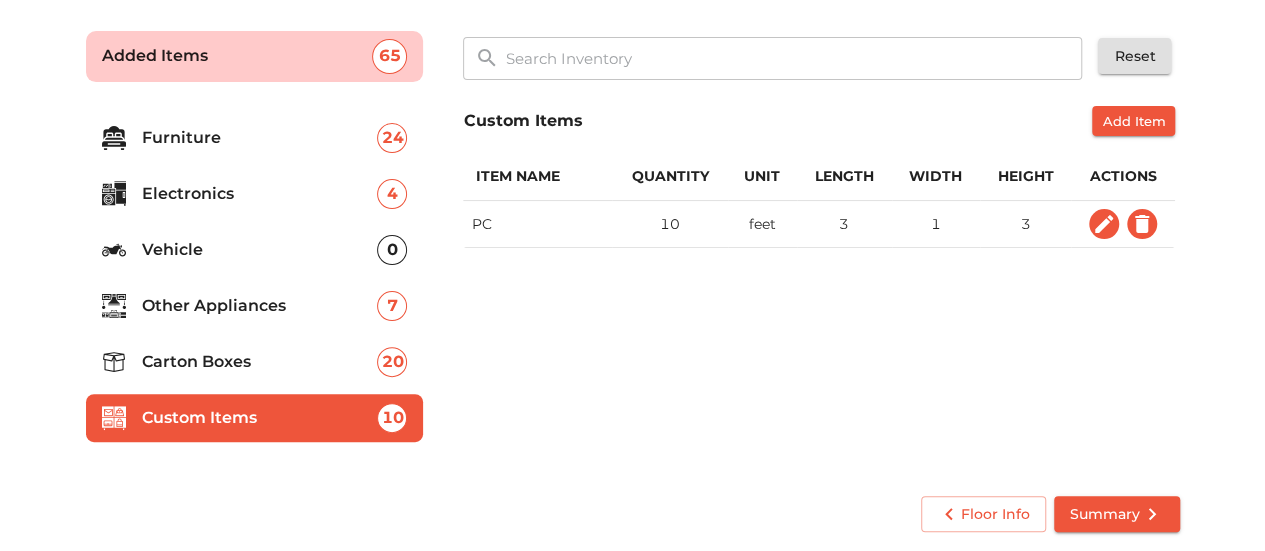 click on "Summary" at bounding box center [1117, 514] 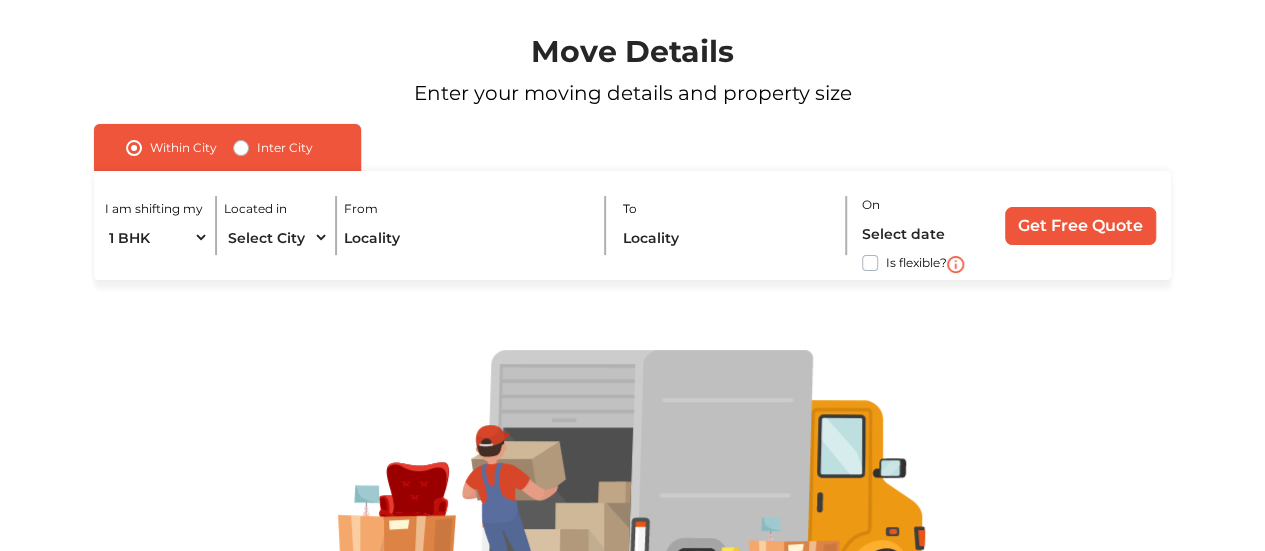 click on "Inter City" at bounding box center [285, 148] 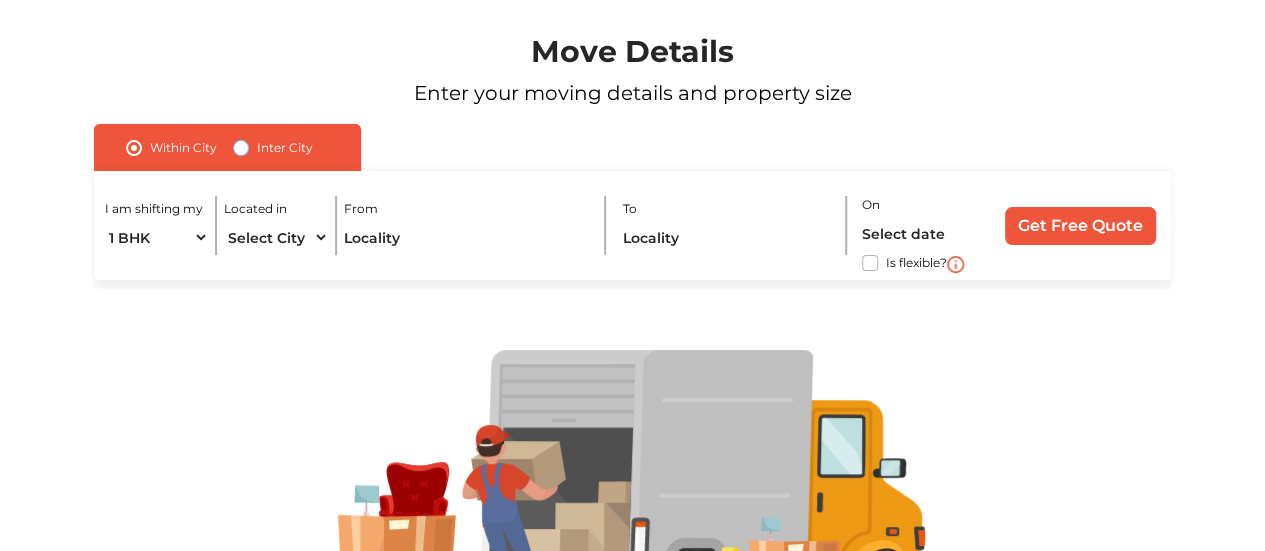 click on "Inter City" at bounding box center [241, 146] 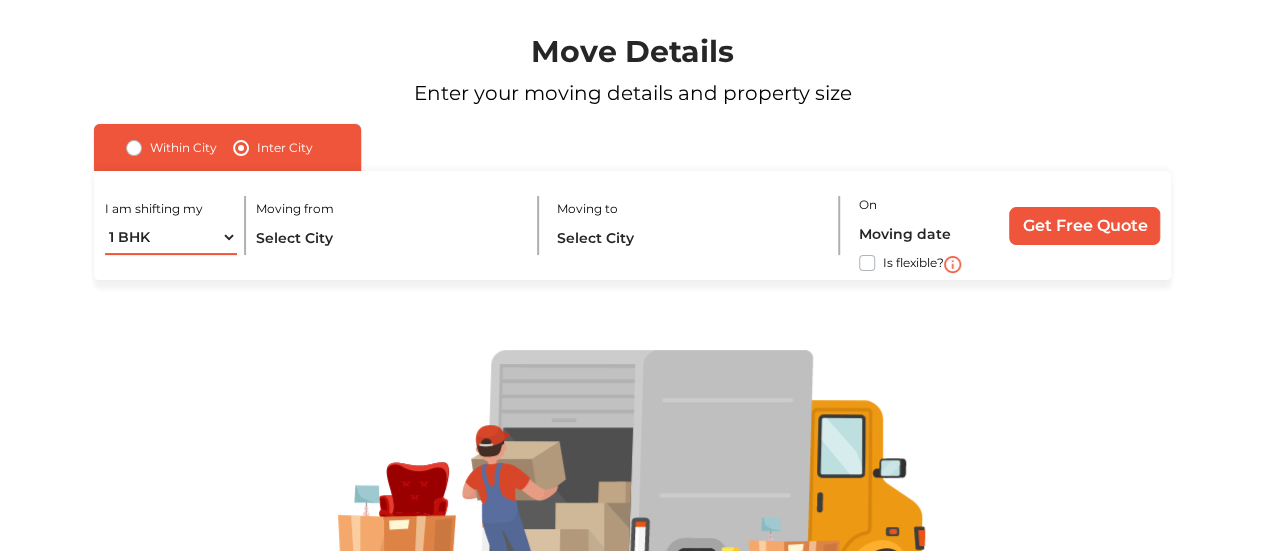click on "1 BHK 2 BHK 3 BHK 3 + BHK FEW ITEMS" at bounding box center (171, 237) 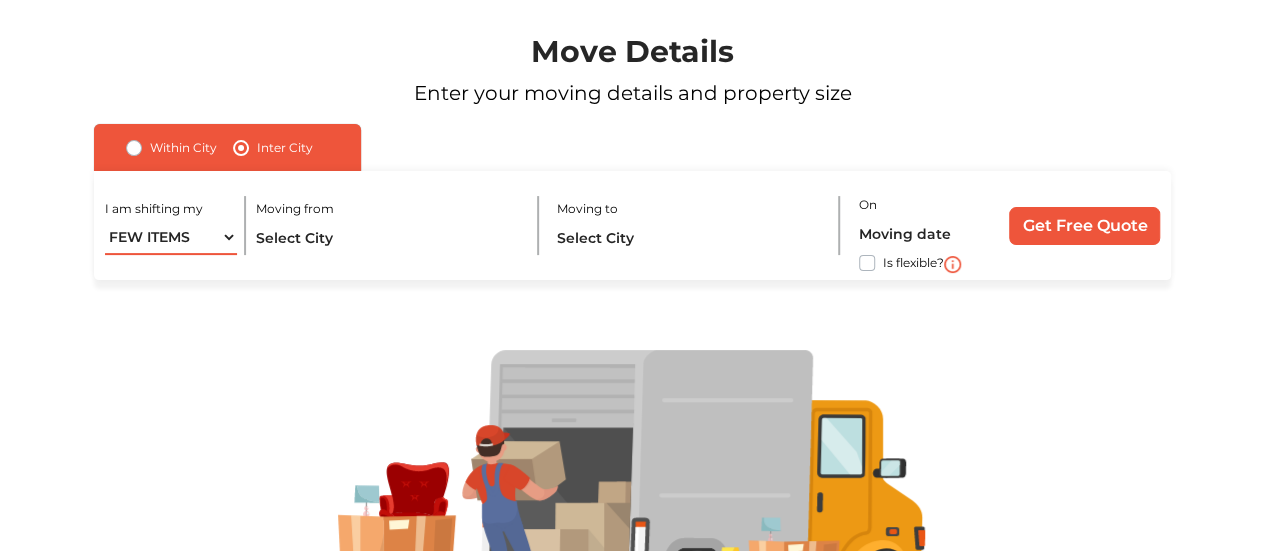 click on "1 BHK 2 BHK 3 BHK 3 + BHK FEW ITEMS" at bounding box center (171, 237) 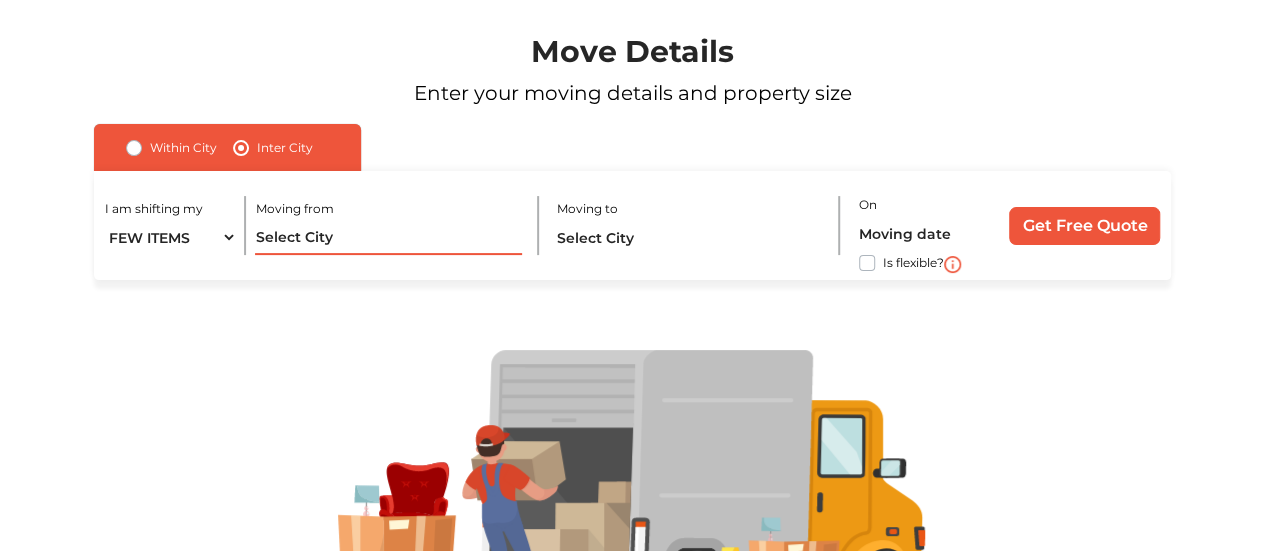 click at bounding box center (388, 237) 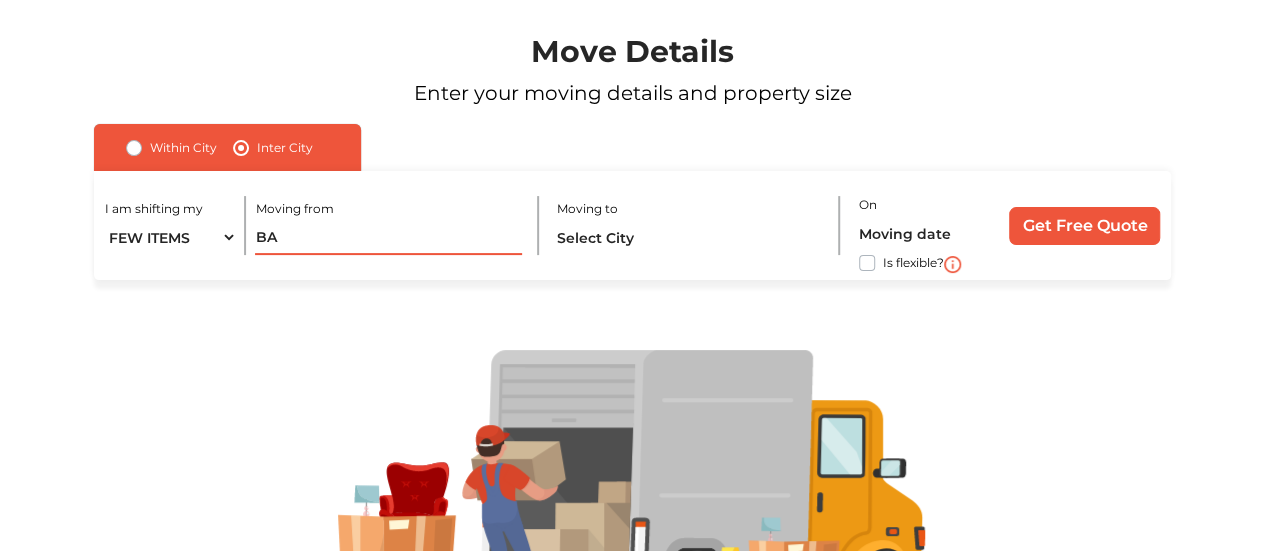 type on "B" 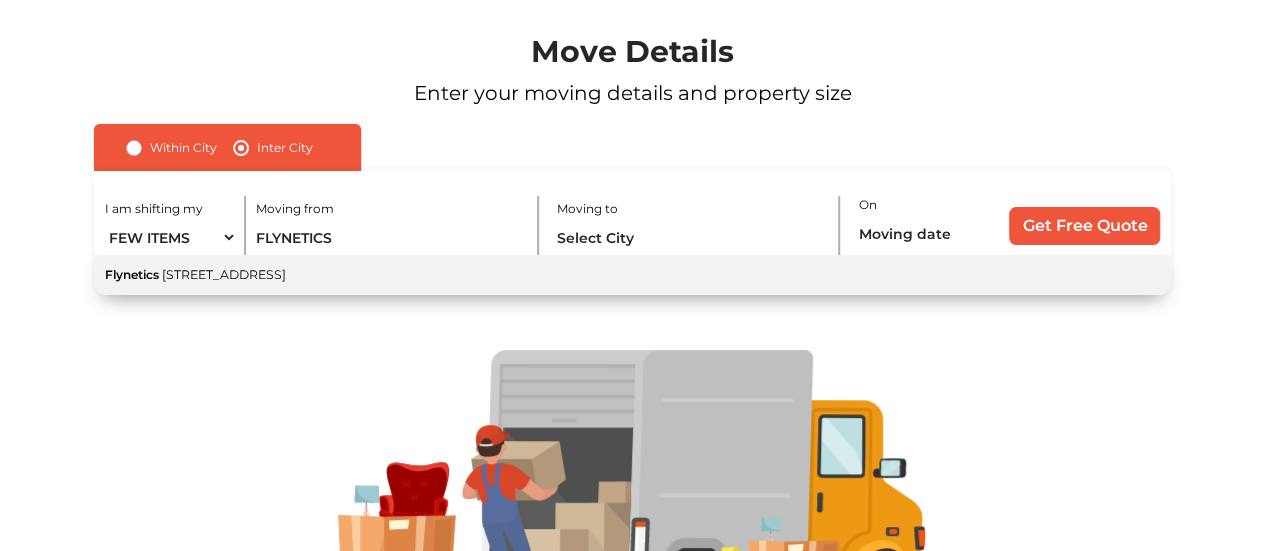 click on "[STREET_ADDRESS]" at bounding box center (224, 274) 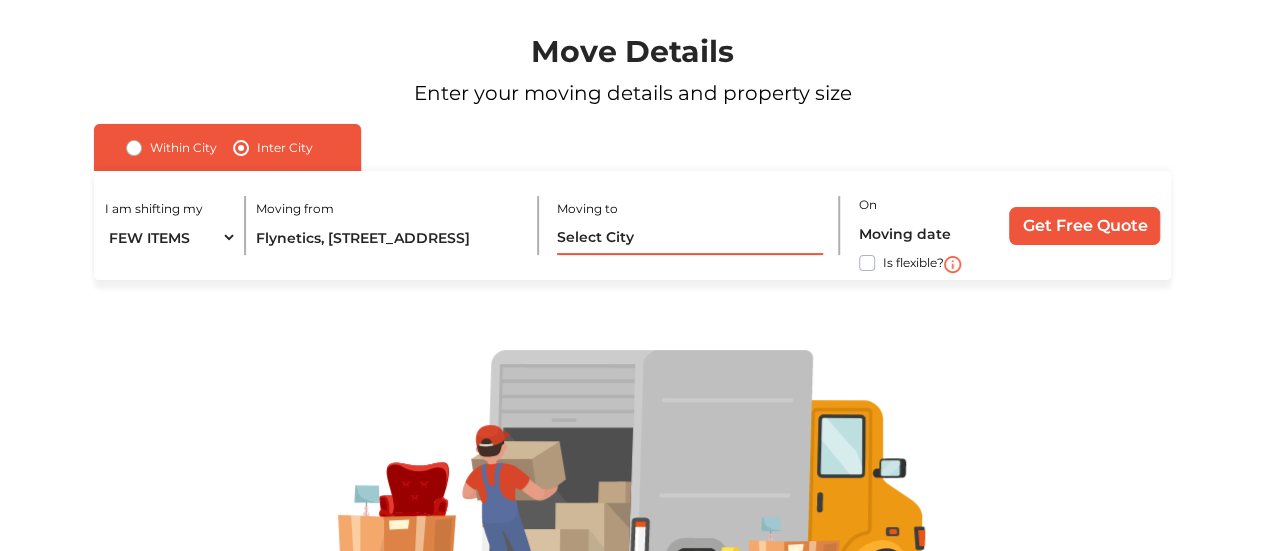 click at bounding box center (690, 237) 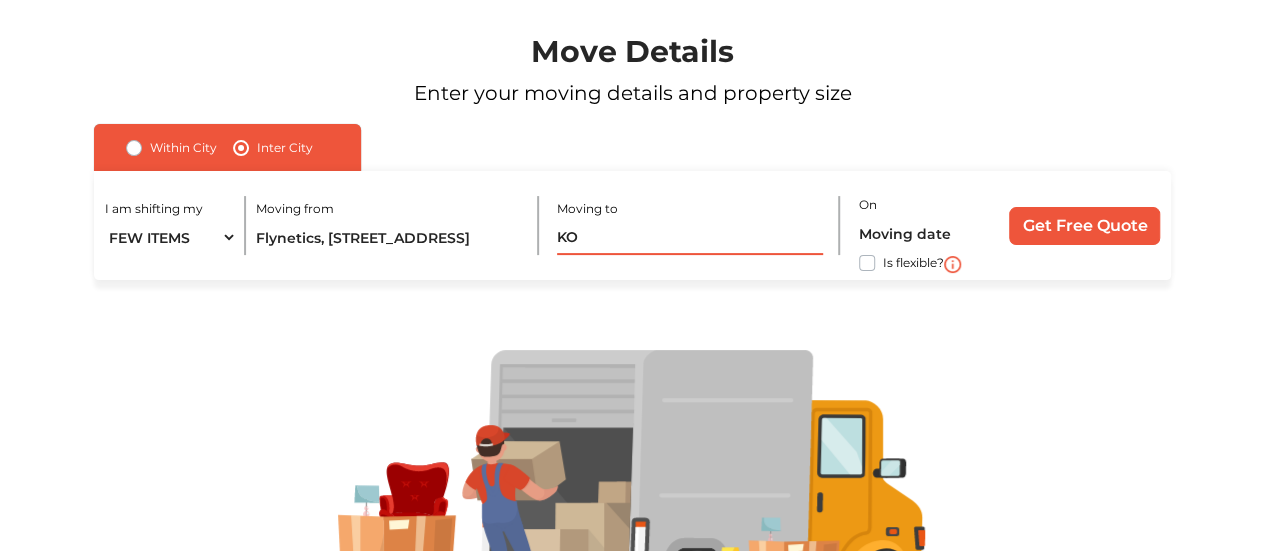 type on "K" 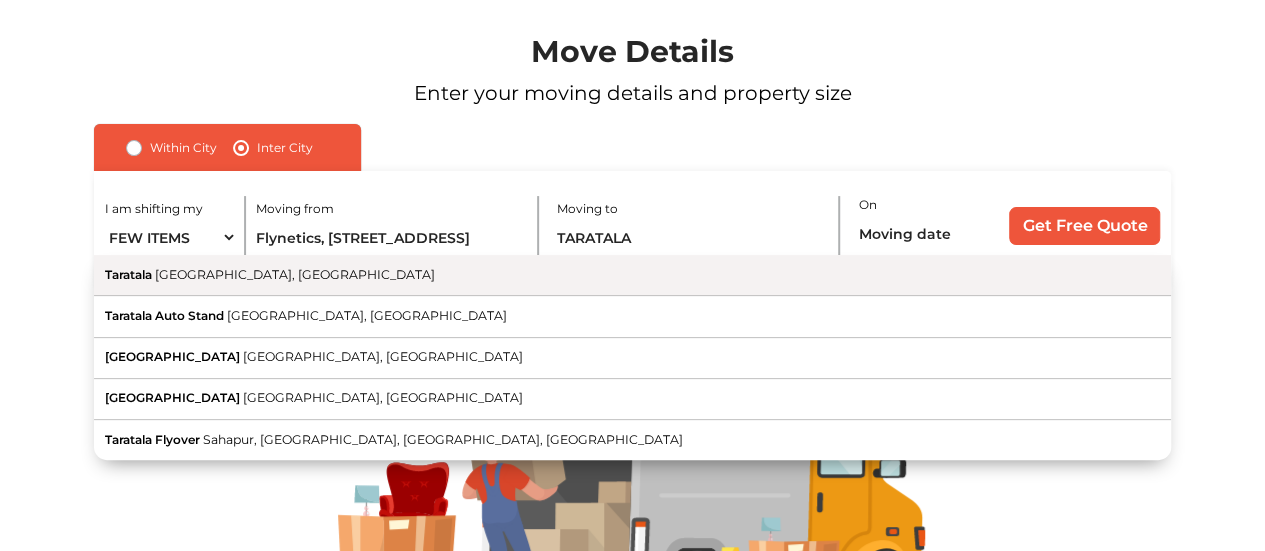 click on "Taratala Kolkata, West Bengal" at bounding box center [632, 275] 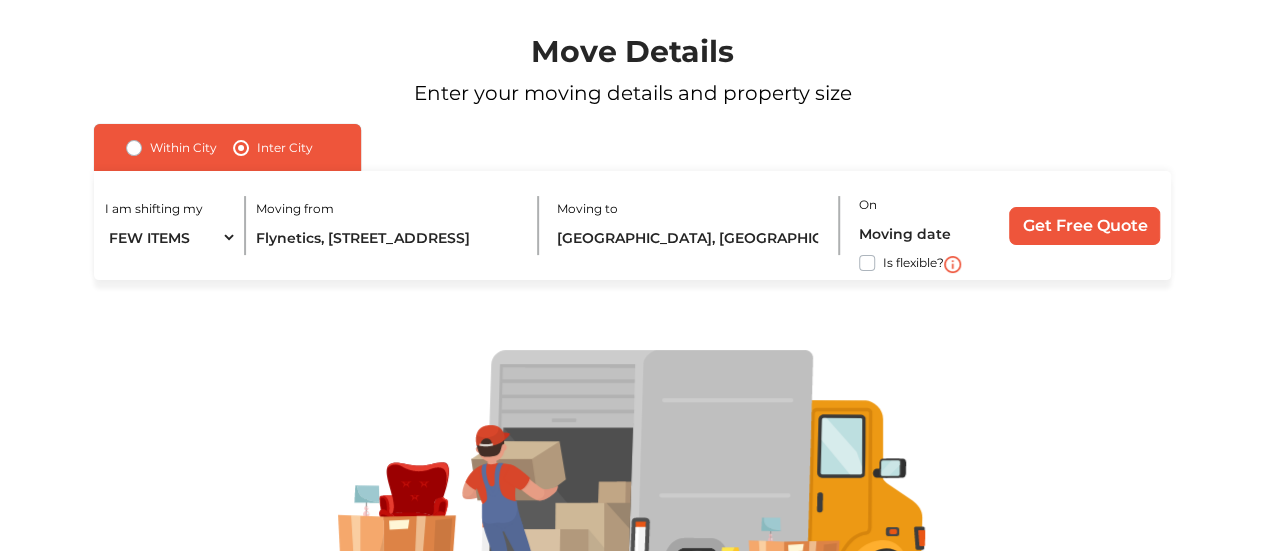 click on "Is flexible?" at bounding box center (913, 261) 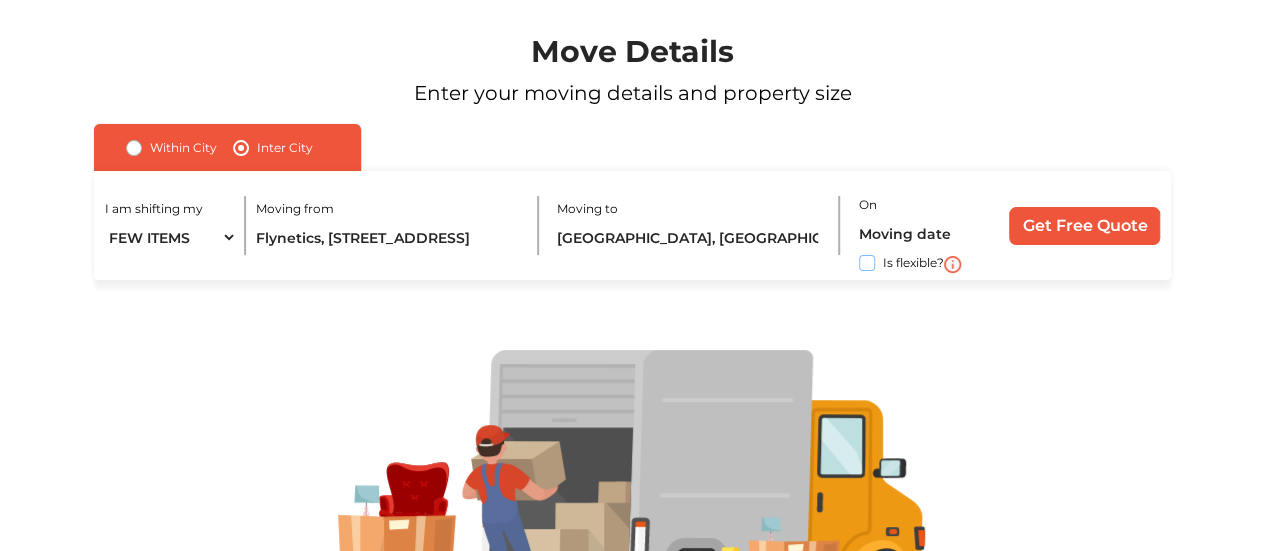 click on "Is flexible?" at bounding box center [102, 261] 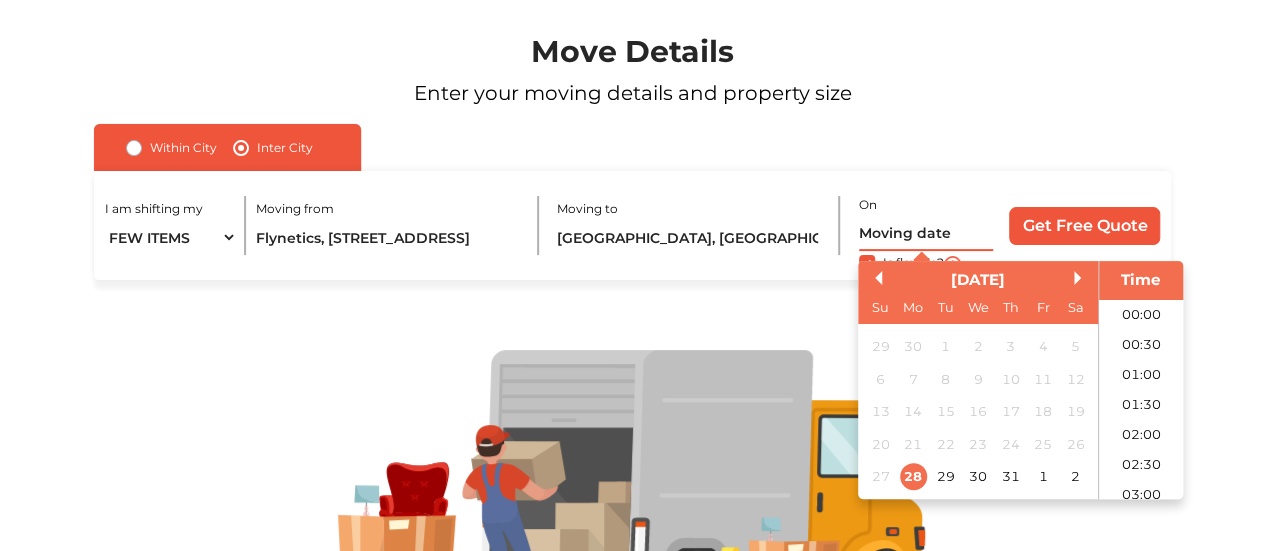 click at bounding box center [926, 233] 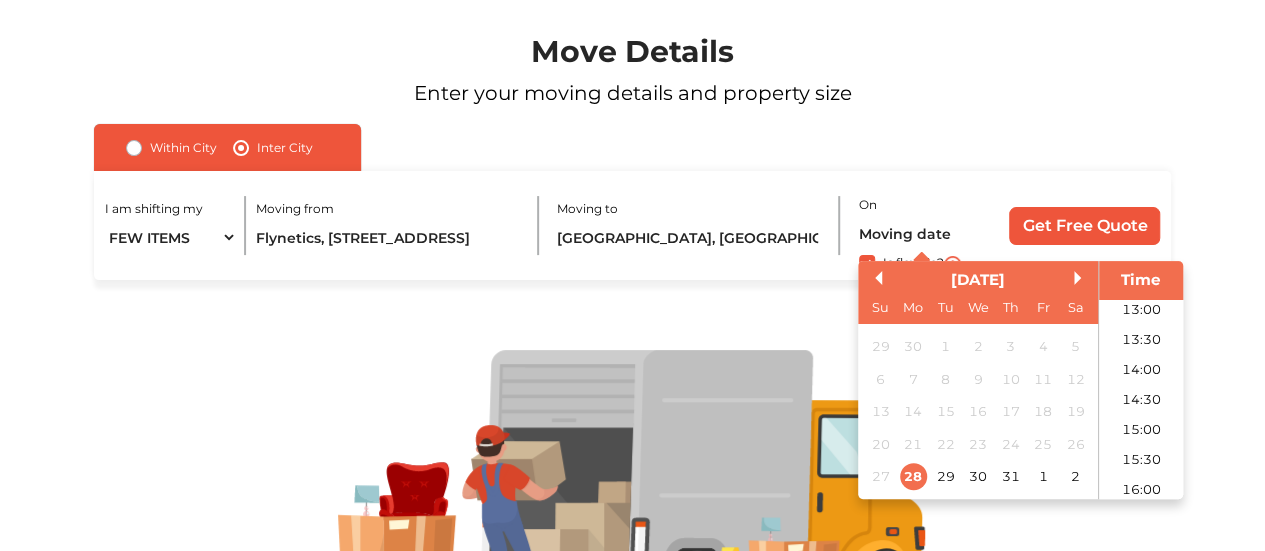 click on "[DATE]" at bounding box center (978, 280) 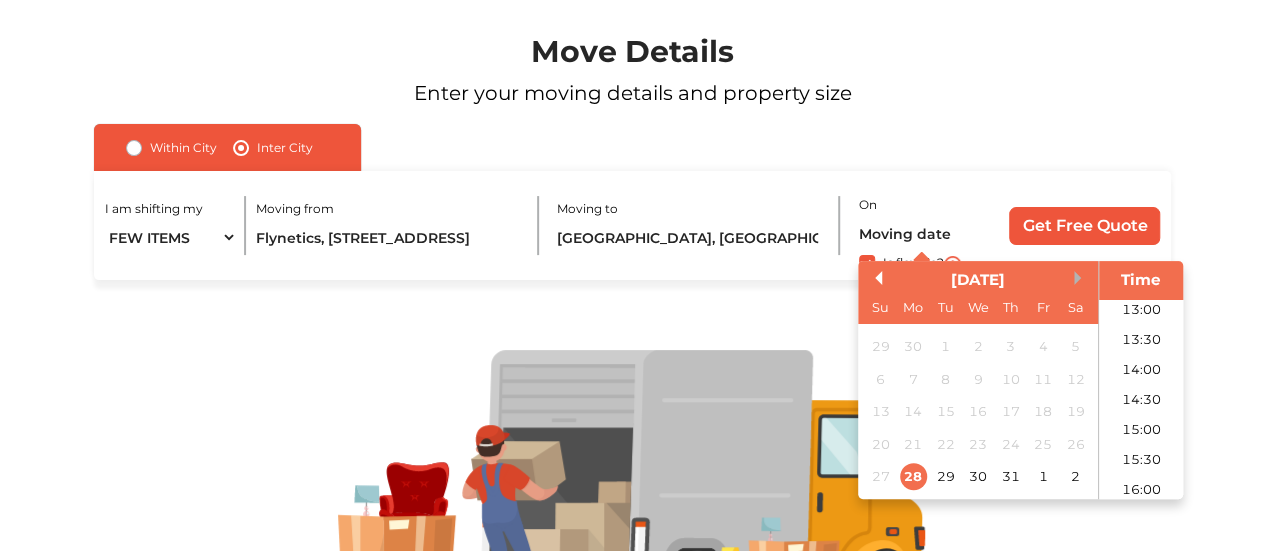 click on "Next Month" at bounding box center (1081, 278) 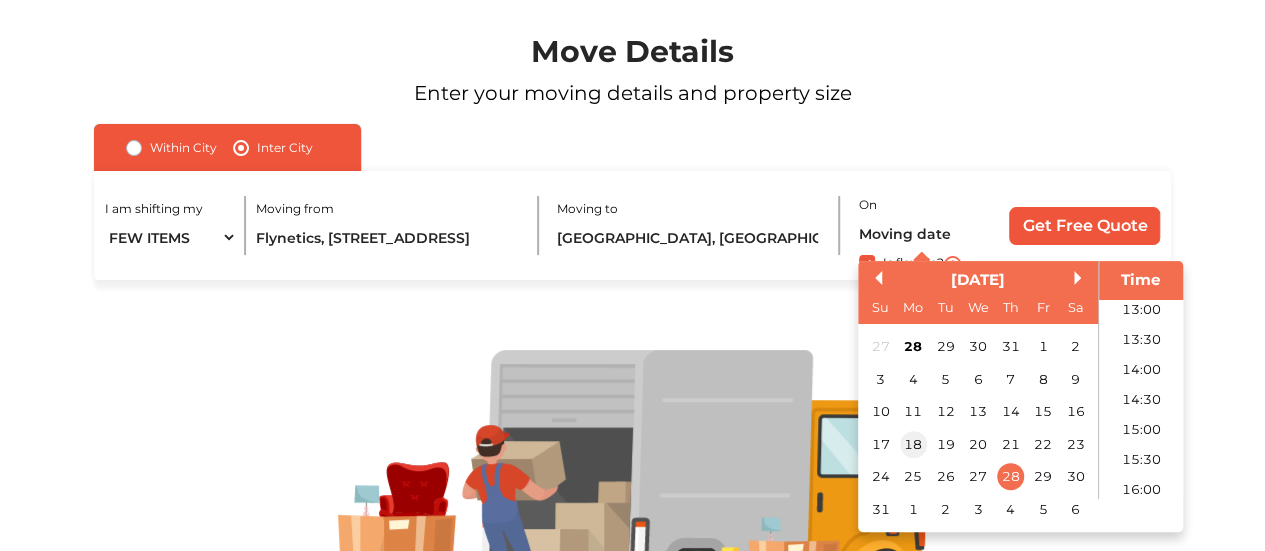 click on "18" at bounding box center [912, 444] 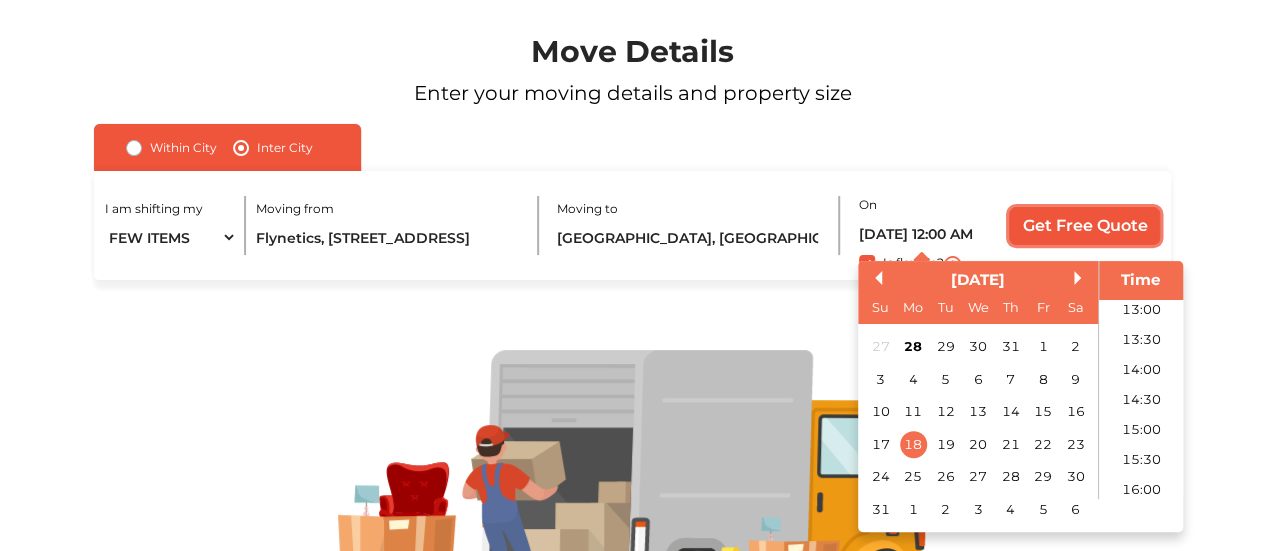click on "Get Free Quote" at bounding box center [1084, 226] 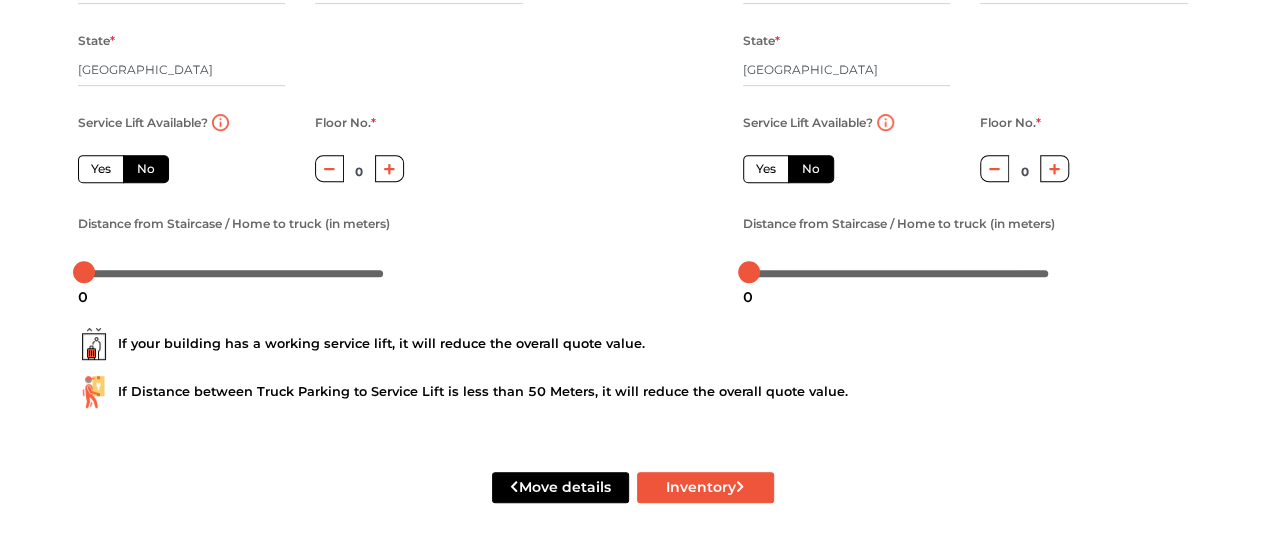 scroll, scrollTop: 94, scrollLeft: 0, axis: vertical 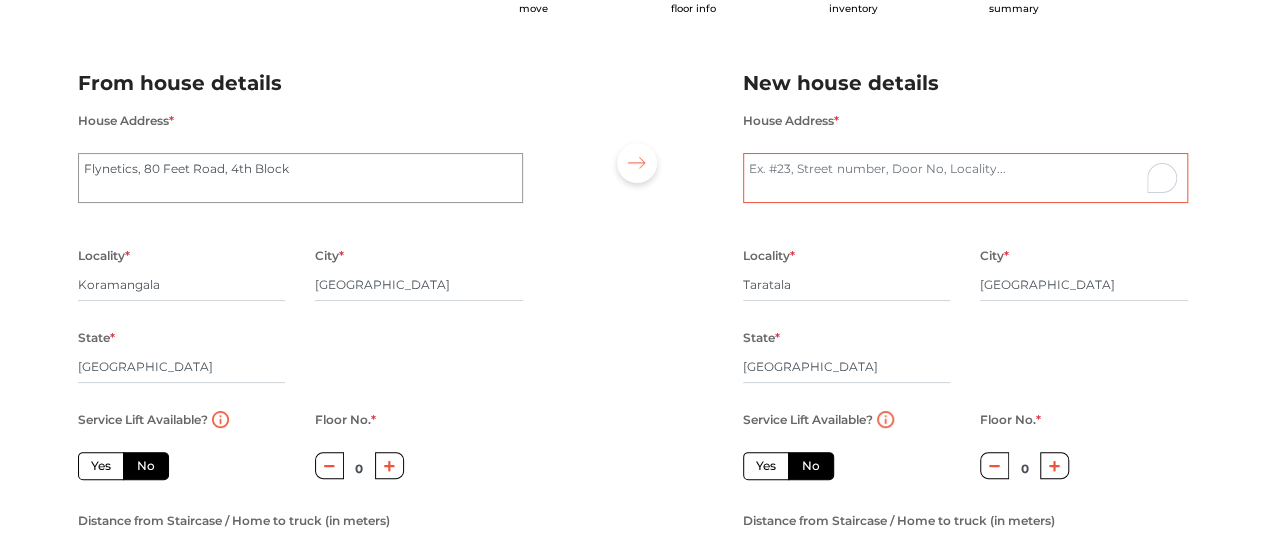 click on "House Address  *" at bounding box center (965, 178) 